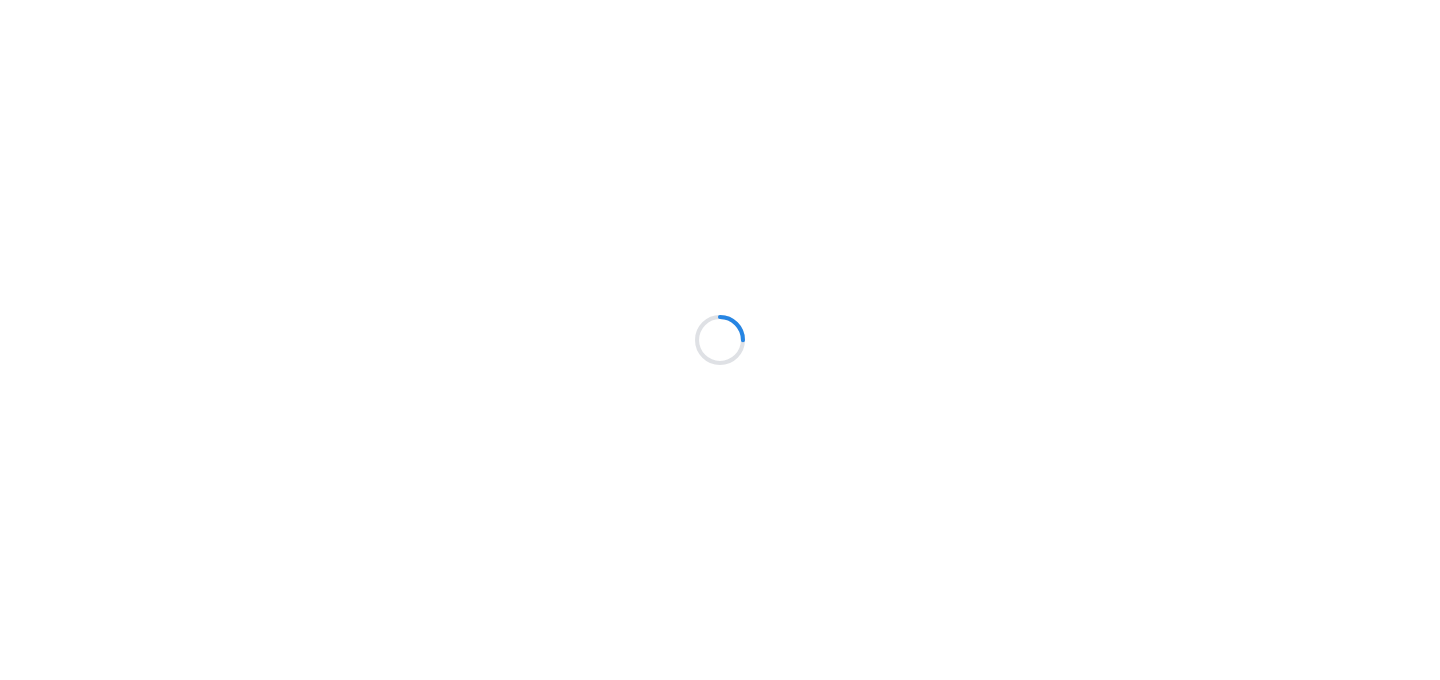scroll, scrollTop: 0, scrollLeft: 0, axis: both 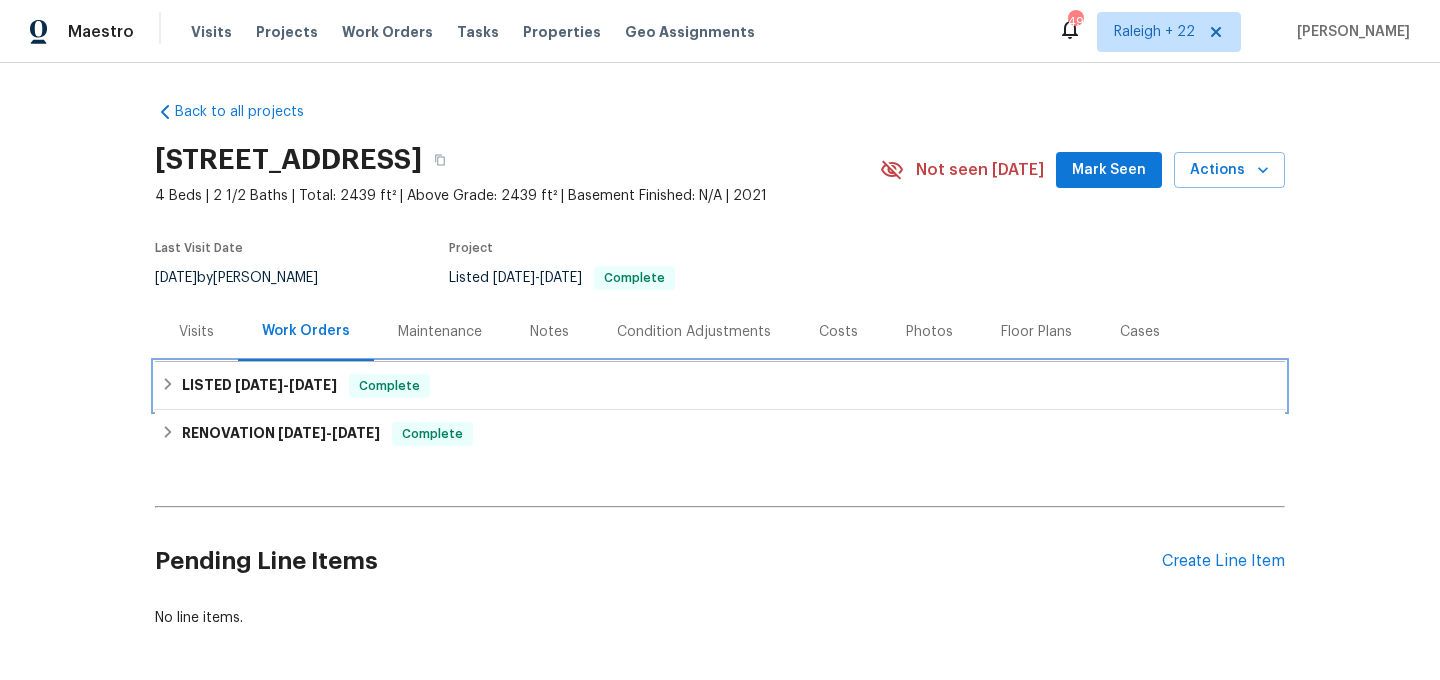 click 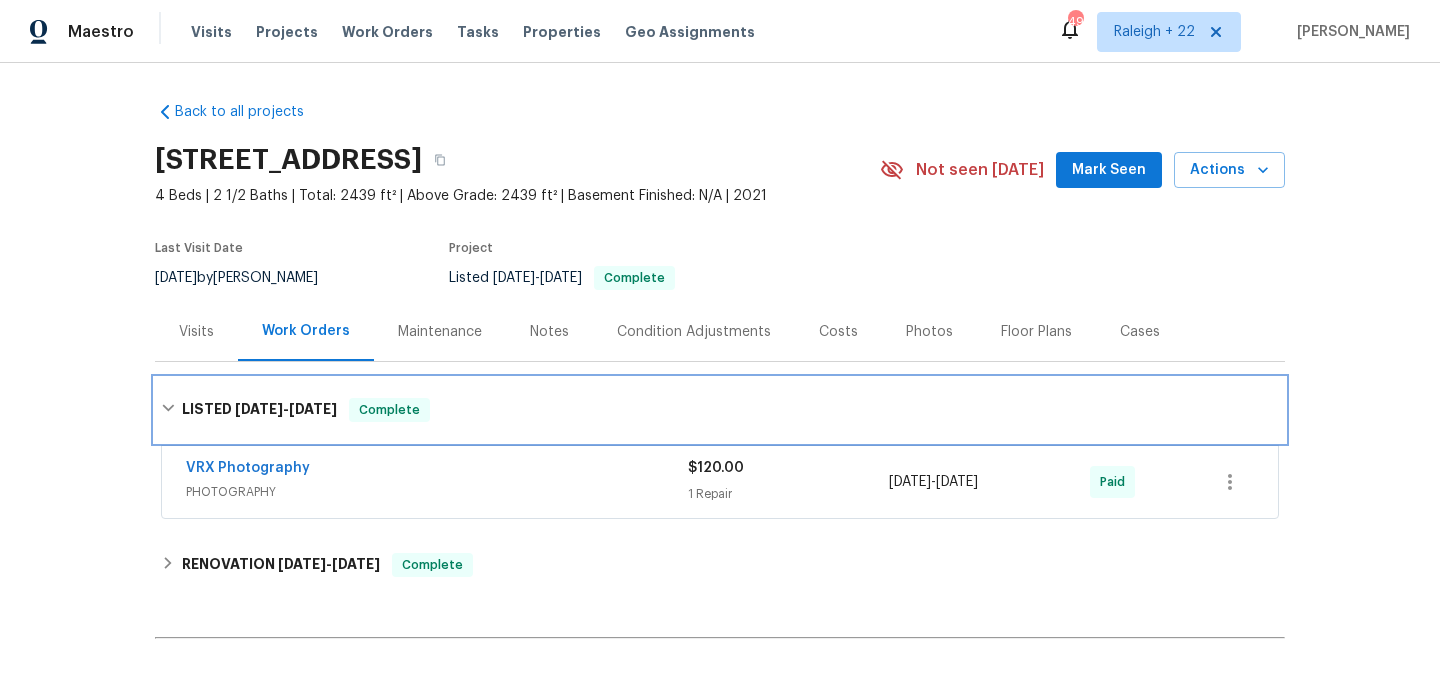 scroll, scrollTop: 61, scrollLeft: 0, axis: vertical 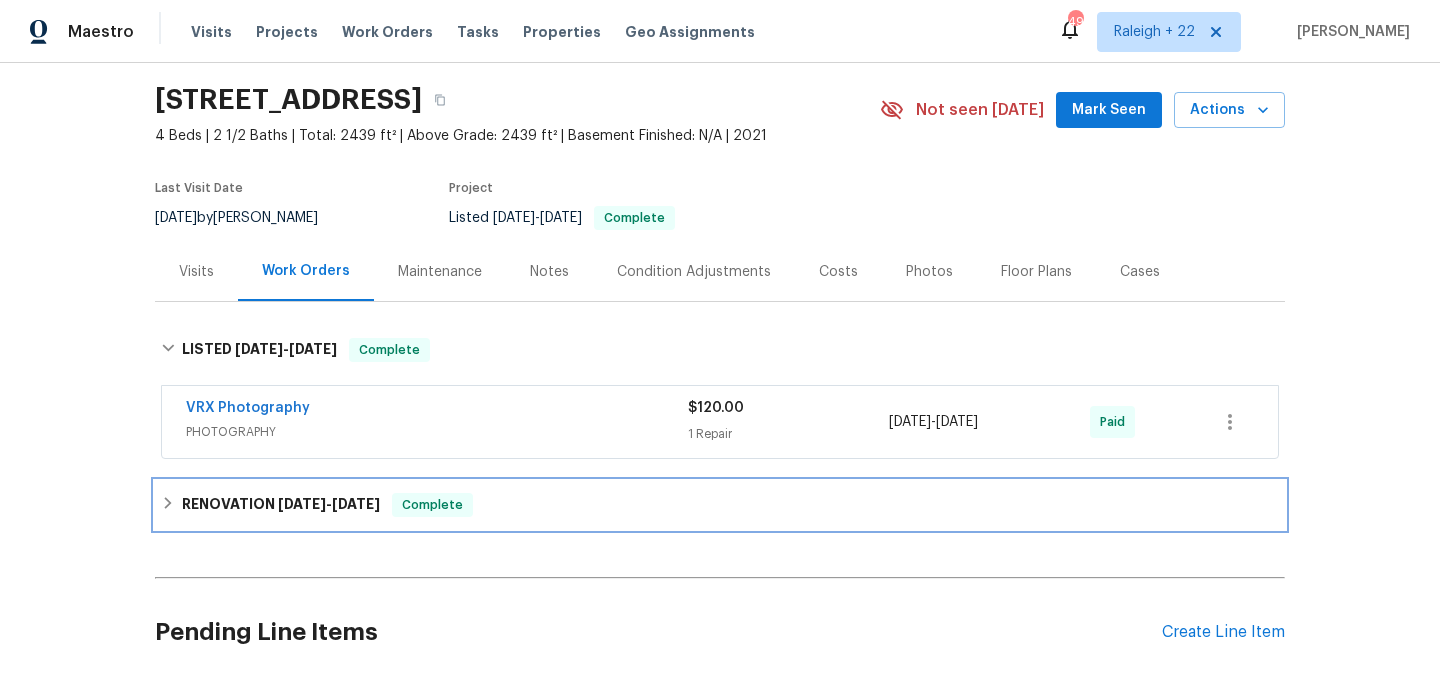 click 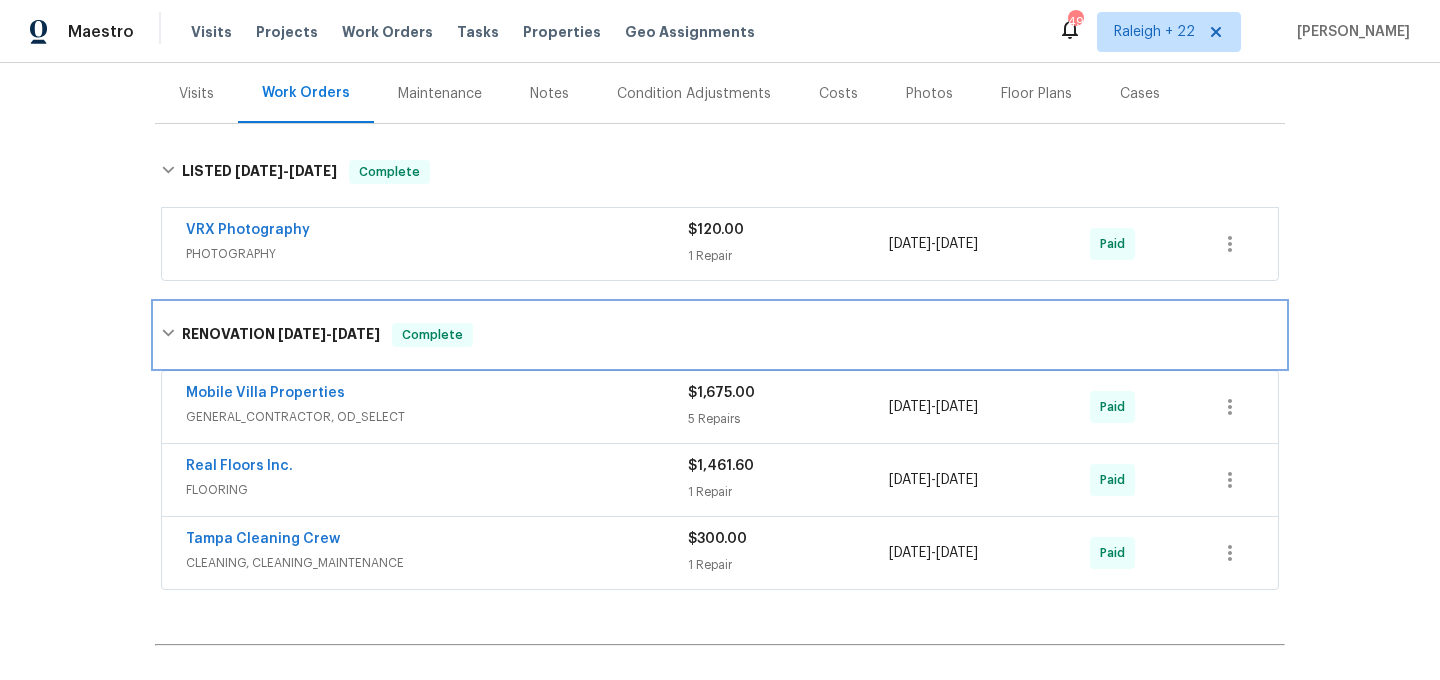 scroll, scrollTop: 460, scrollLeft: 0, axis: vertical 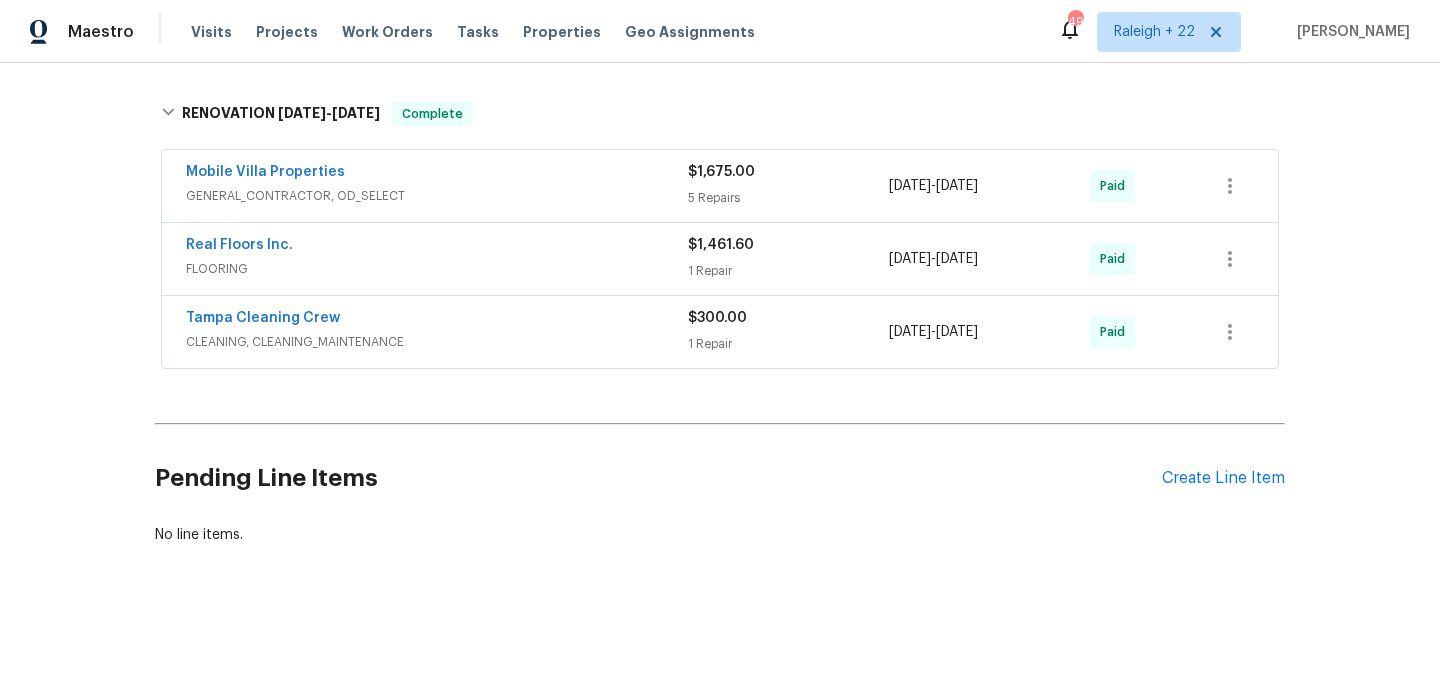 click on "GENERAL_CONTRACTOR, OD_SELECT" at bounding box center [437, 196] 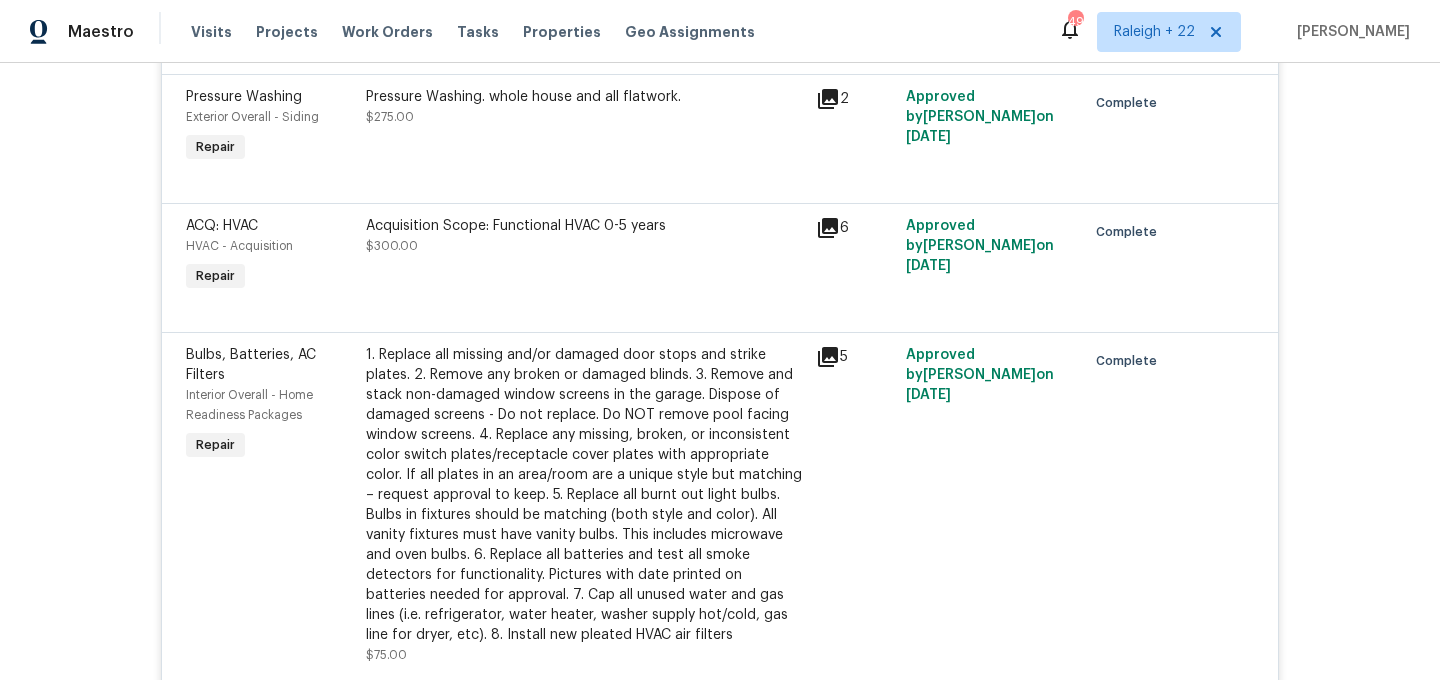 scroll, scrollTop: 1683, scrollLeft: 0, axis: vertical 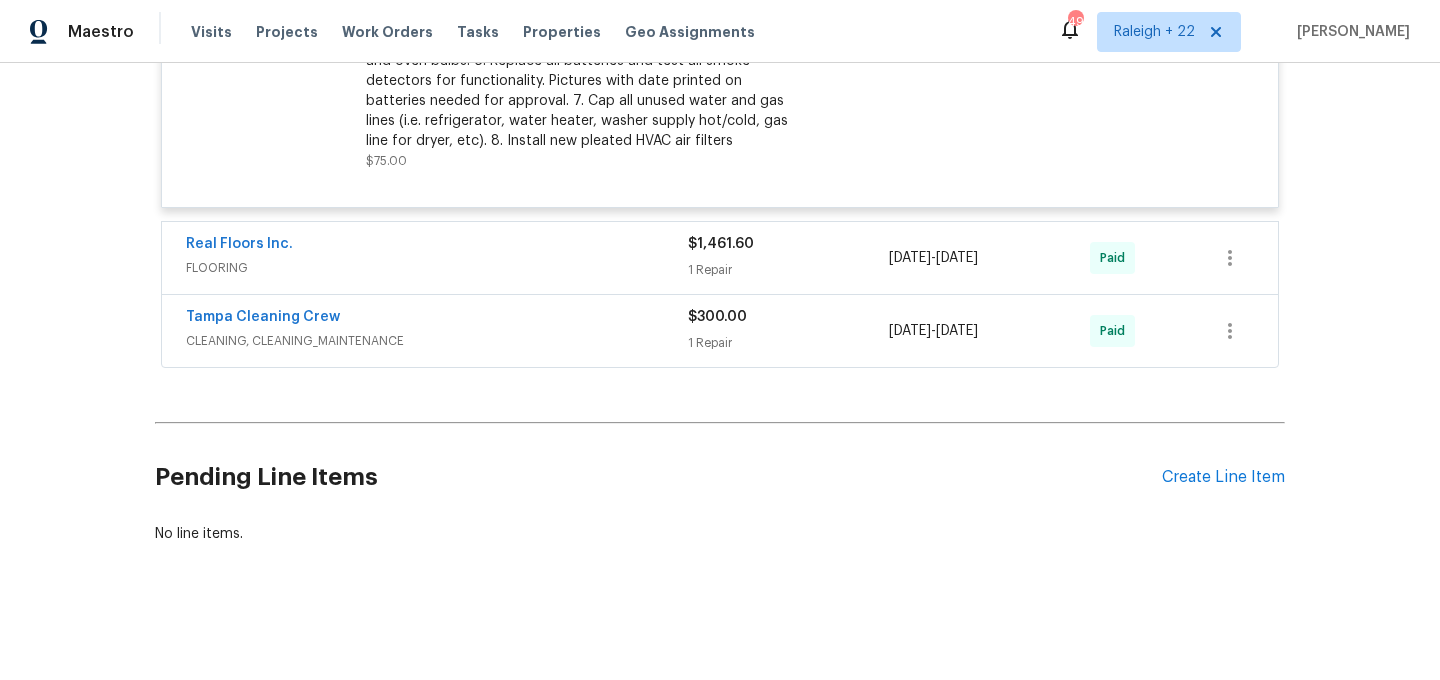click on "Pending Line Items Create Line Item" at bounding box center (720, 477) 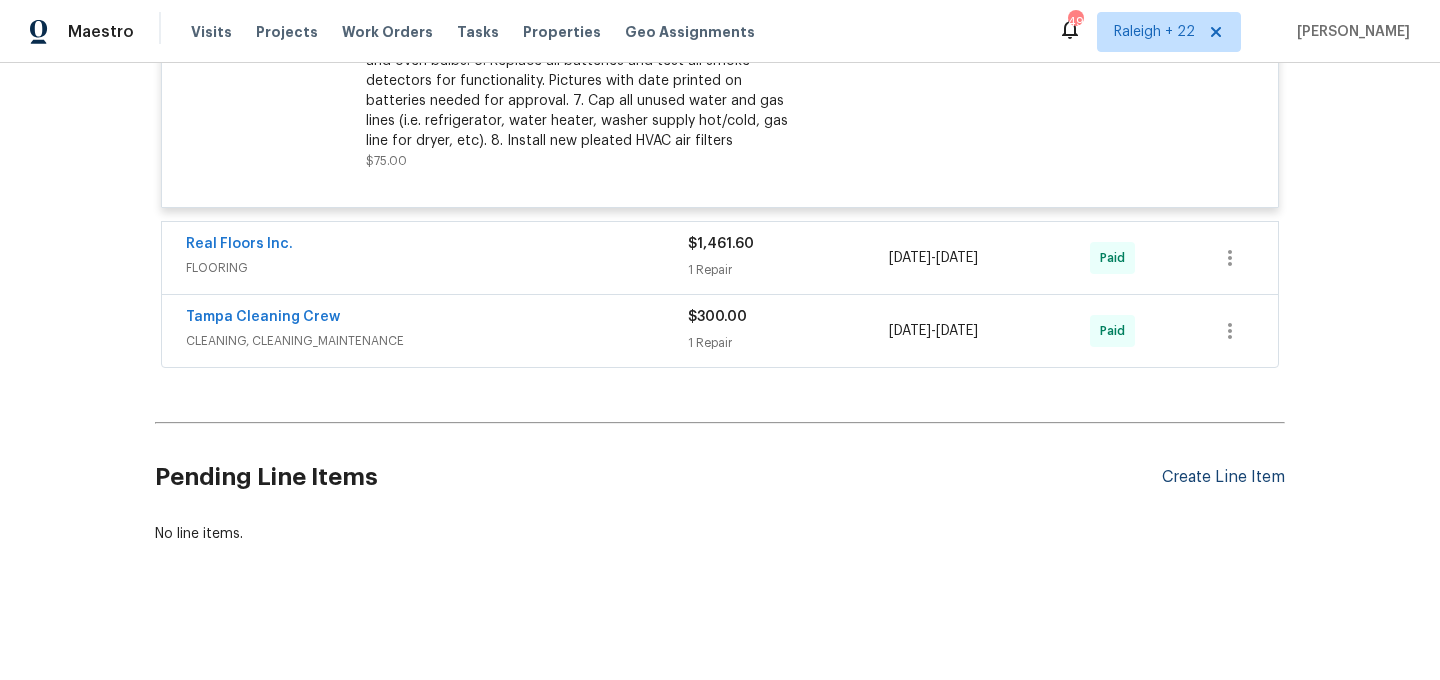 click on "Create Line Item" at bounding box center [1223, 477] 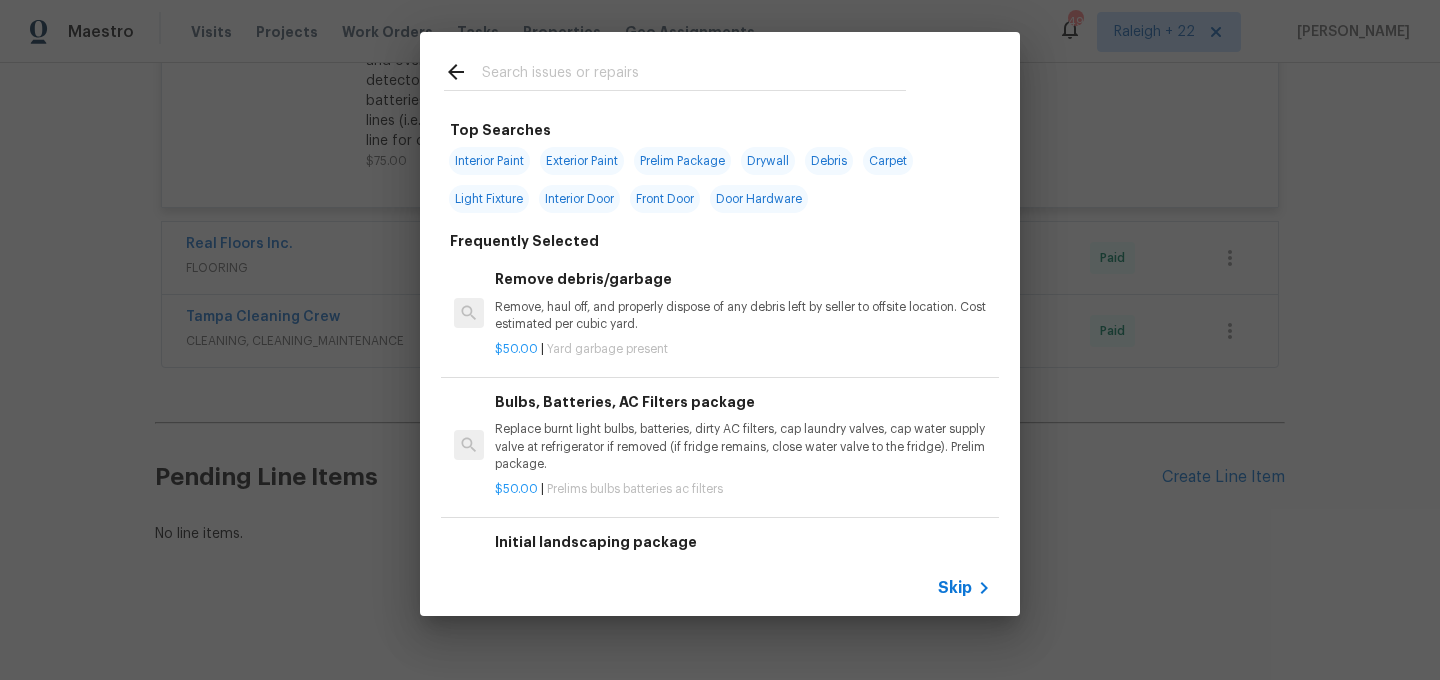 click on "Skip" at bounding box center [720, 588] 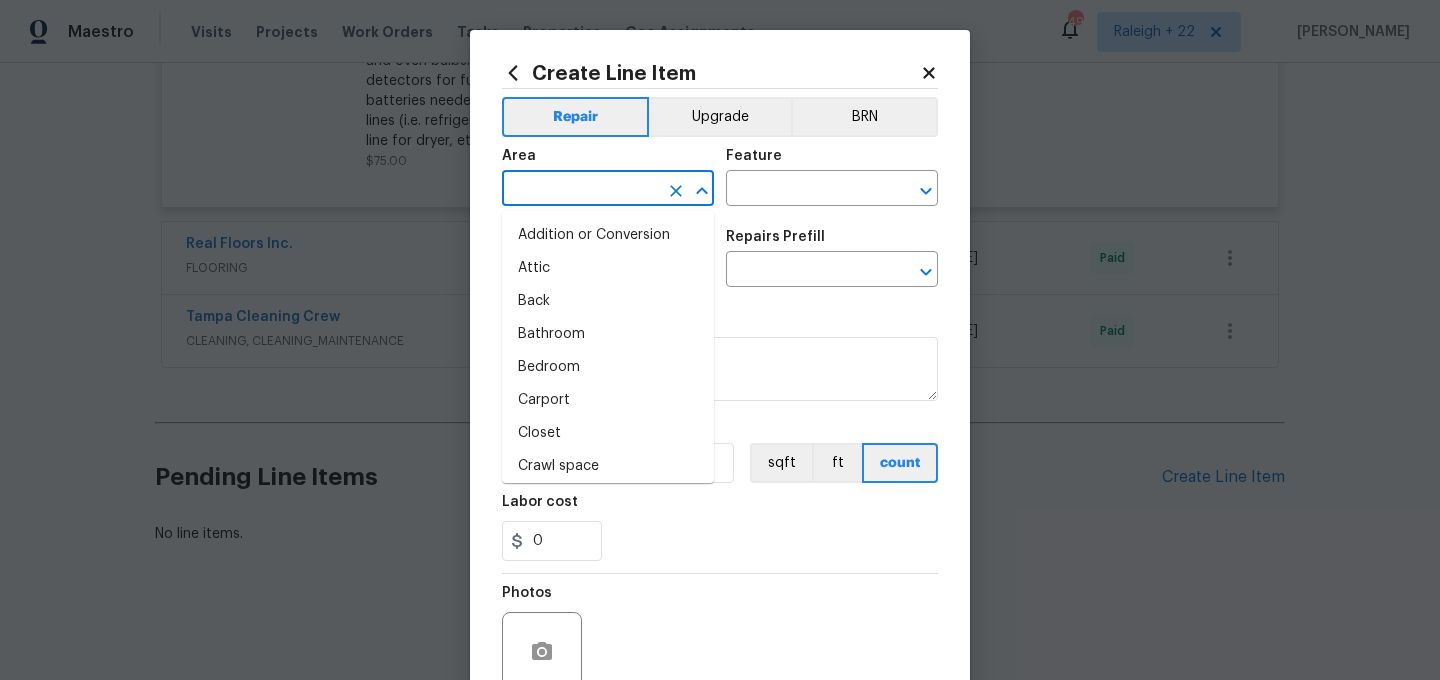 click at bounding box center [580, 190] 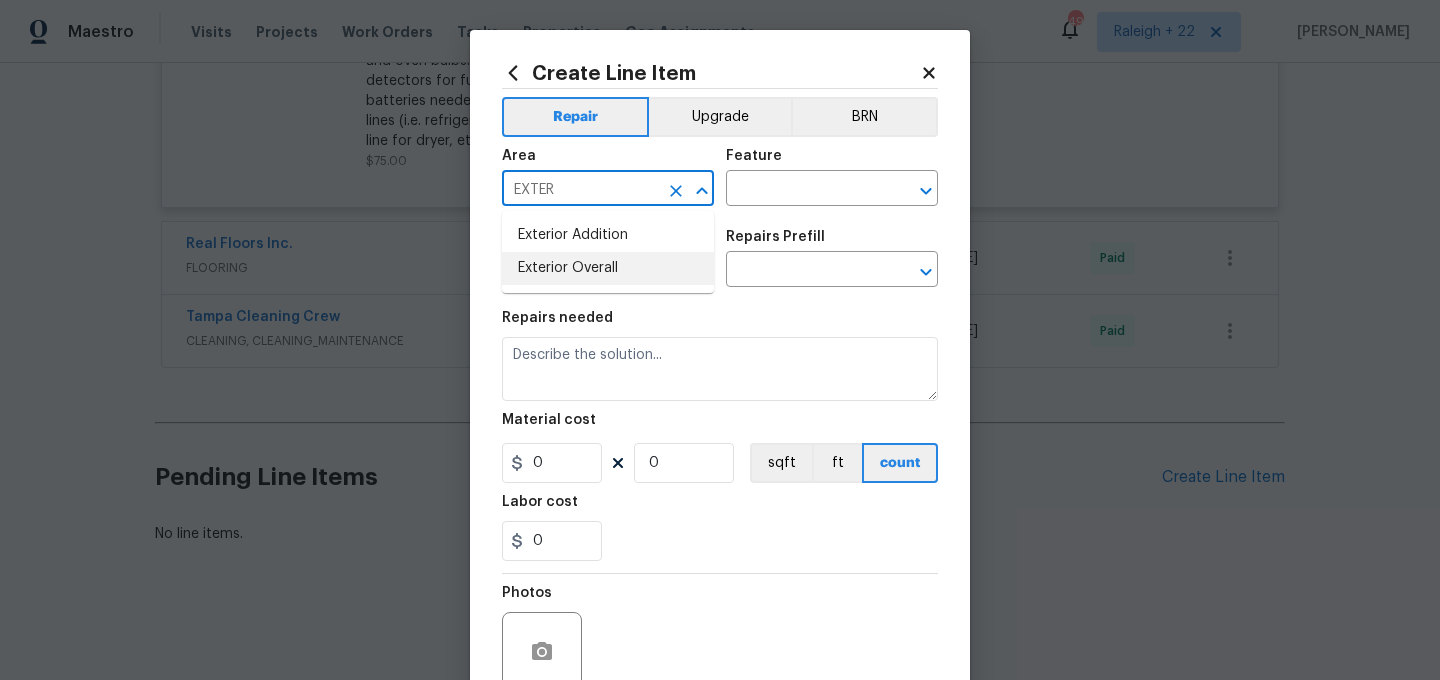 click on "Exterior Overall" at bounding box center (608, 268) 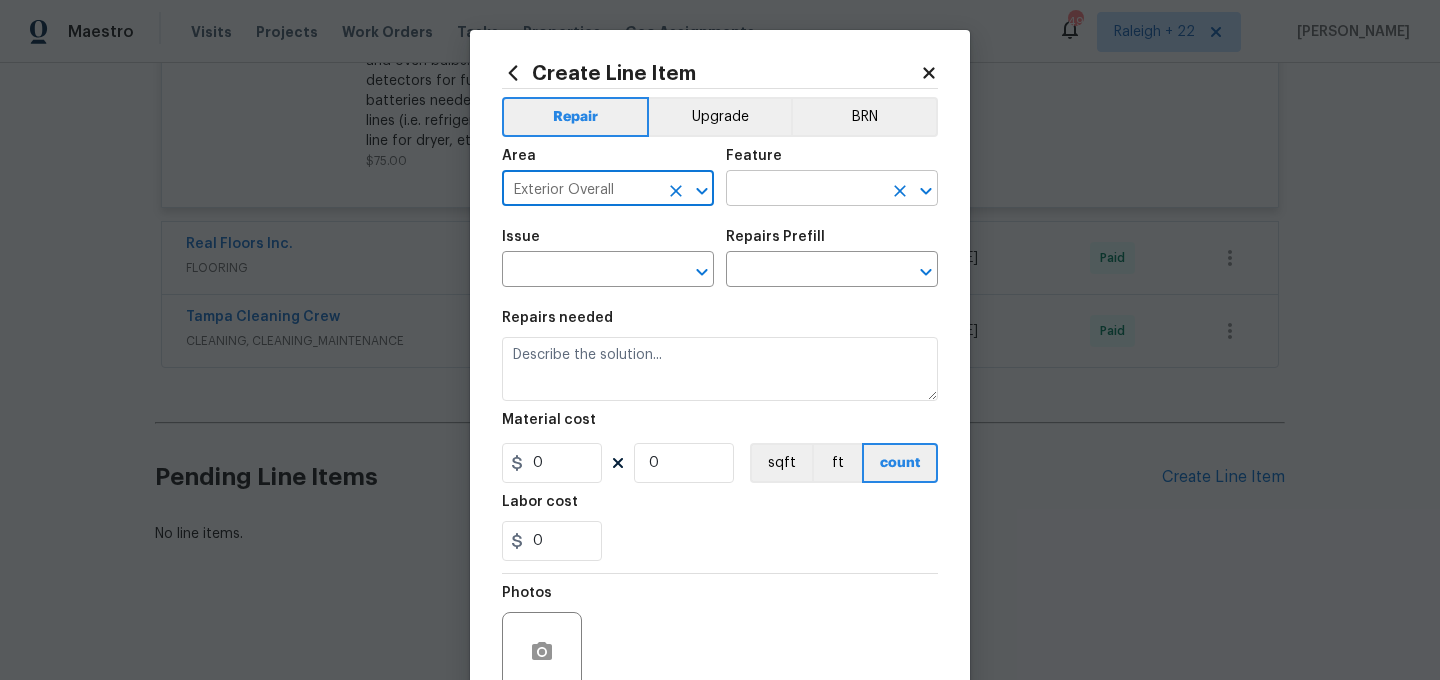 type on "Exterior Overall" 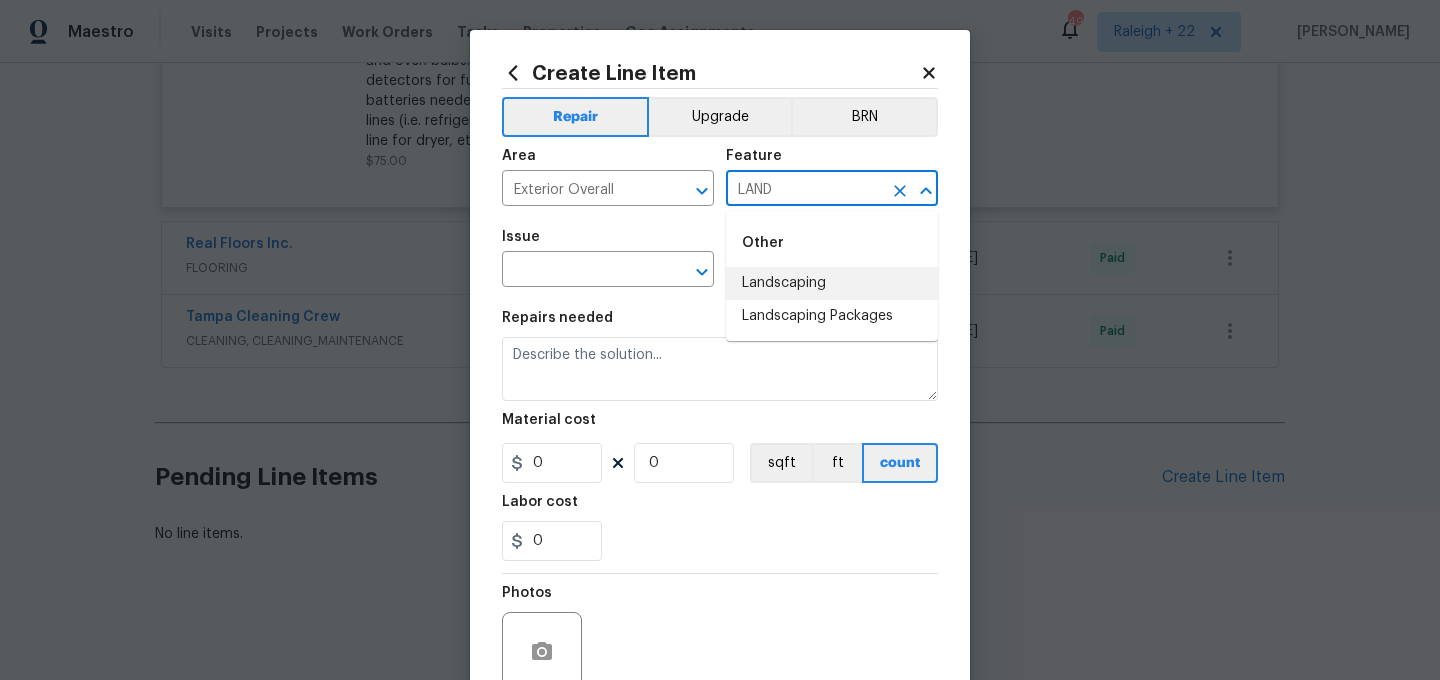 click on "Landscaping" at bounding box center [832, 283] 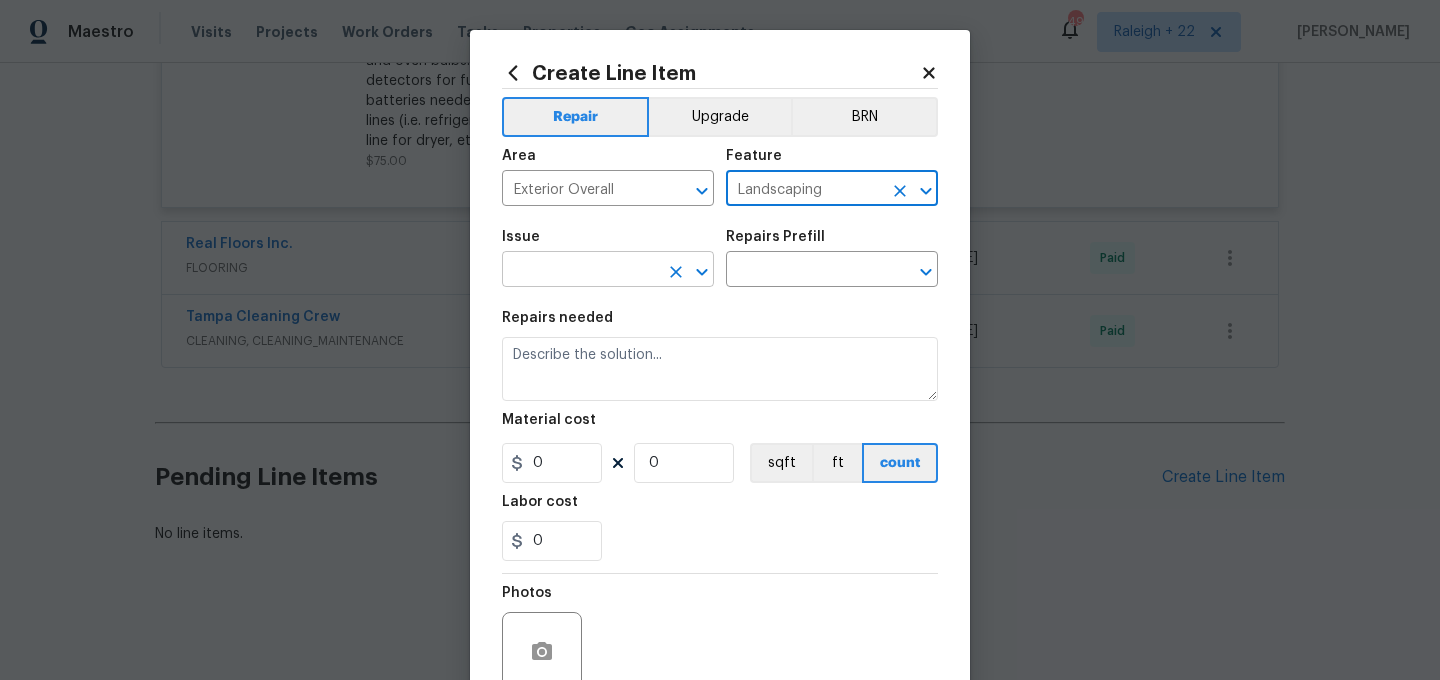 type on "Landscaping" 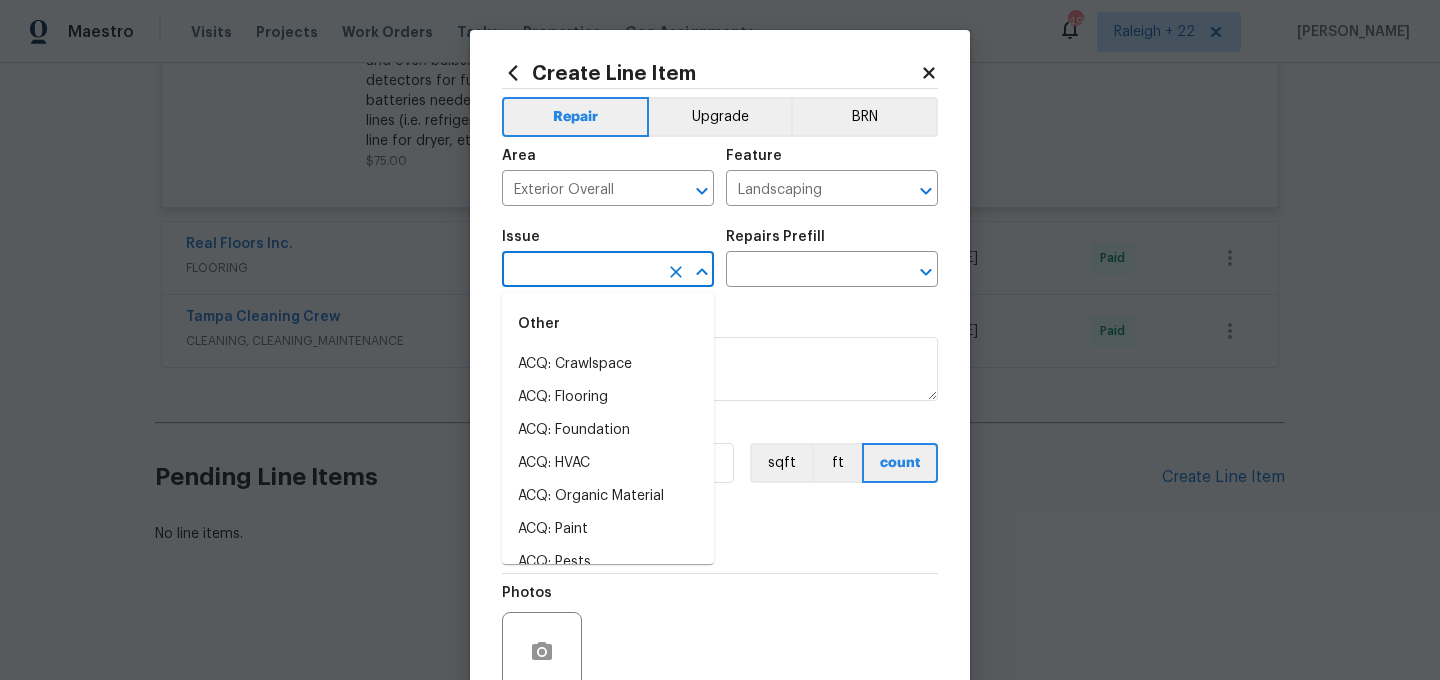 click at bounding box center (580, 271) 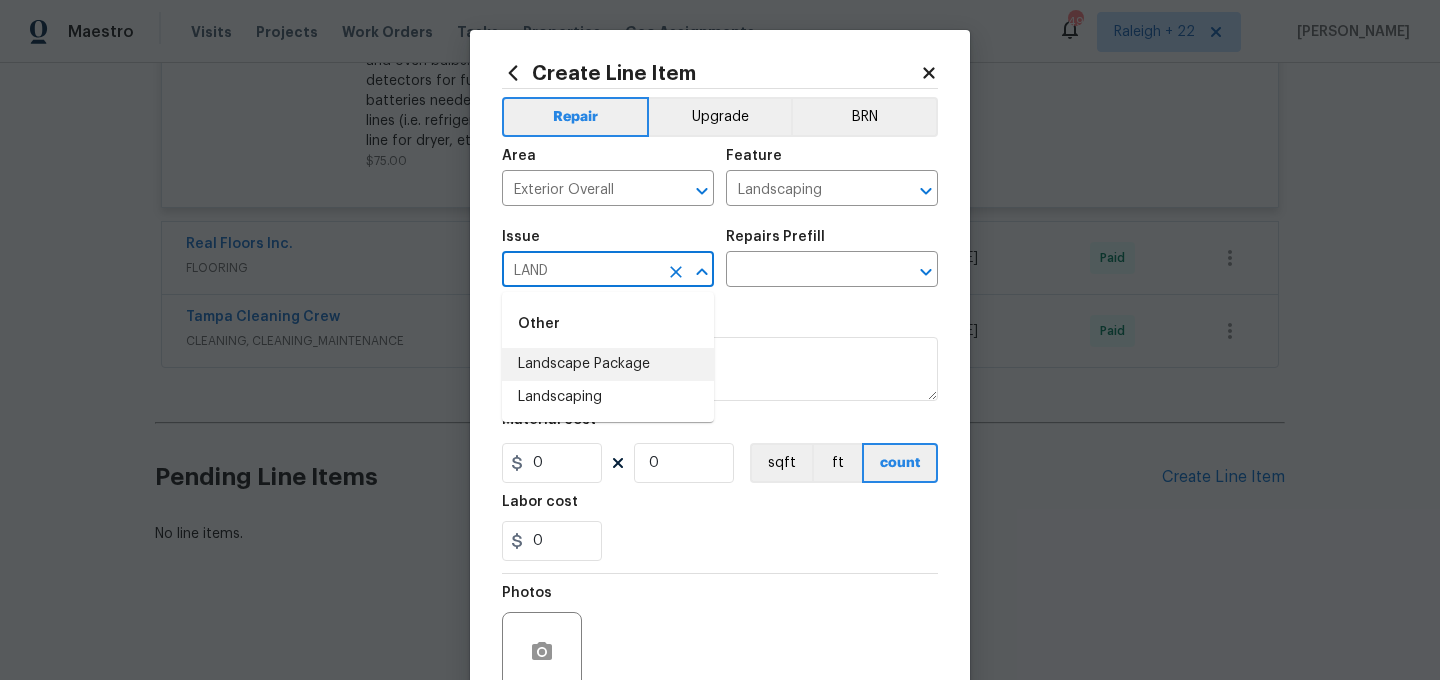 click on "Landscape Package" at bounding box center [608, 364] 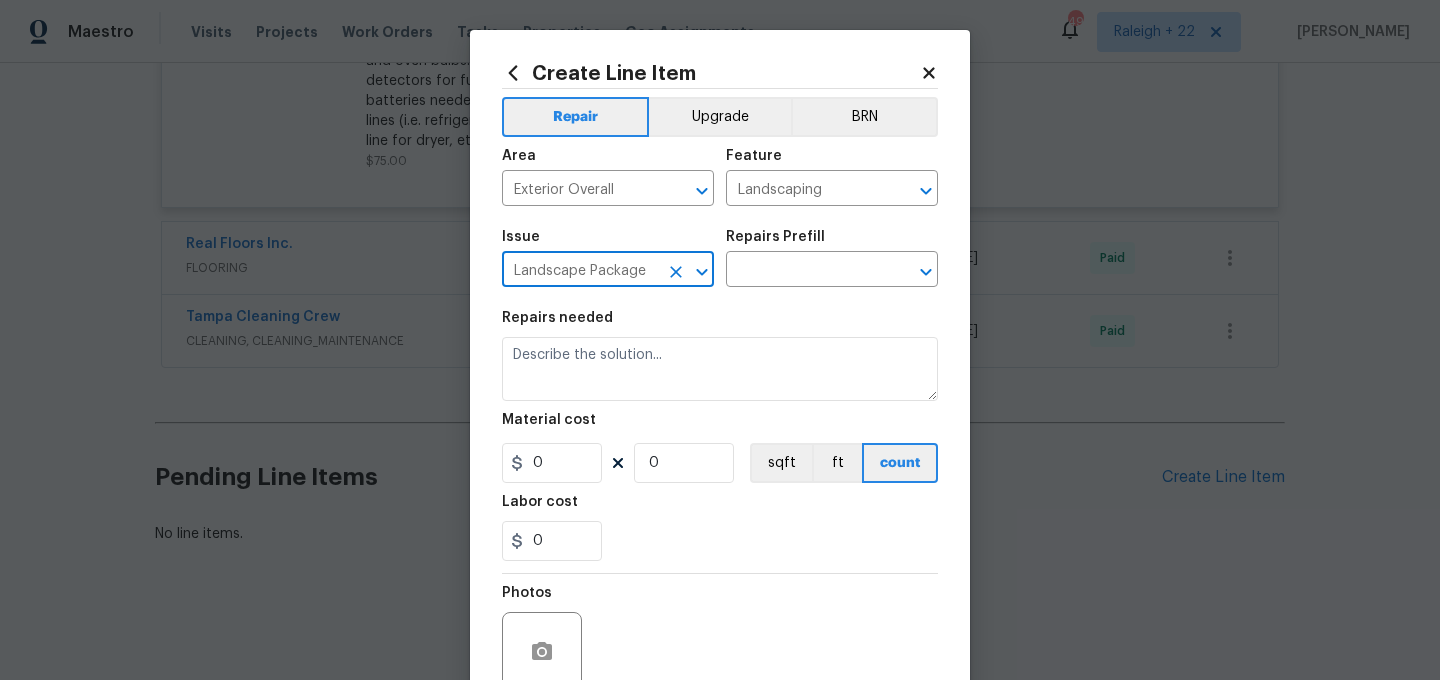 type on "Landscape Package" 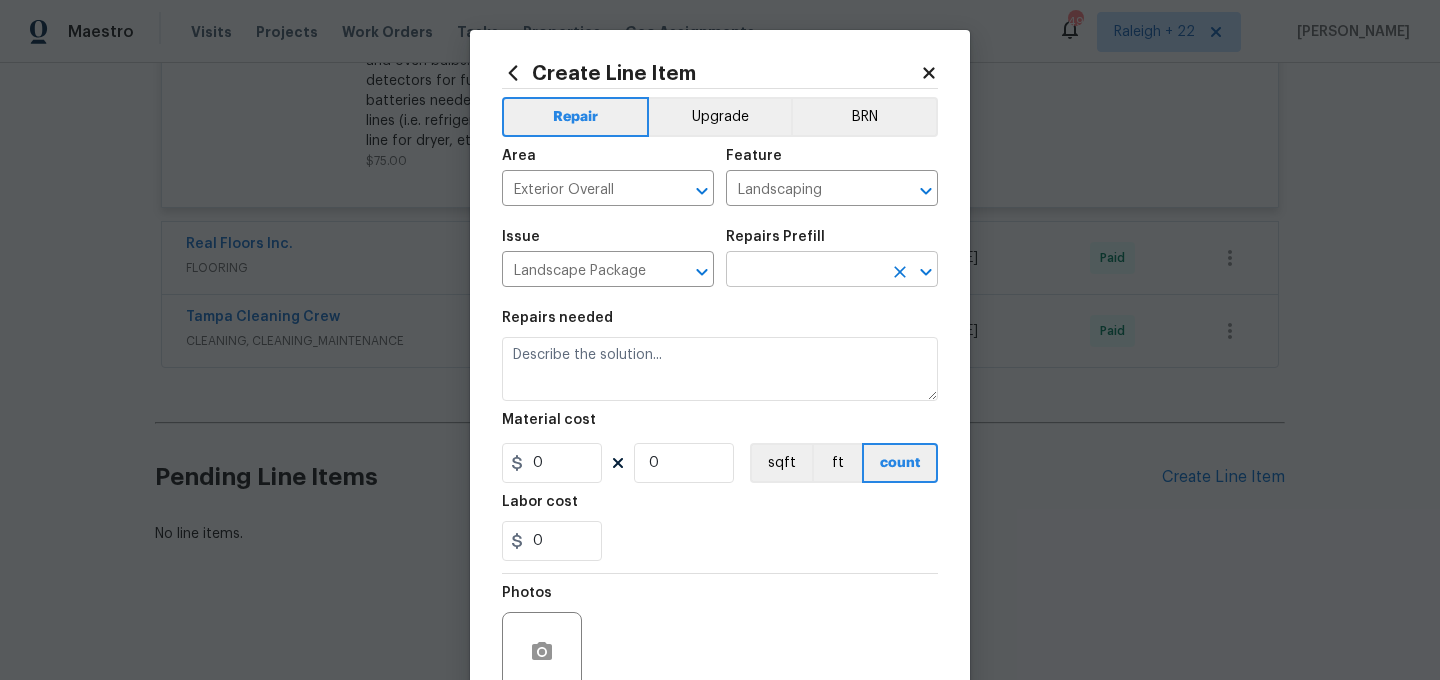 click at bounding box center [804, 271] 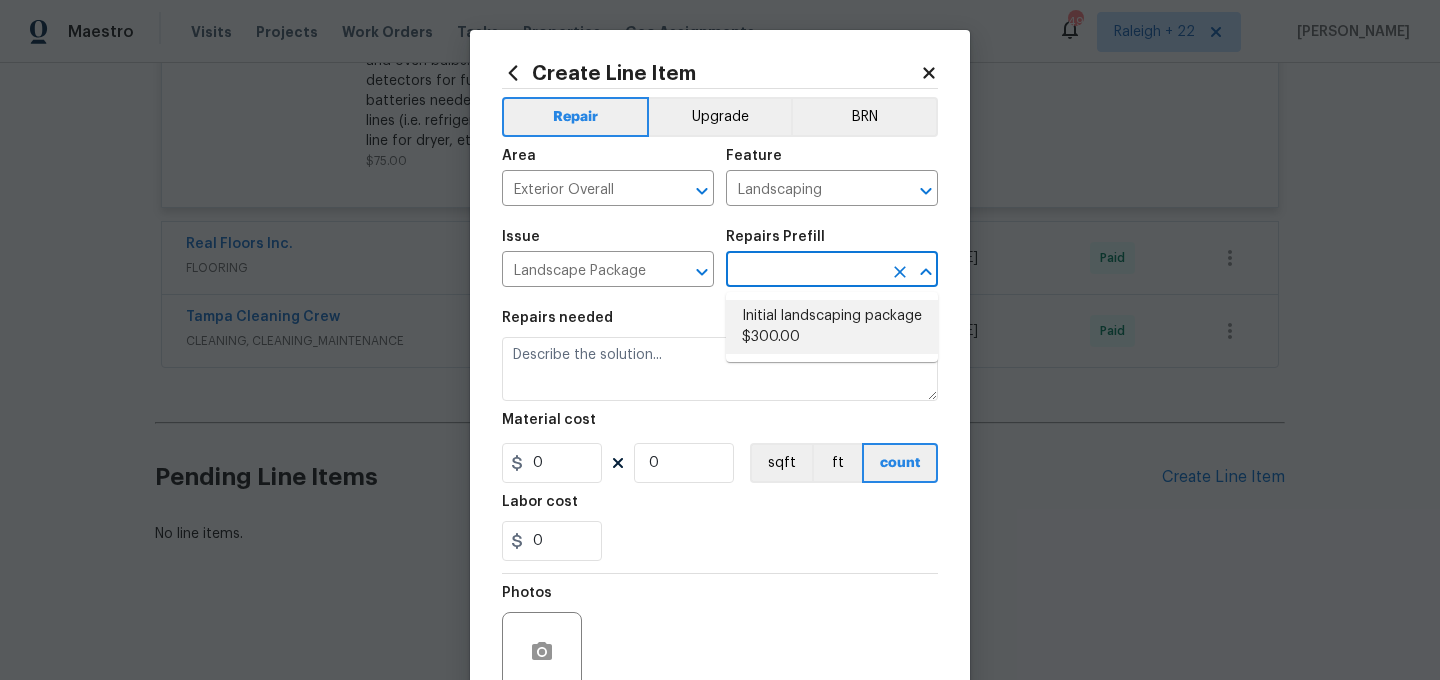 click on "Initial landscaping package $300.00" at bounding box center [832, 327] 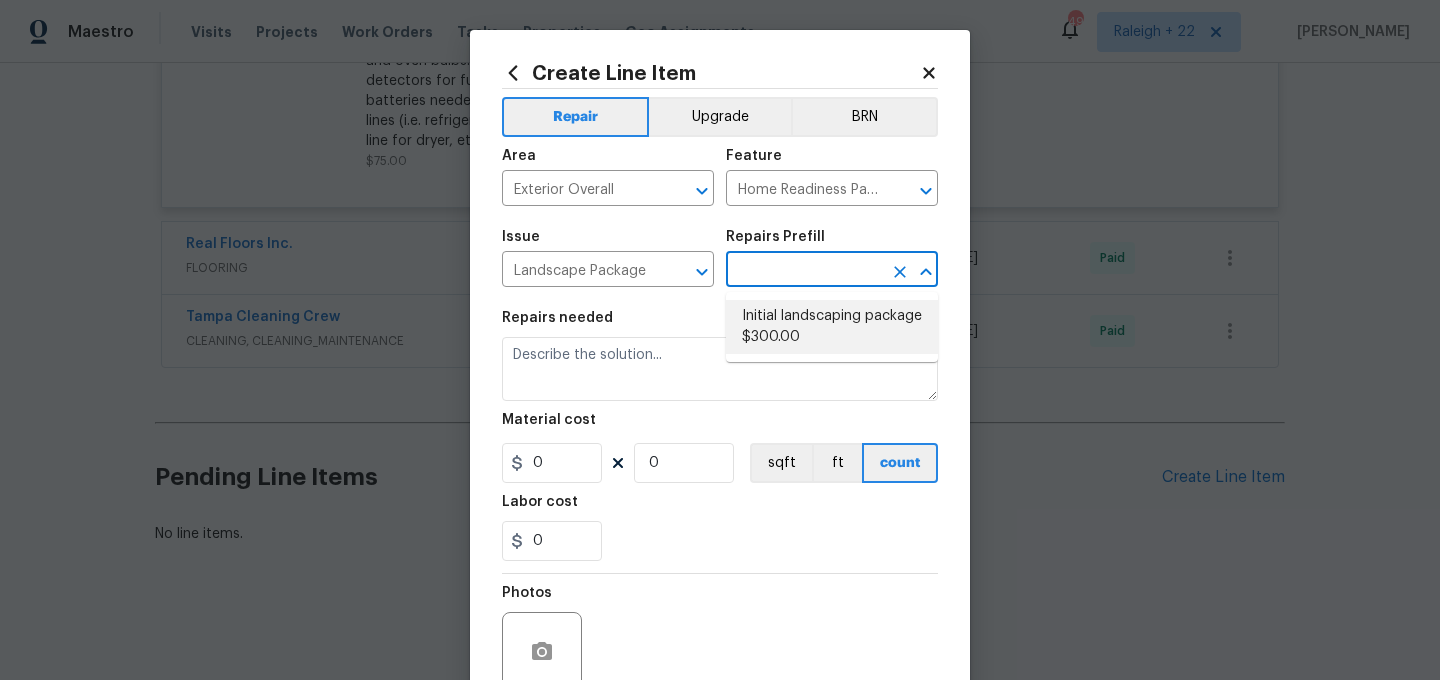 type on "Initial landscaping package $300.00" 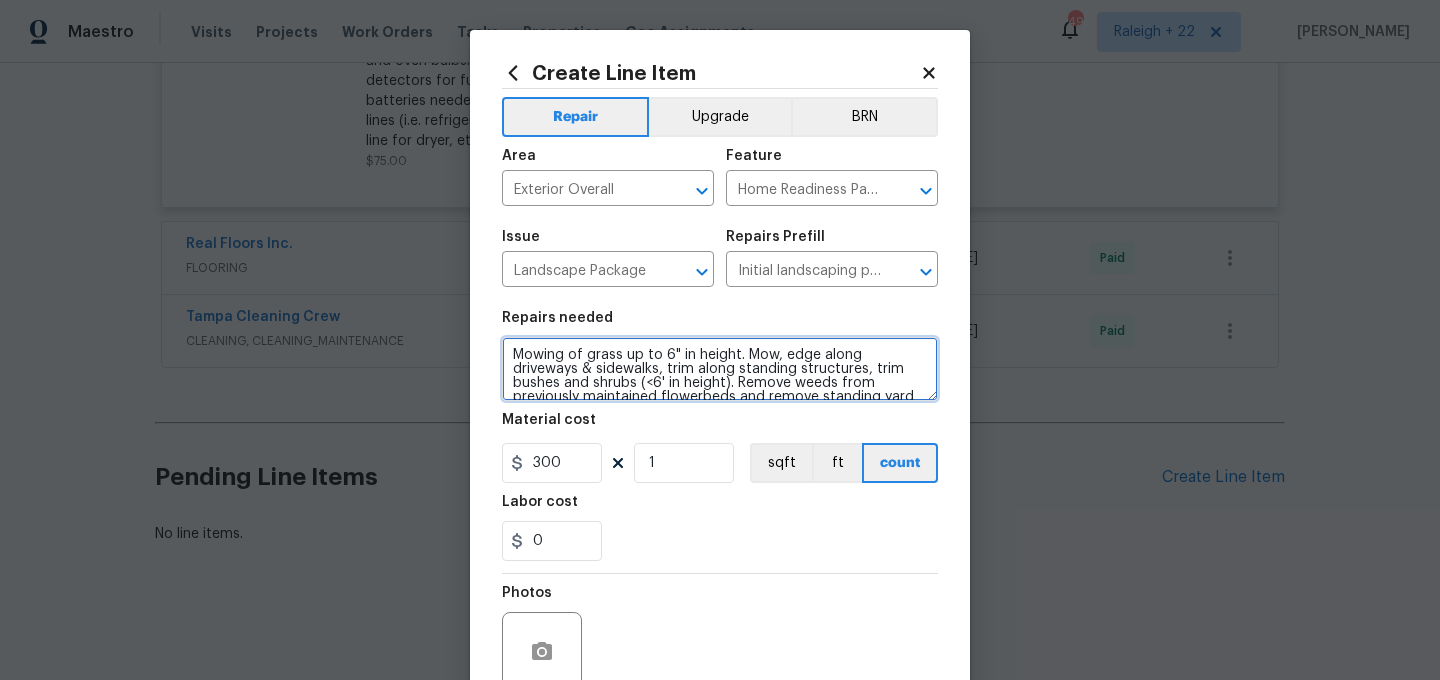 scroll, scrollTop: 42, scrollLeft: 0, axis: vertical 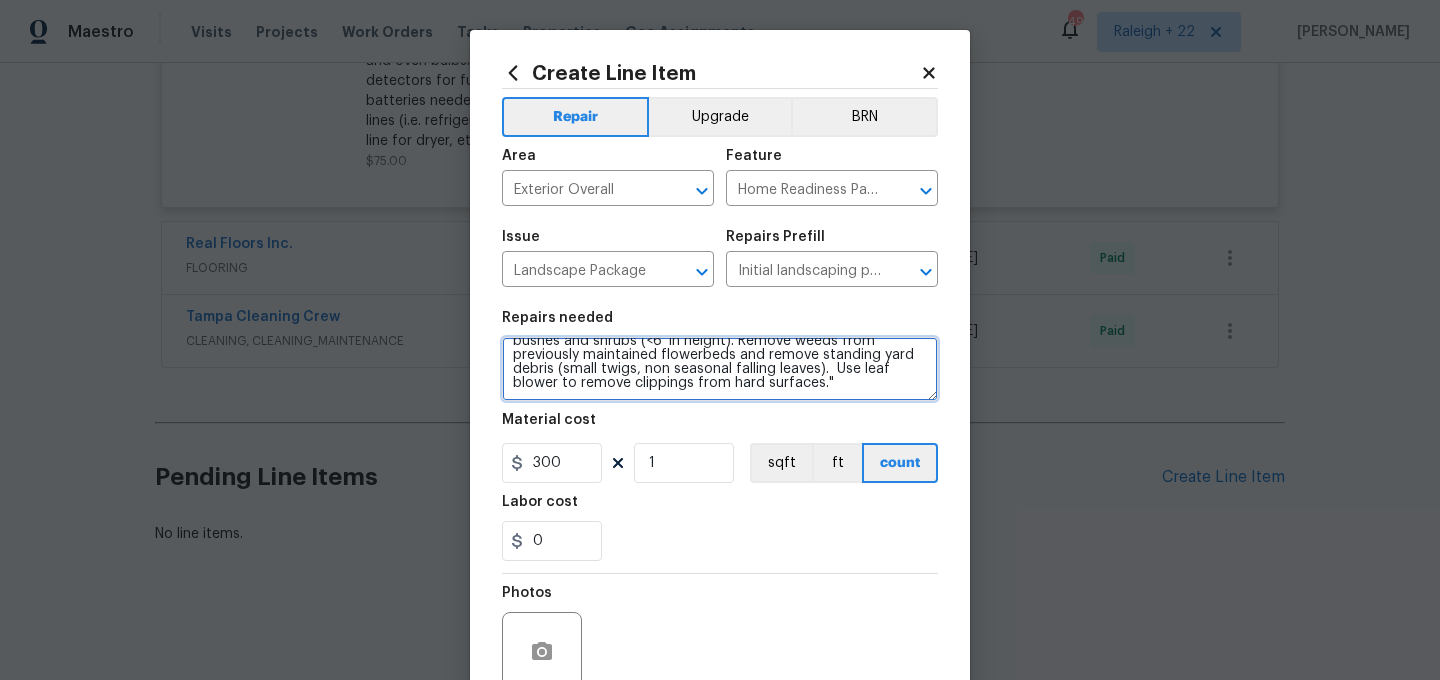 drag, startPoint x: 511, startPoint y: 352, endPoint x: 934, endPoint y: 403, distance: 426.0634 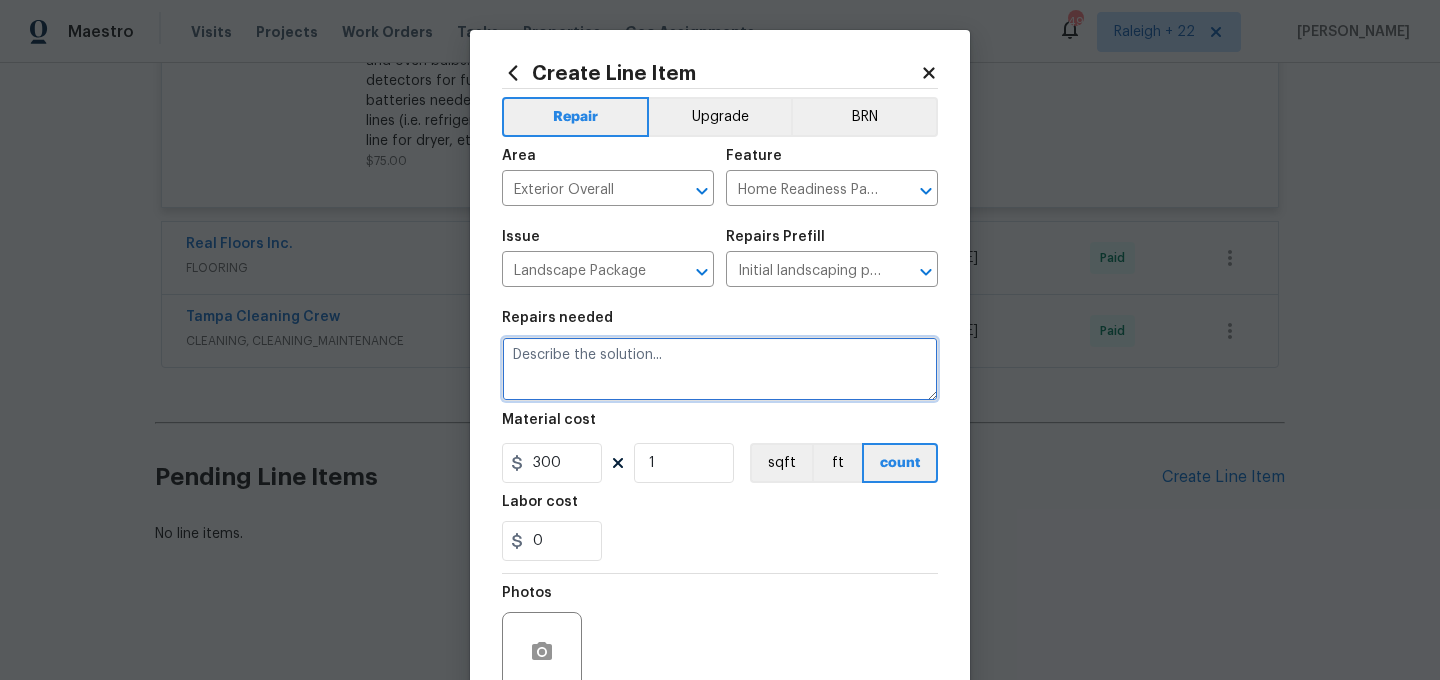 scroll, scrollTop: 0, scrollLeft: 0, axis: both 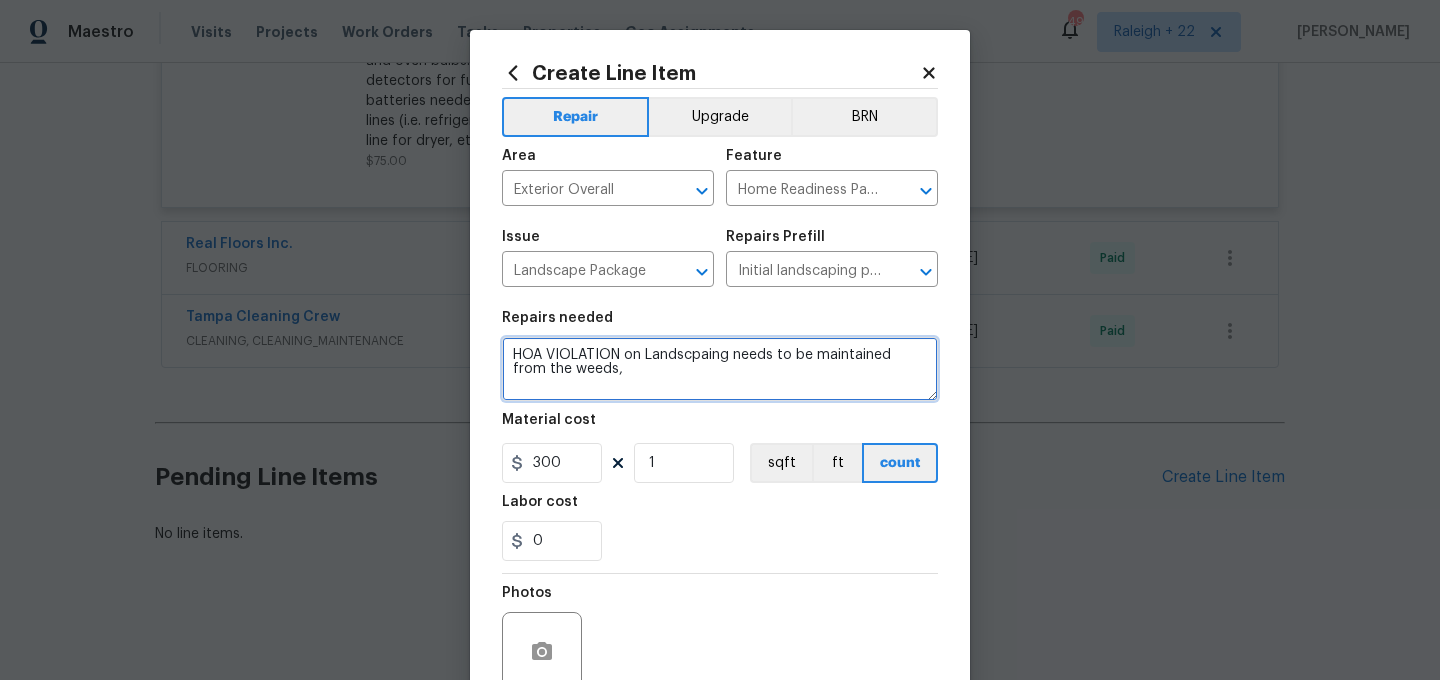 click on "HOA VIOLATION on Landscpaing needs to be maintained from the weeds," at bounding box center [720, 369] 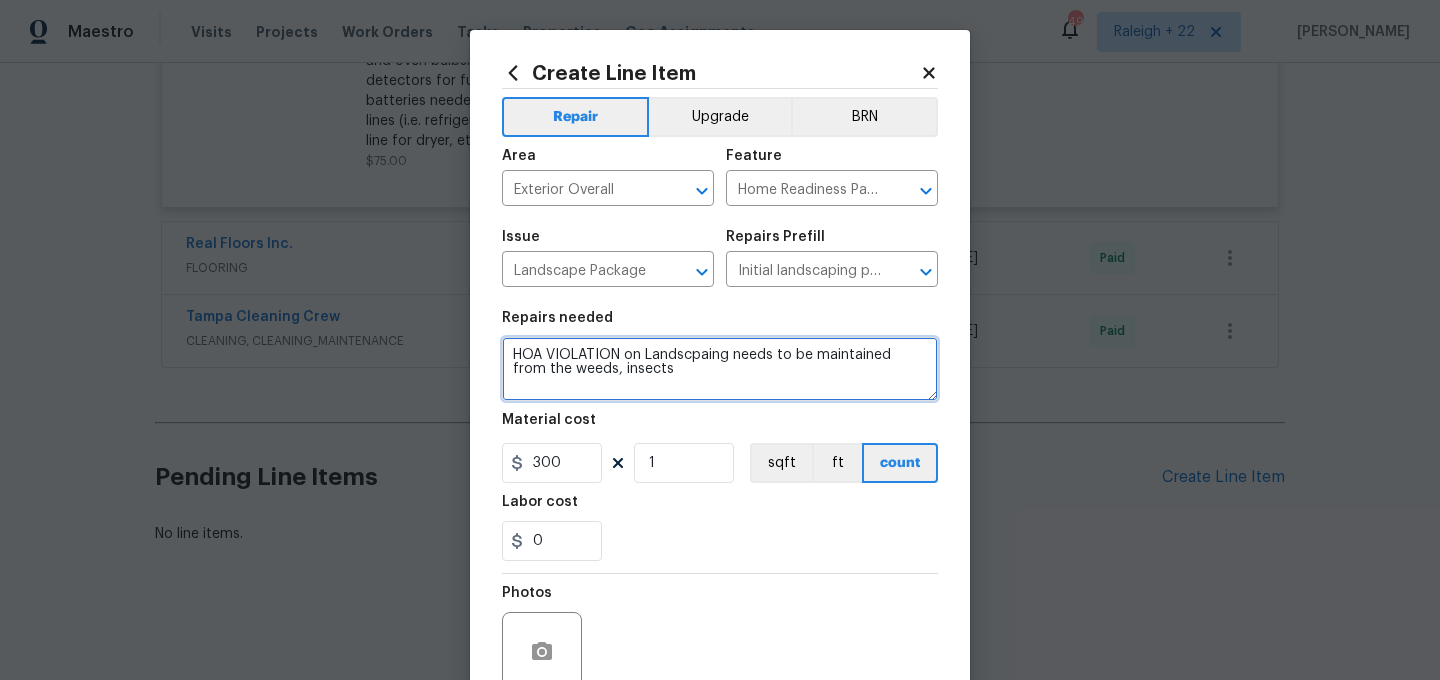 click on "HOA VIOLATION on Landscpaing needs to be maintained from the weeds, insects" at bounding box center (720, 369) 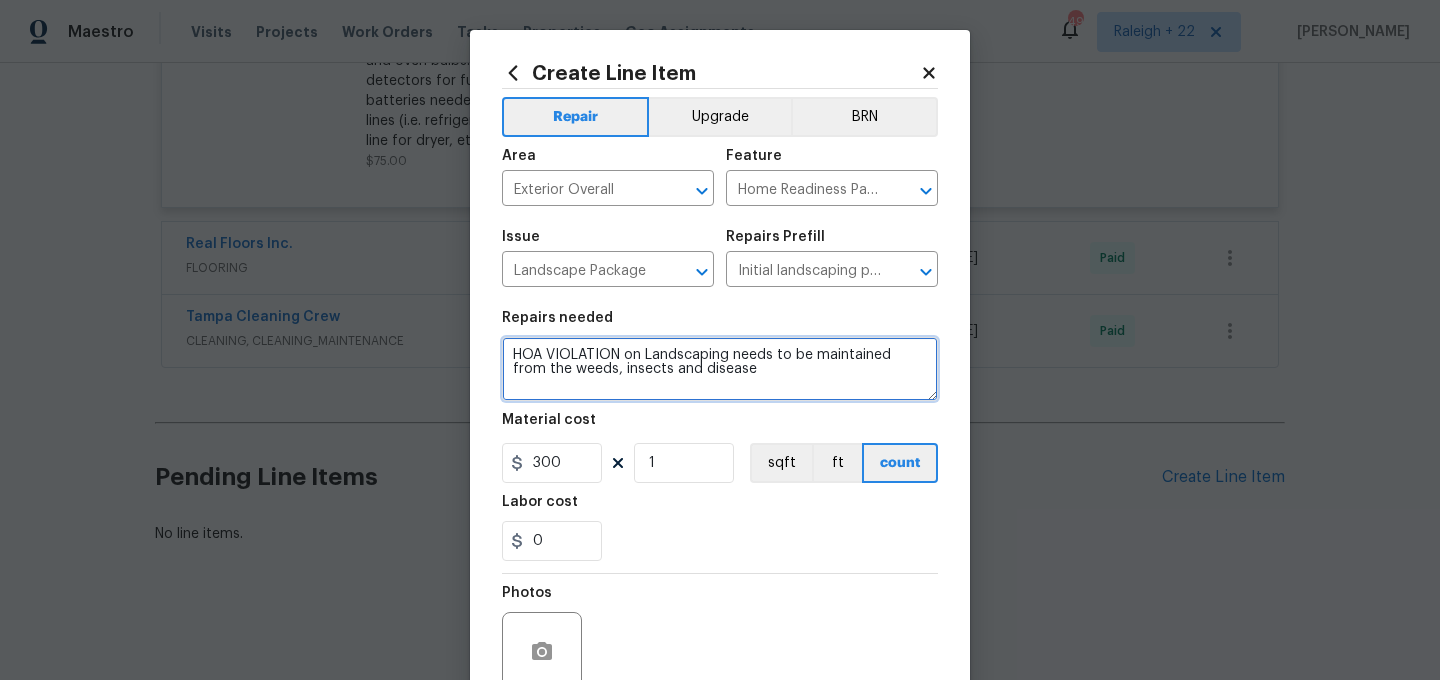 click on "HOA VIOLATION on Landscaping needs to be maintained from the weeds, insects and disease" at bounding box center (720, 369) 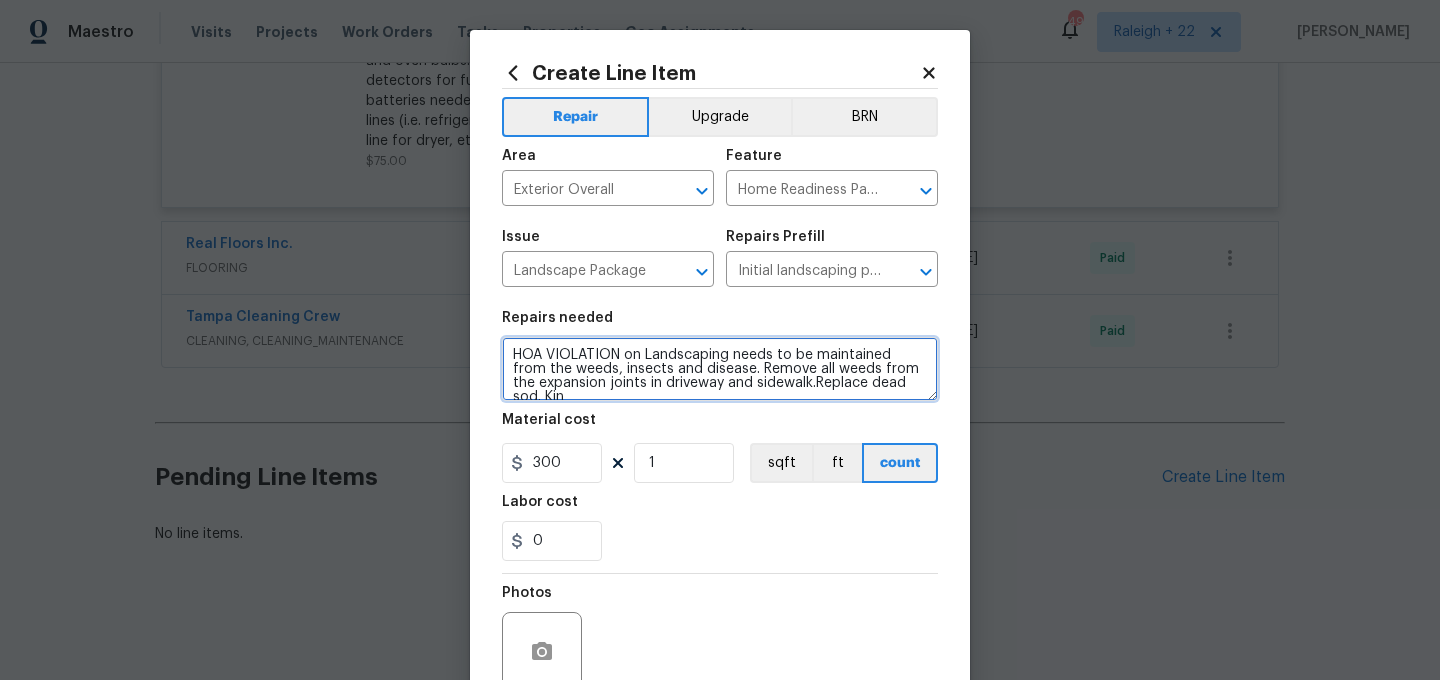 scroll, scrollTop: 4, scrollLeft: 0, axis: vertical 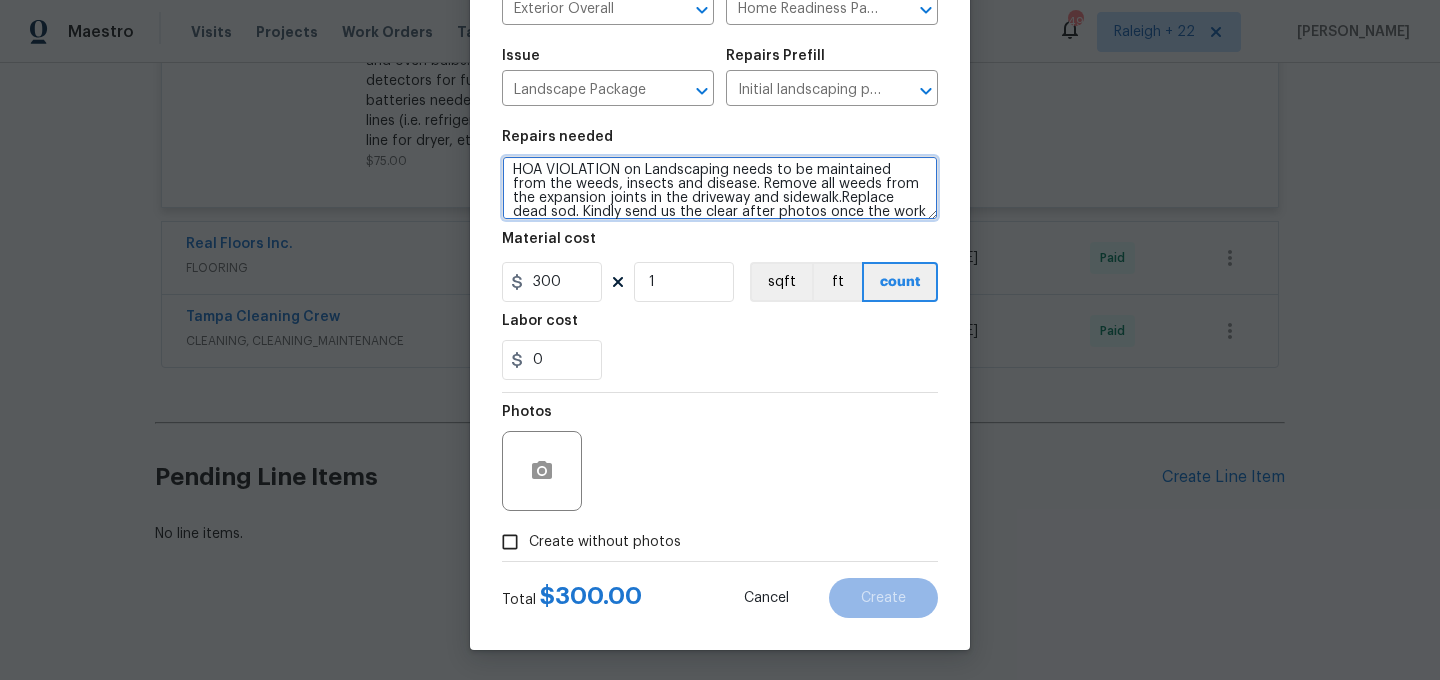 type on "HOA VIOLATION on Landscaping needs to be maintained from the weeds, insects and disease. Remove all weeds from the expansion joints in the driveway and sidewalk.Replace dead sod. Kindly send us the clear after photos once the work is done." 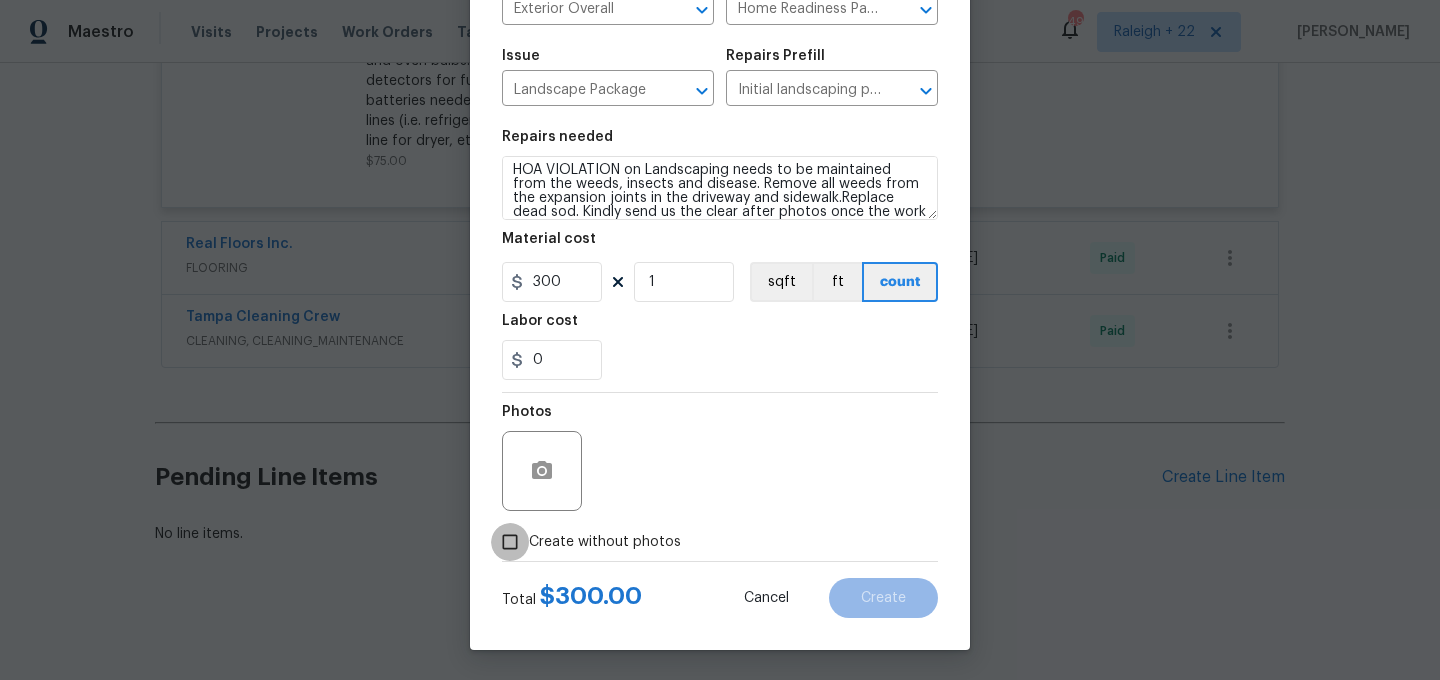 click on "Create without photos" at bounding box center (510, 542) 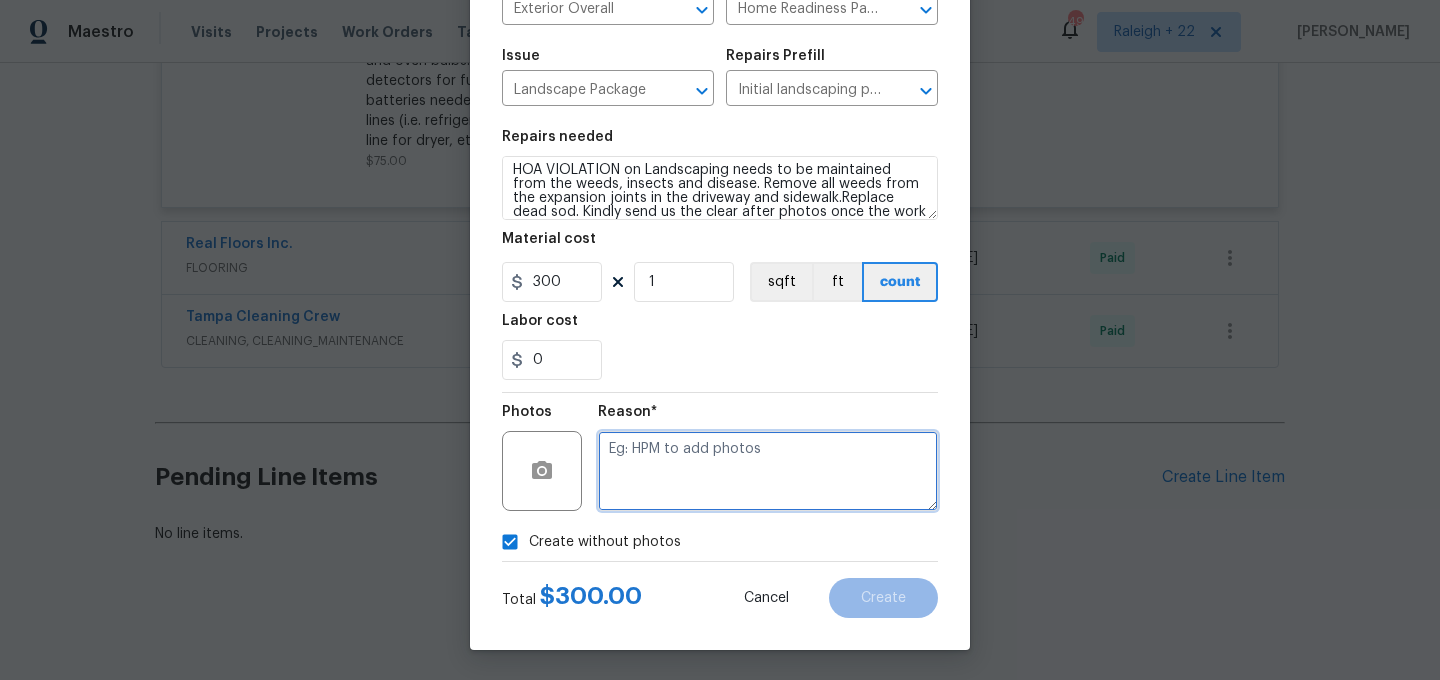 click at bounding box center [768, 471] 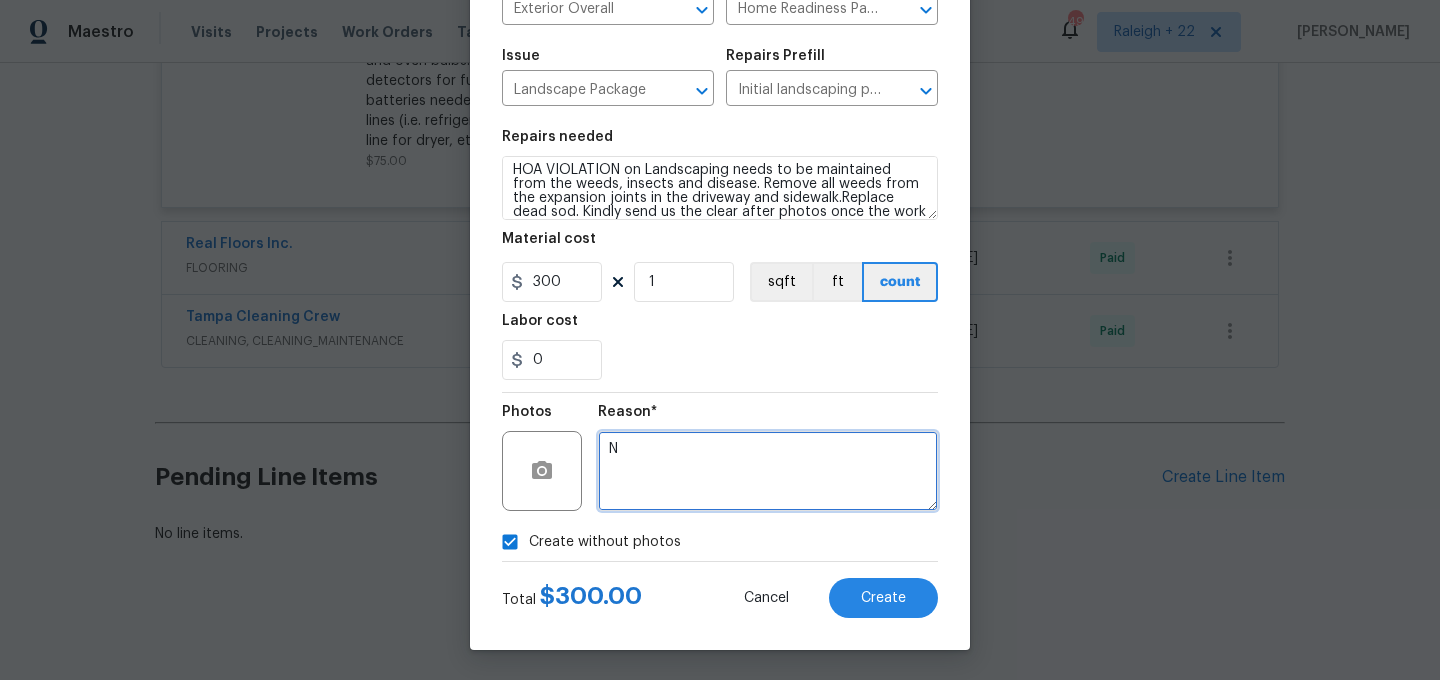 type on "NA" 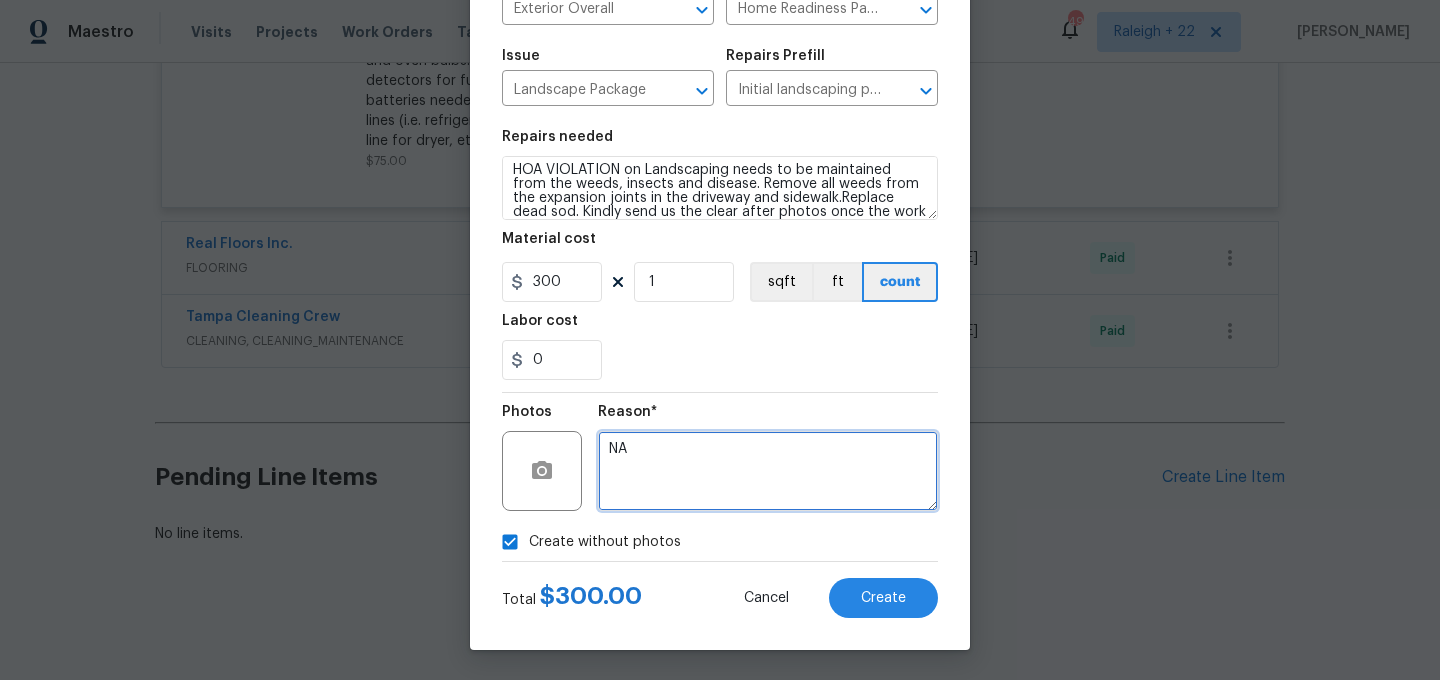 drag, startPoint x: 662, startPoint y: 459, endPoint x: 592, endPoint y: 449, distance: 70.71068 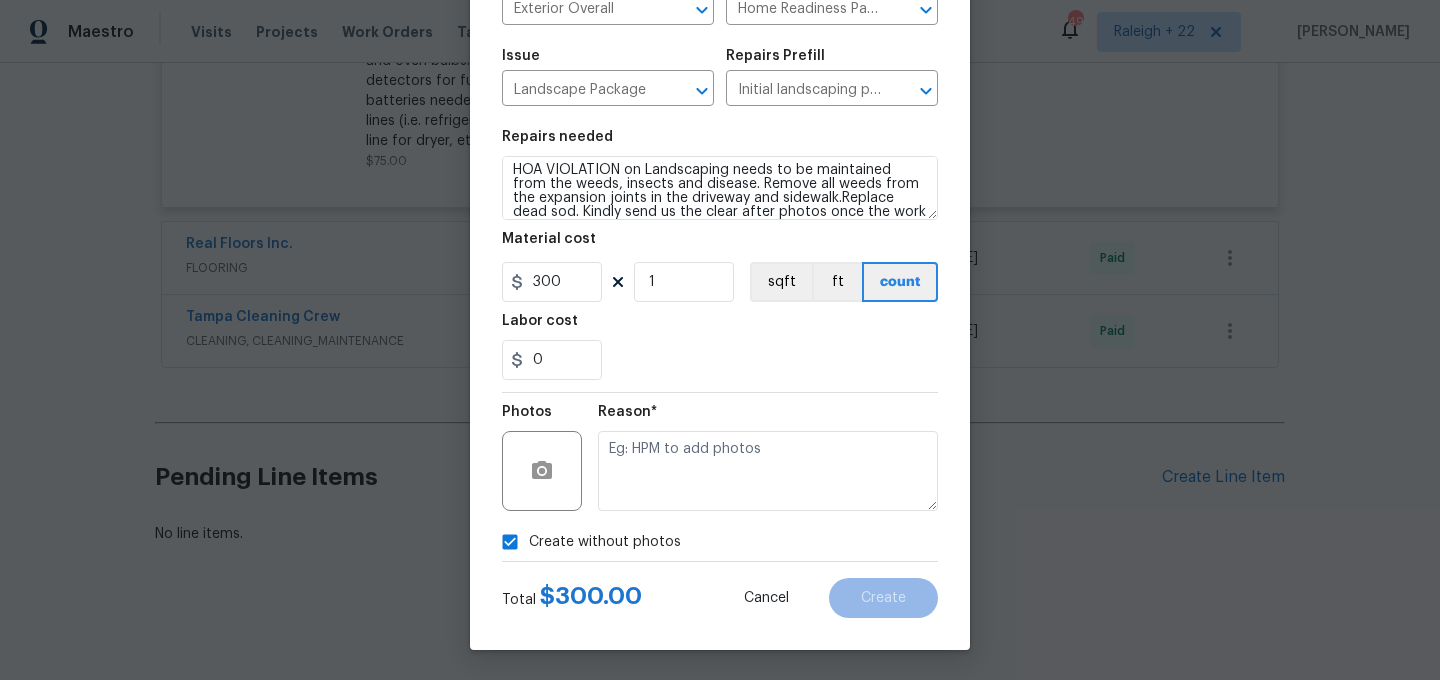 click on "Create without photos" at bounding box center [510, 542] 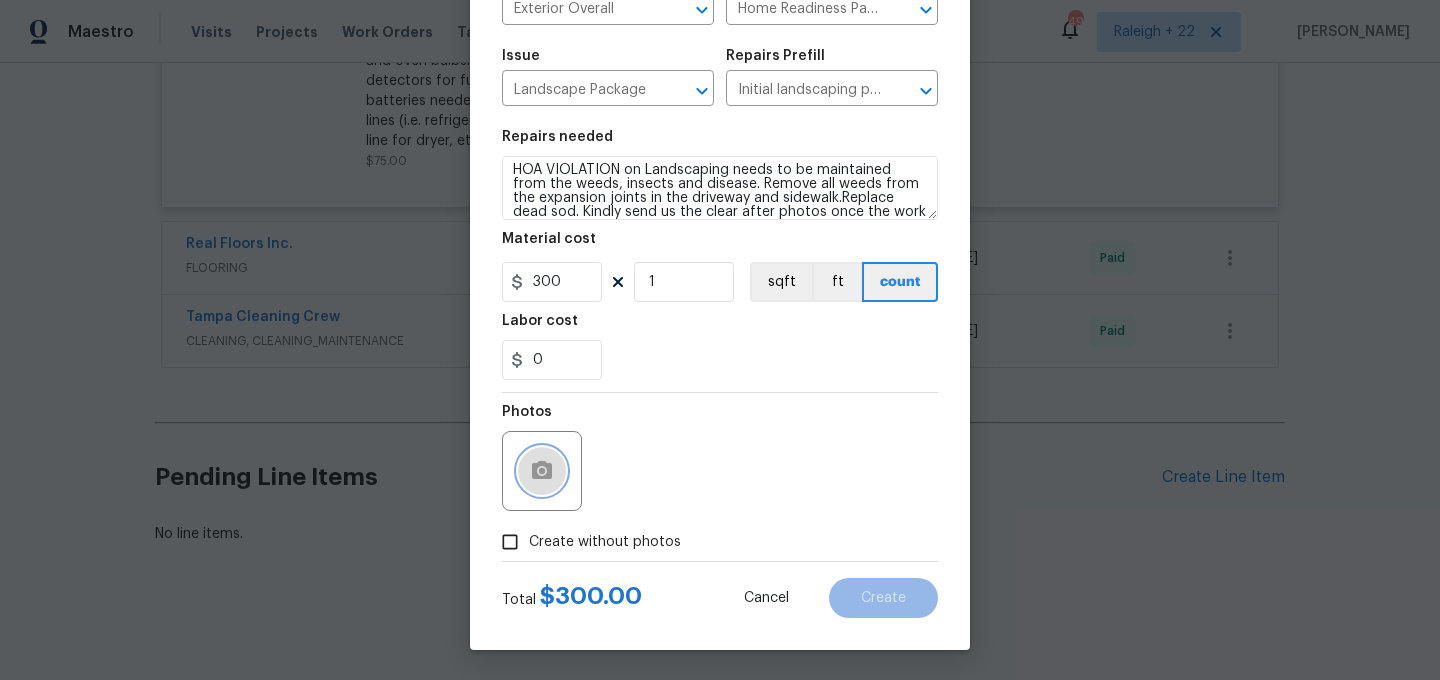 click at bounding box center [542, 471] 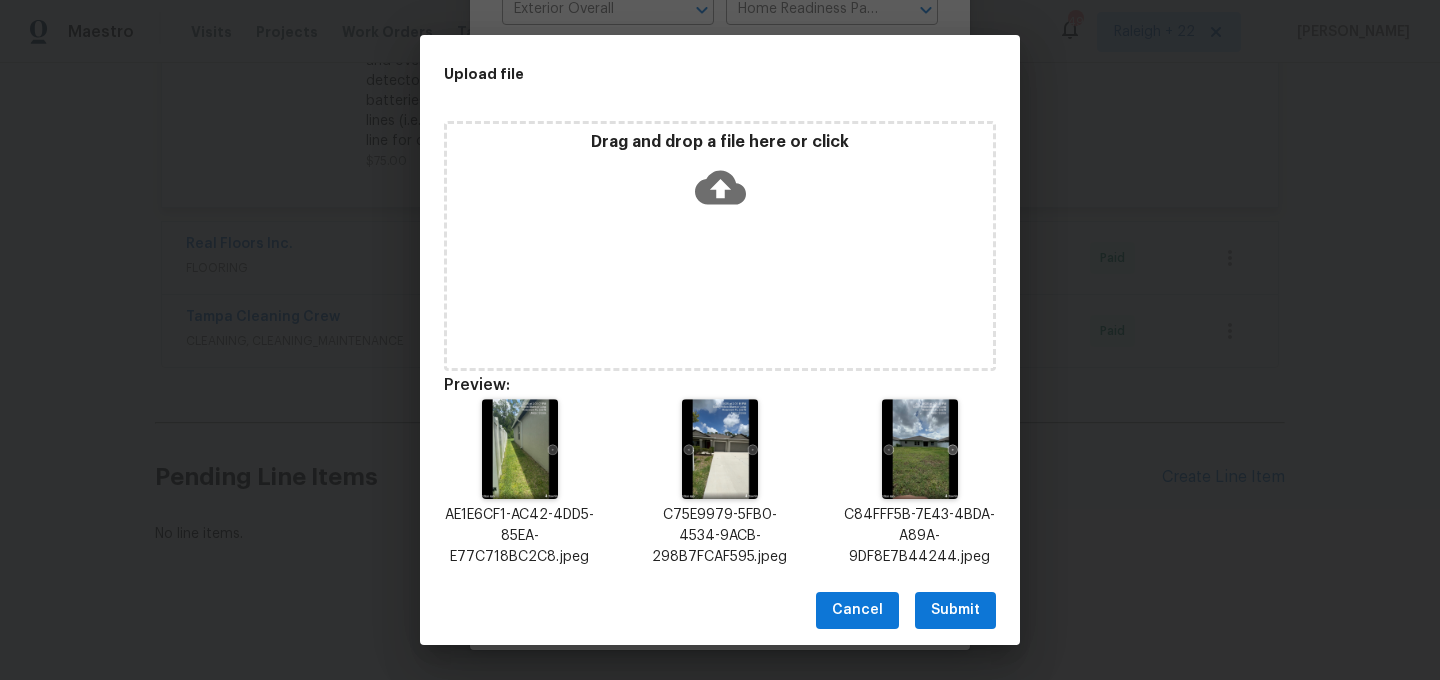 click on "Submit" at bounding box center [955, 610] 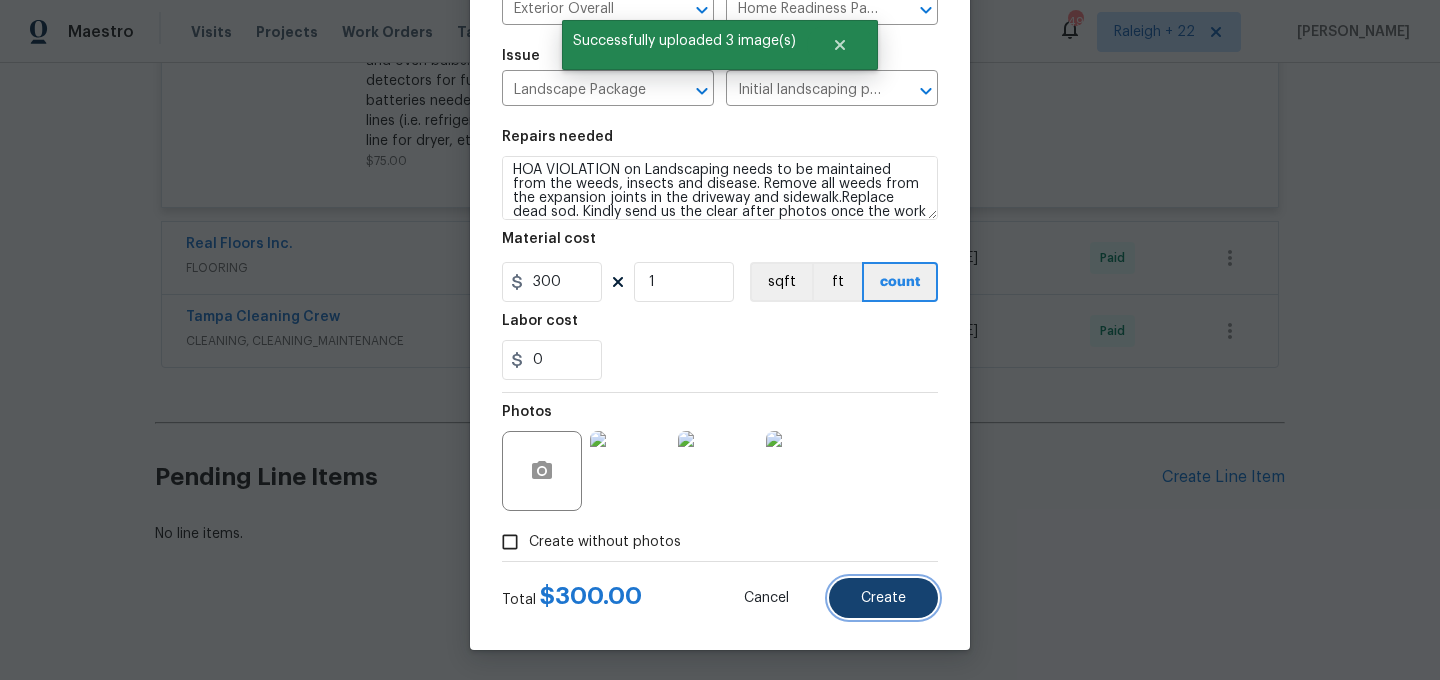click on "Create" at bounding box center [883, 598] 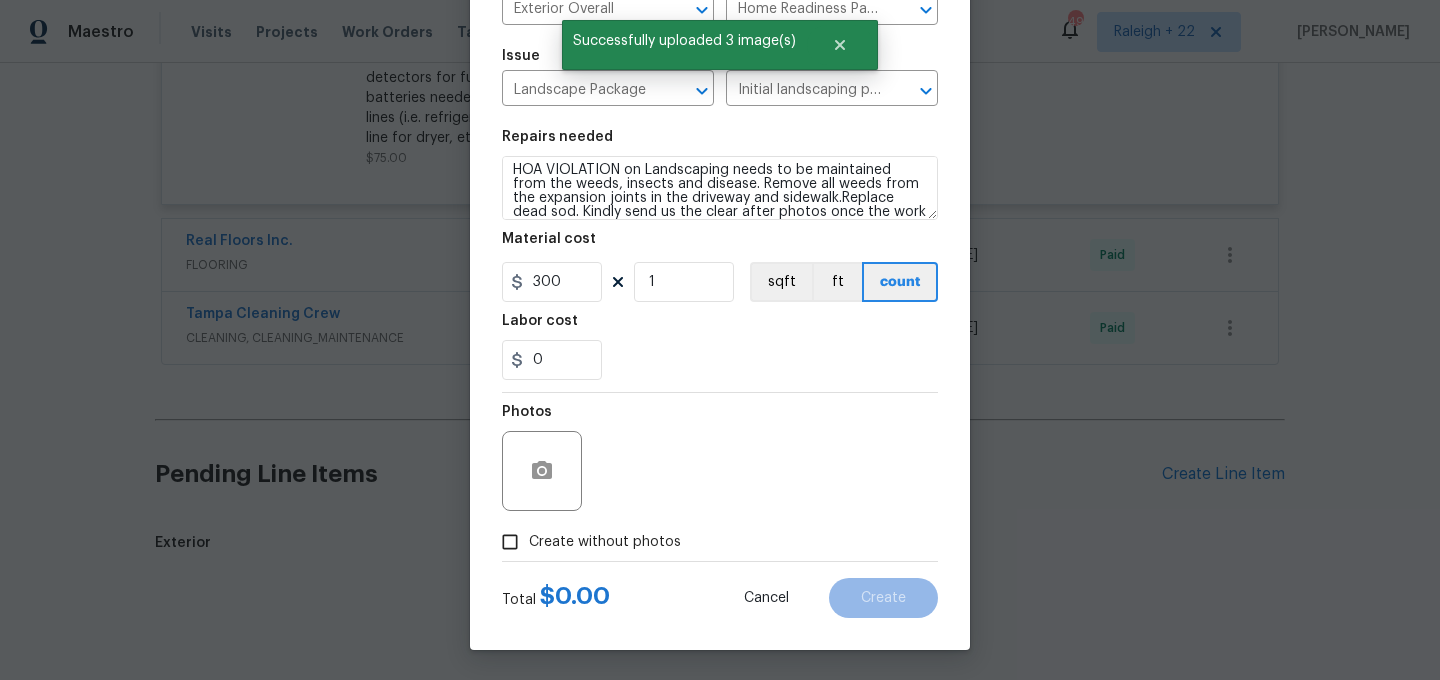 type on "0" 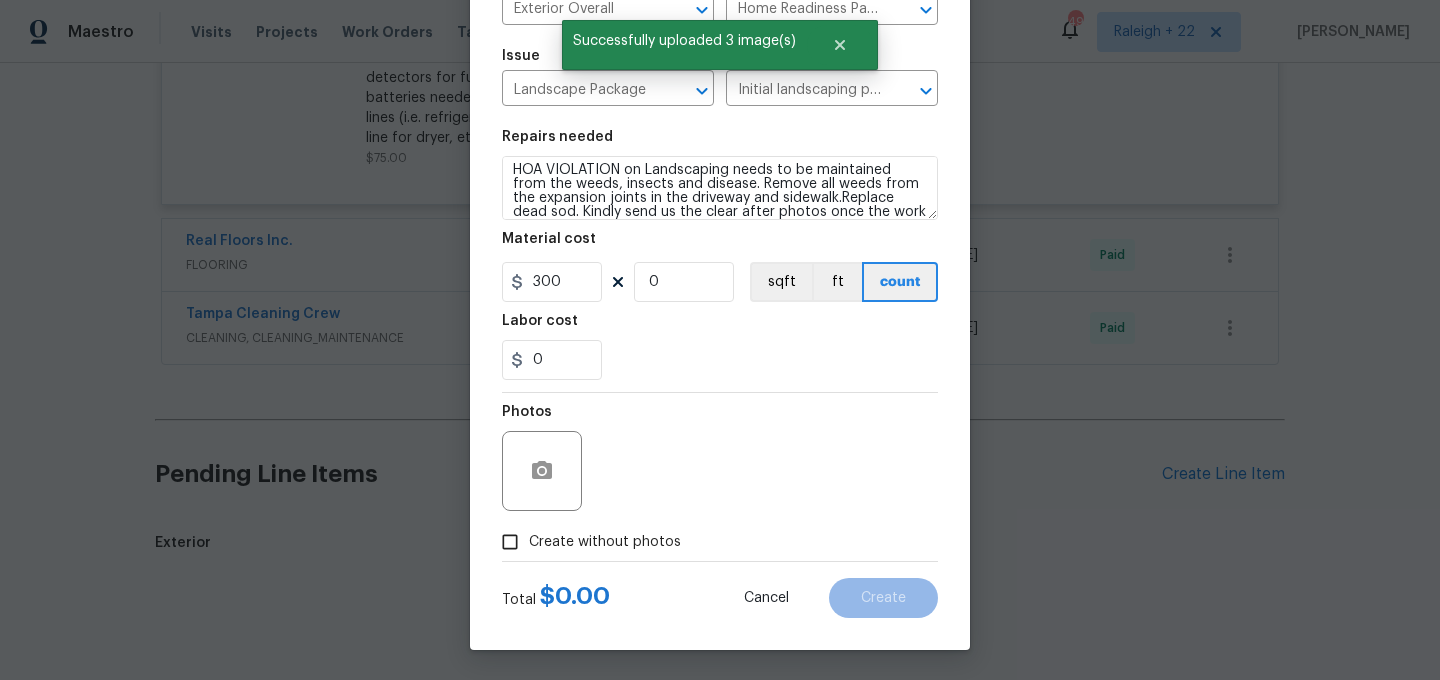 type 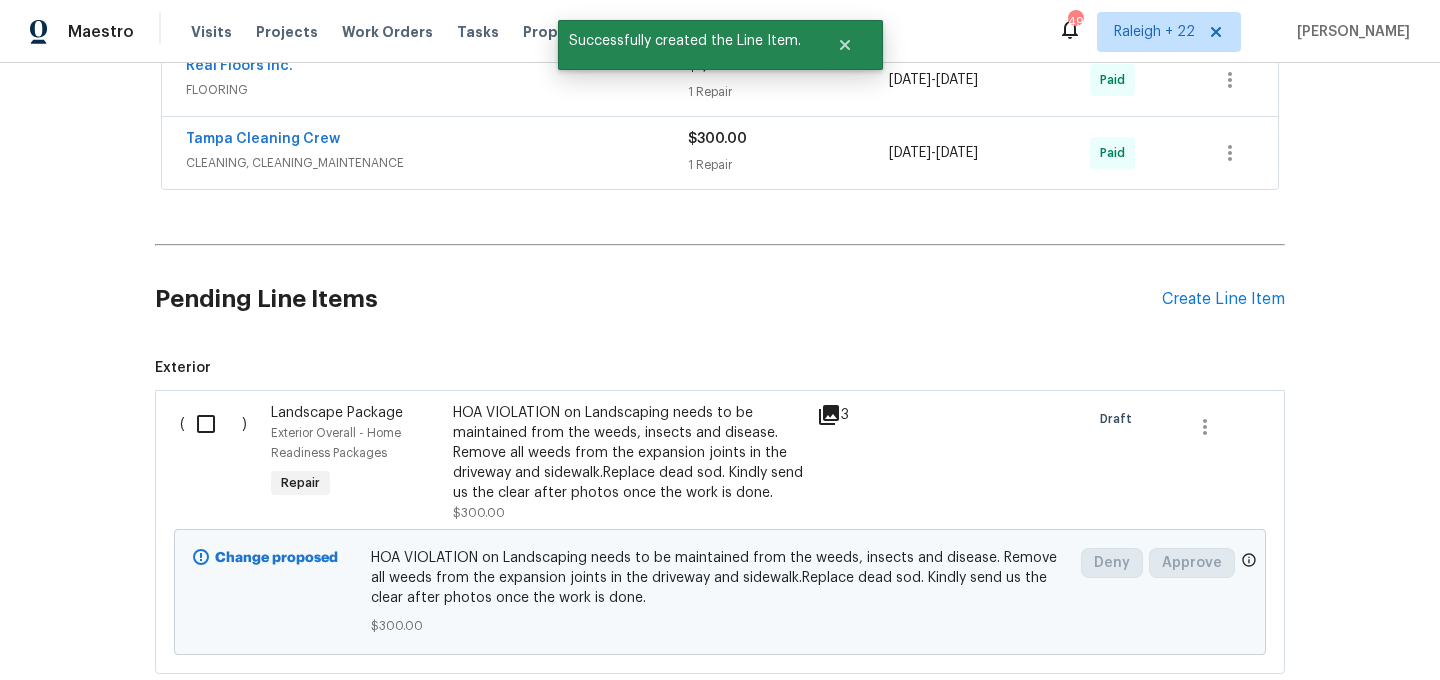 scroll, scrollTop: 1992, scrollLeft: 0, axis: vertical 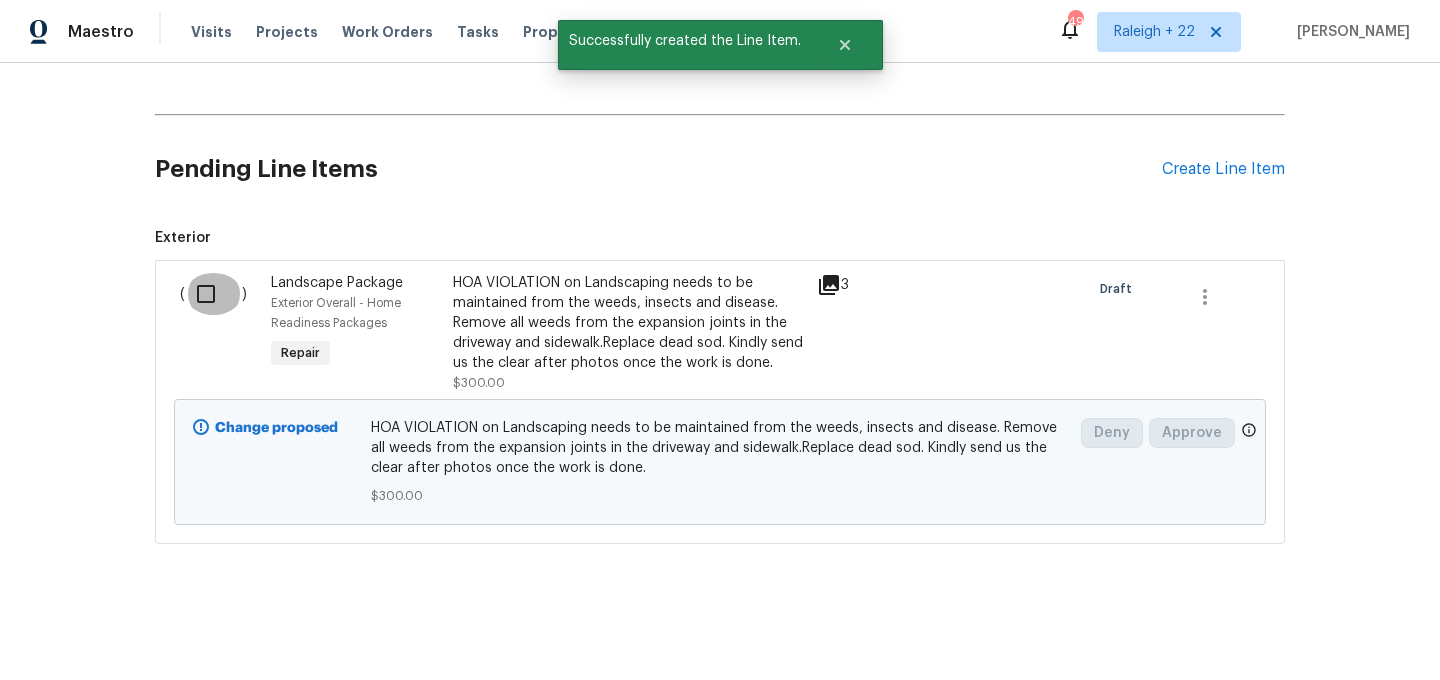 click at bounding box center (213, 294) 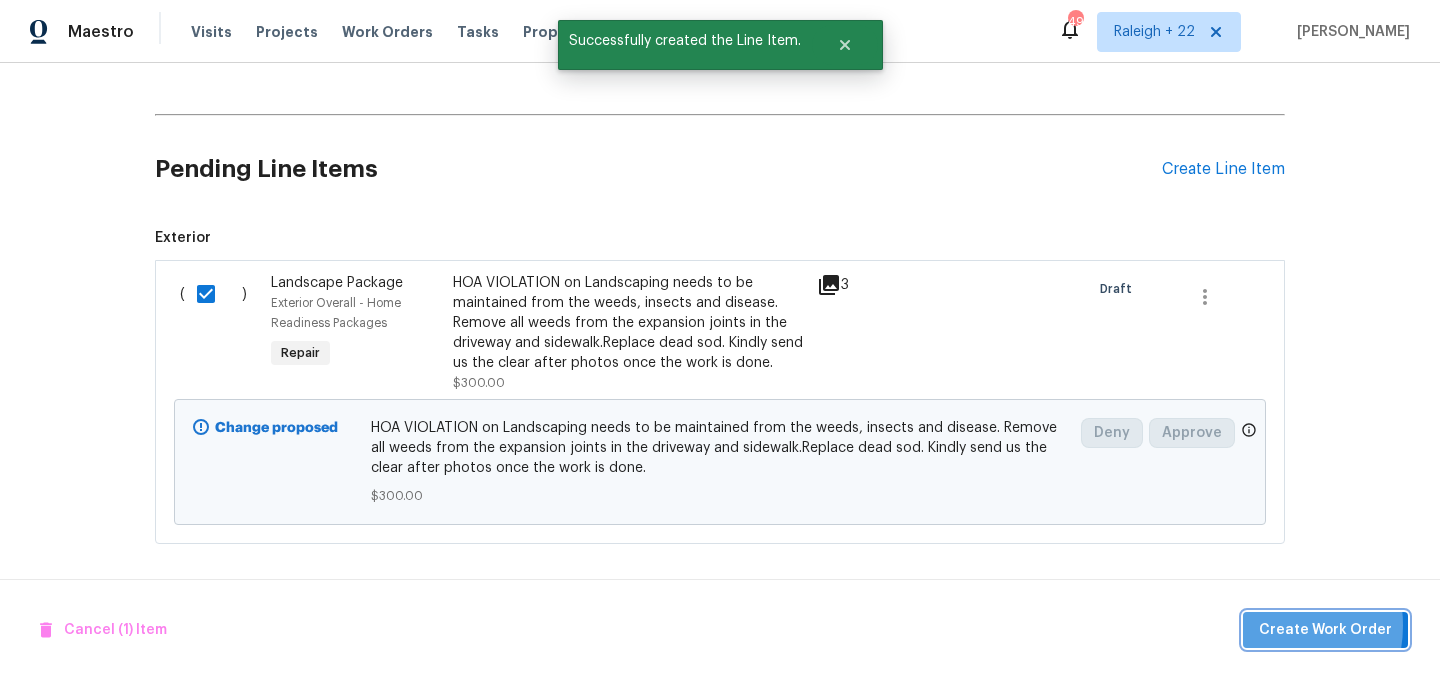 click on "Create Work Order" at bounding box center (1325, 630) 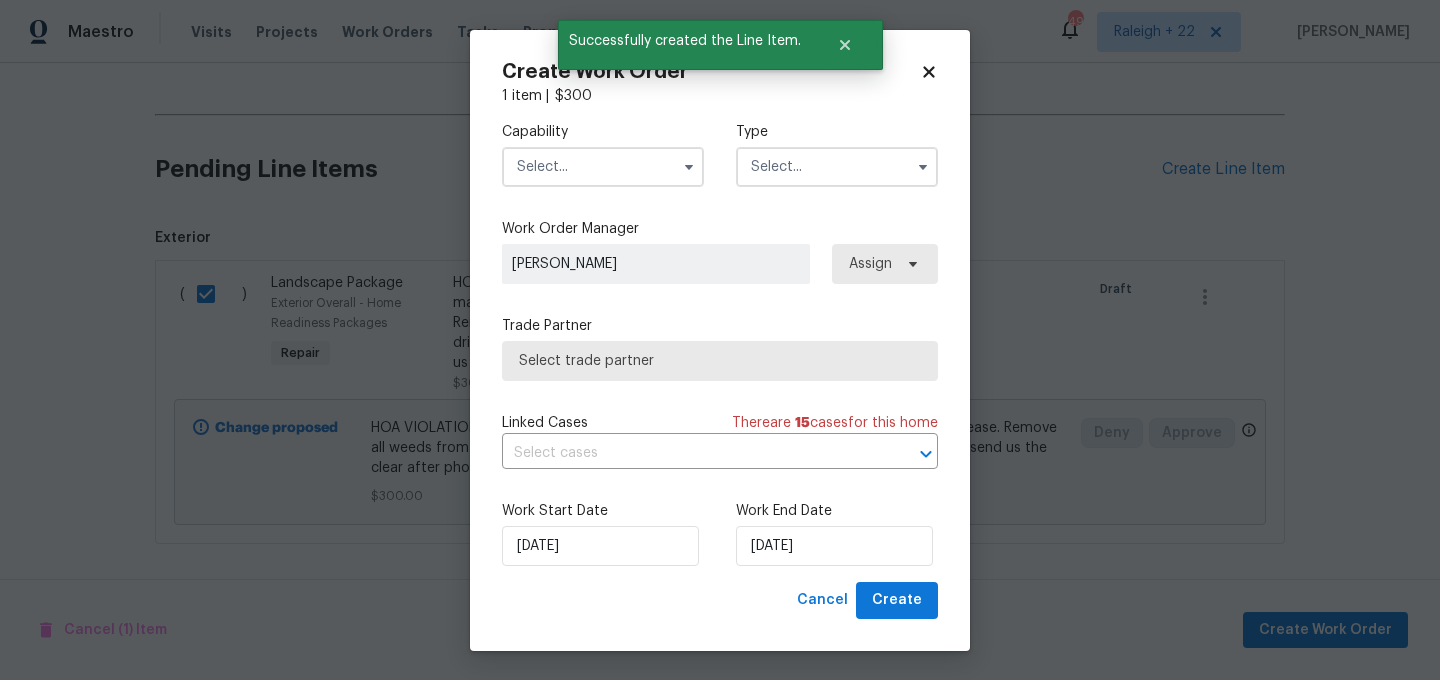 click at bounding box center (603, 167) 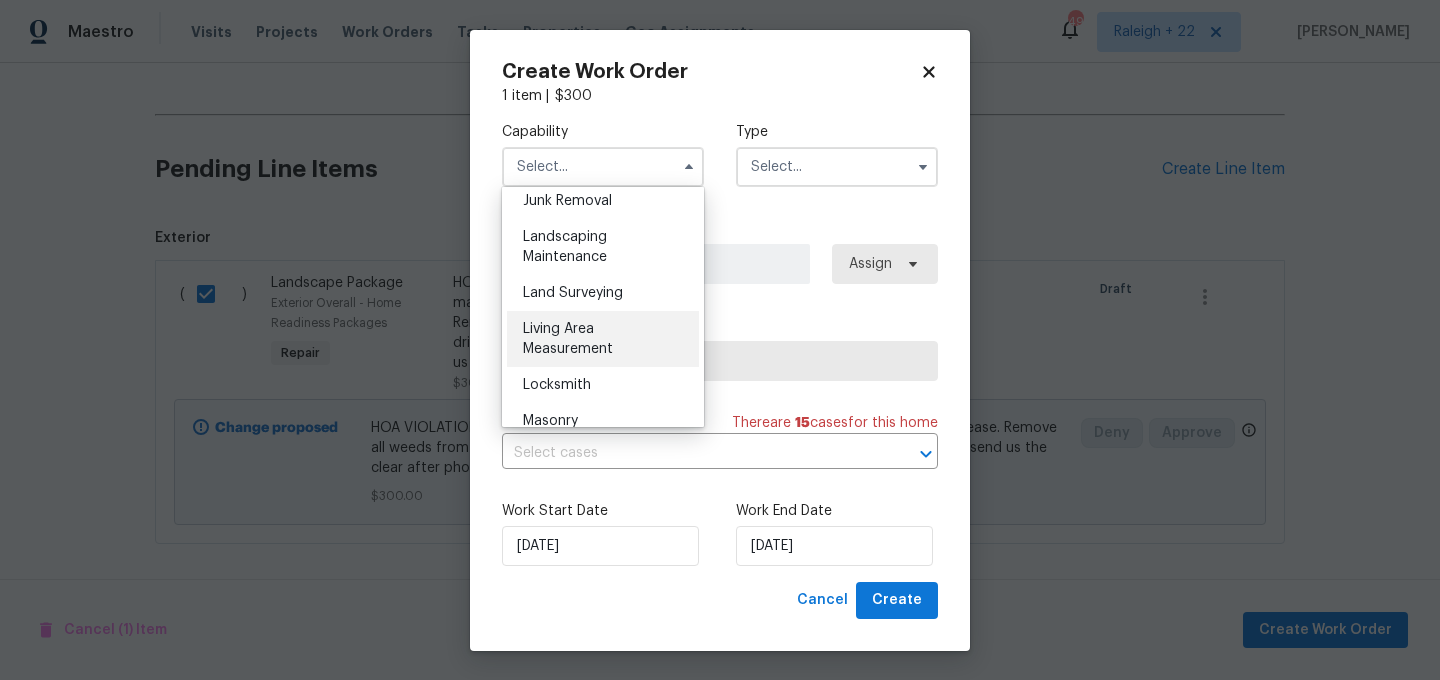 scroll, scrollTop: 1281, scrollLeft: 0, axis: vertical 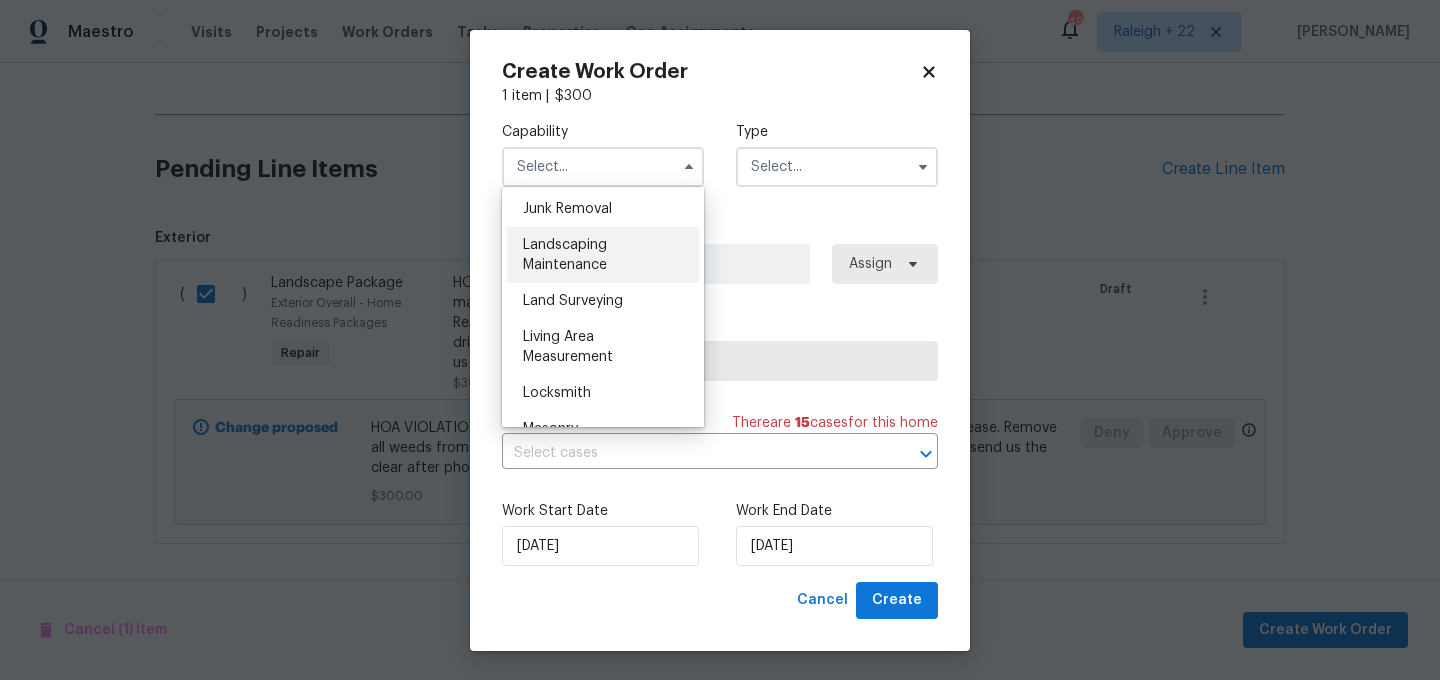 click on "Landscaping Maintenance" at bounding box center (565, 255) 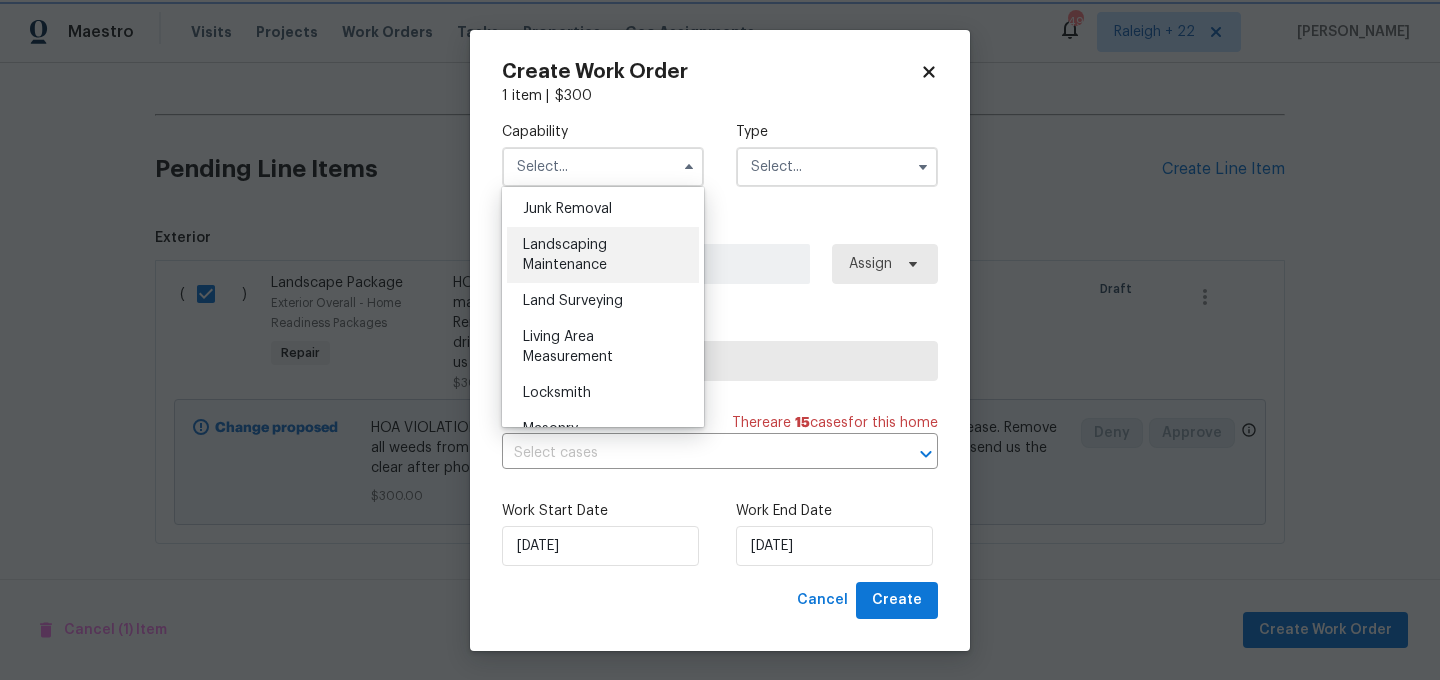 type on "Landscaping Maintenance" 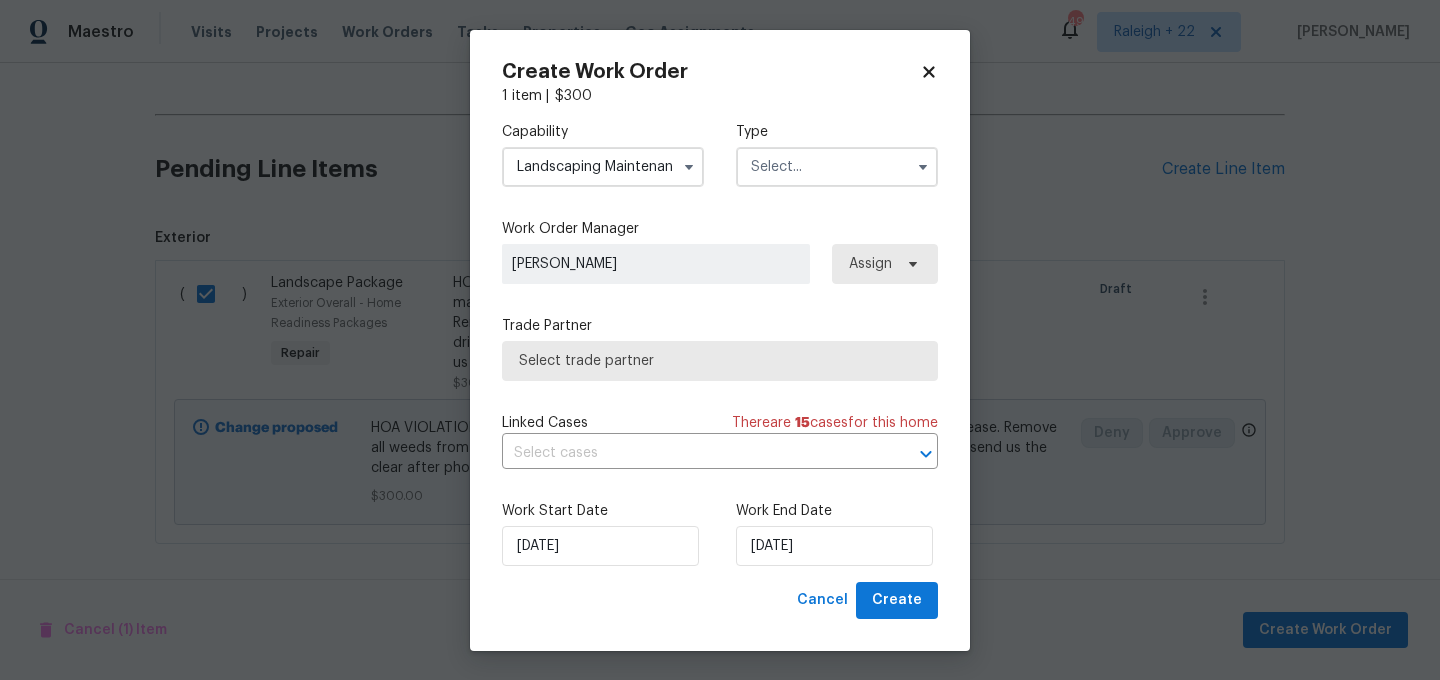 click at bounding box center [837, 167] 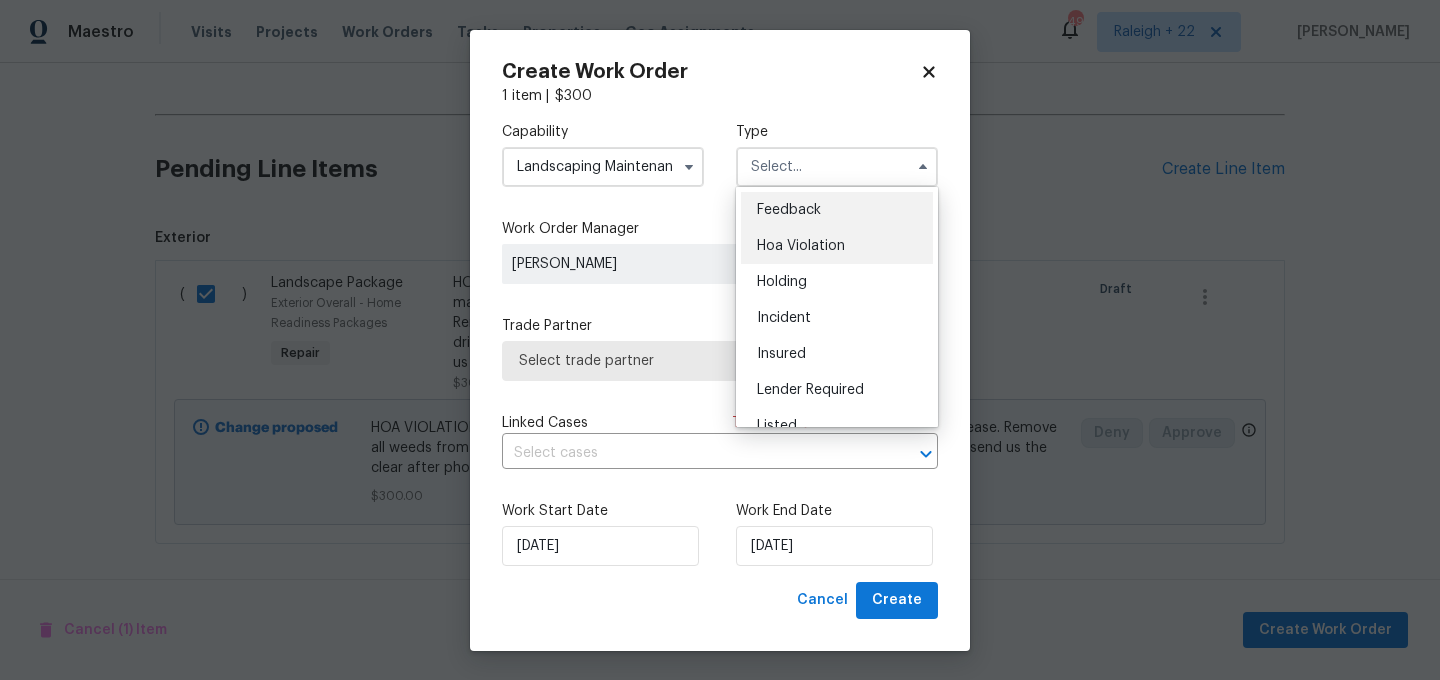 click on "Hoa Violation" at bounding box center (837, 246) 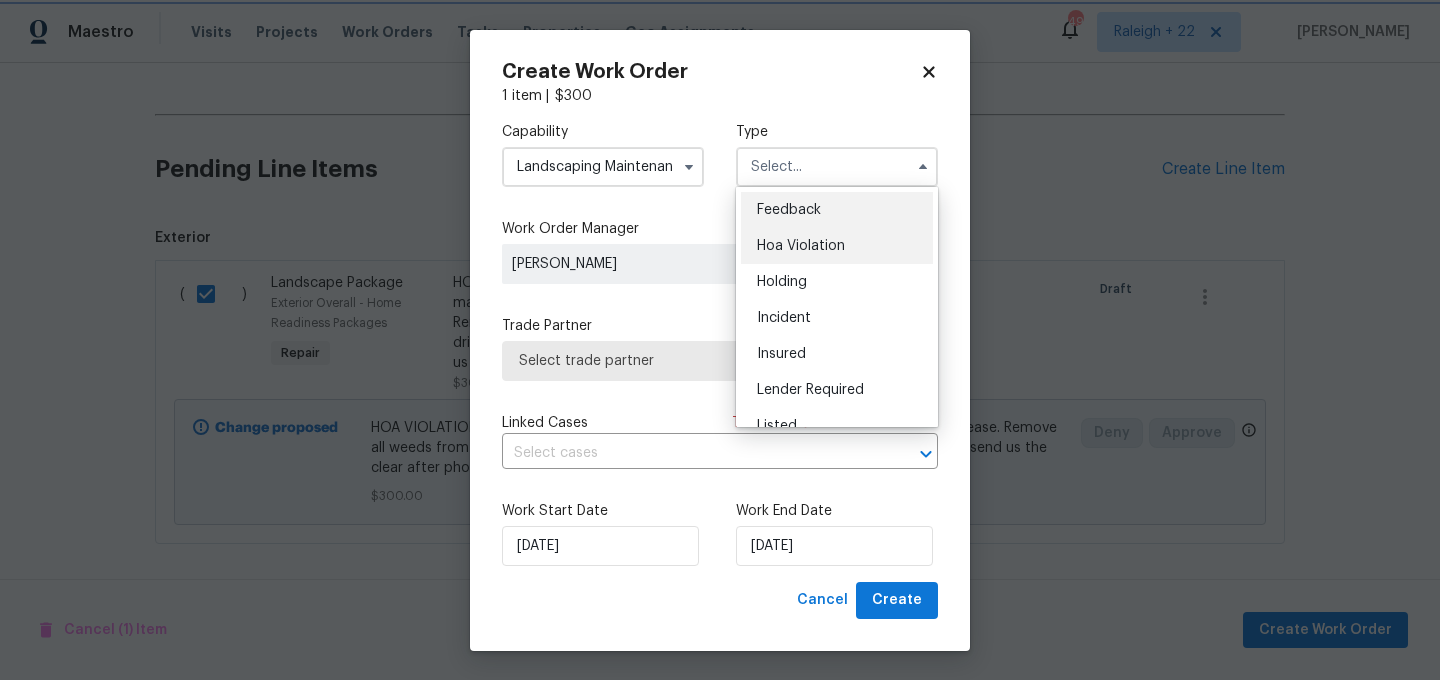 type on "Hoa Violation" 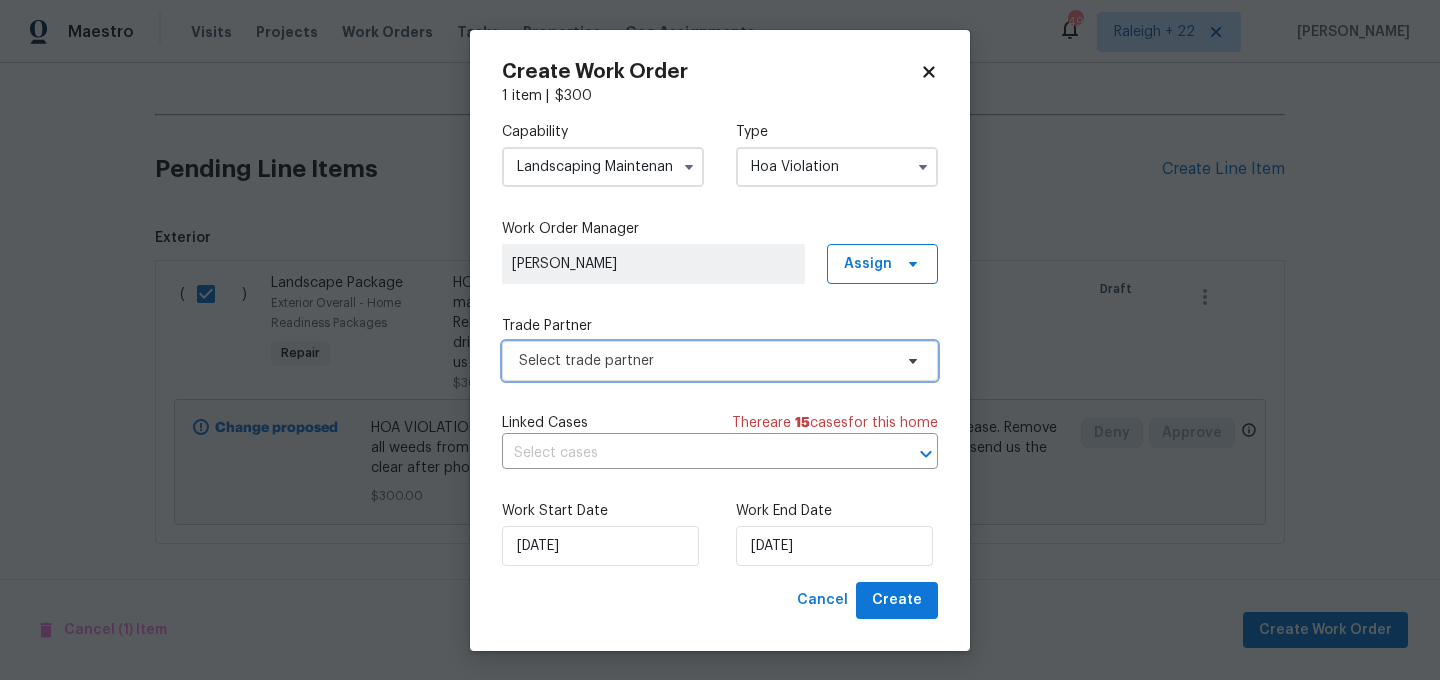 click on "Select trade partner" at bounding box center [720, 361] 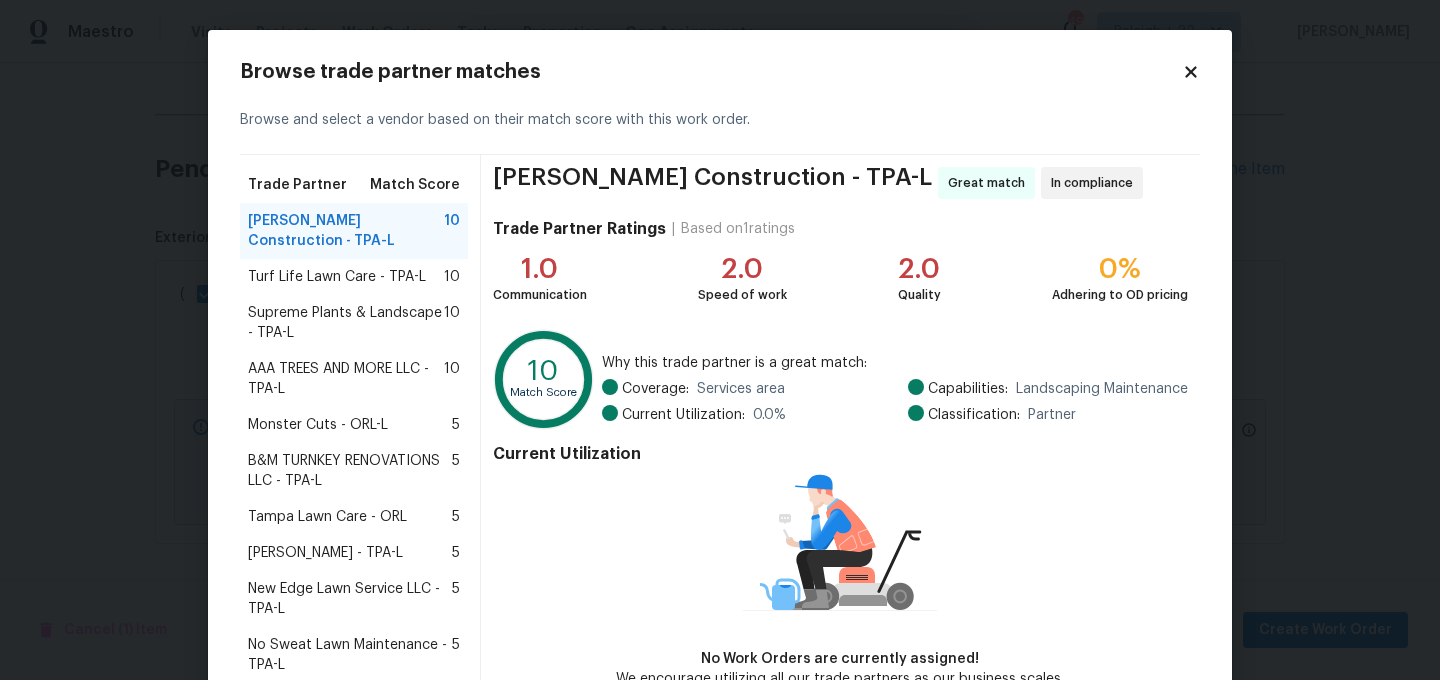 click on "AAA TREES AND MORE LLC - TPA-L" at bounding box center [346, 379] 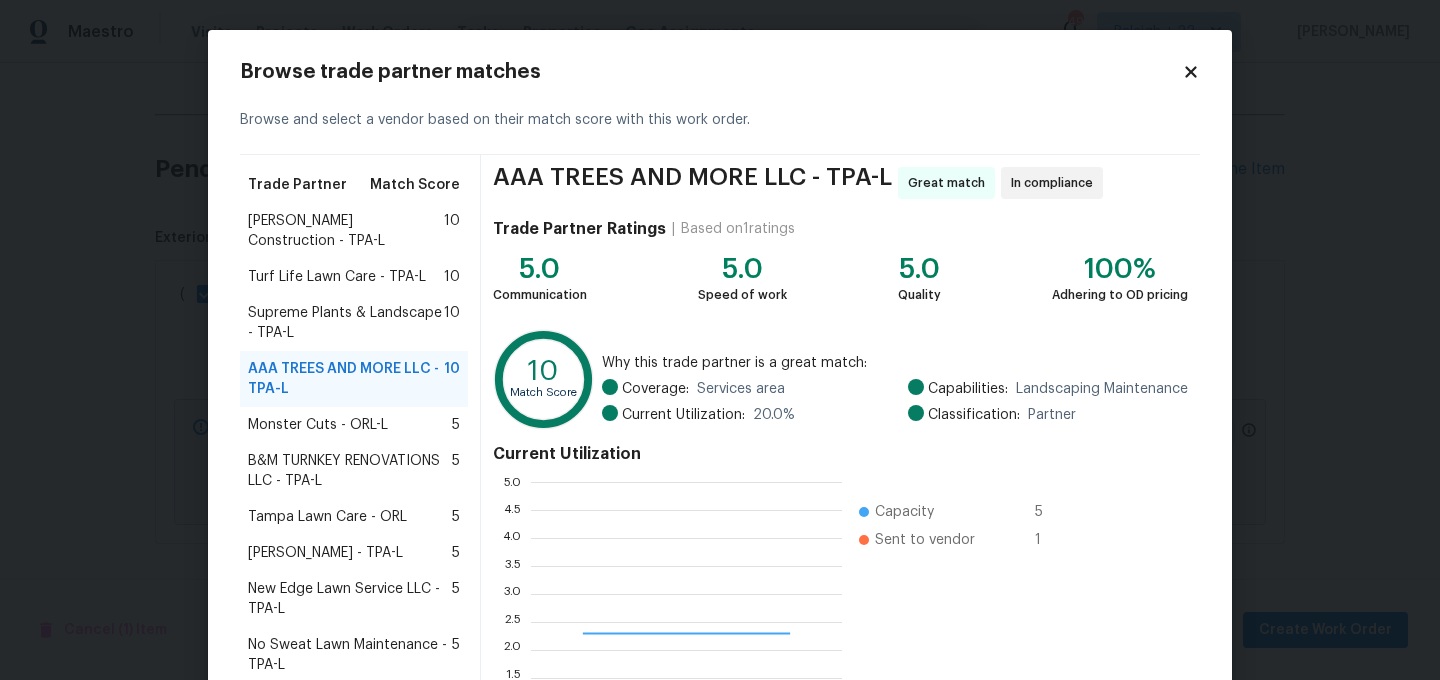 scroll, scrollTop: 93, scrollLeft: 0, axis: vertical 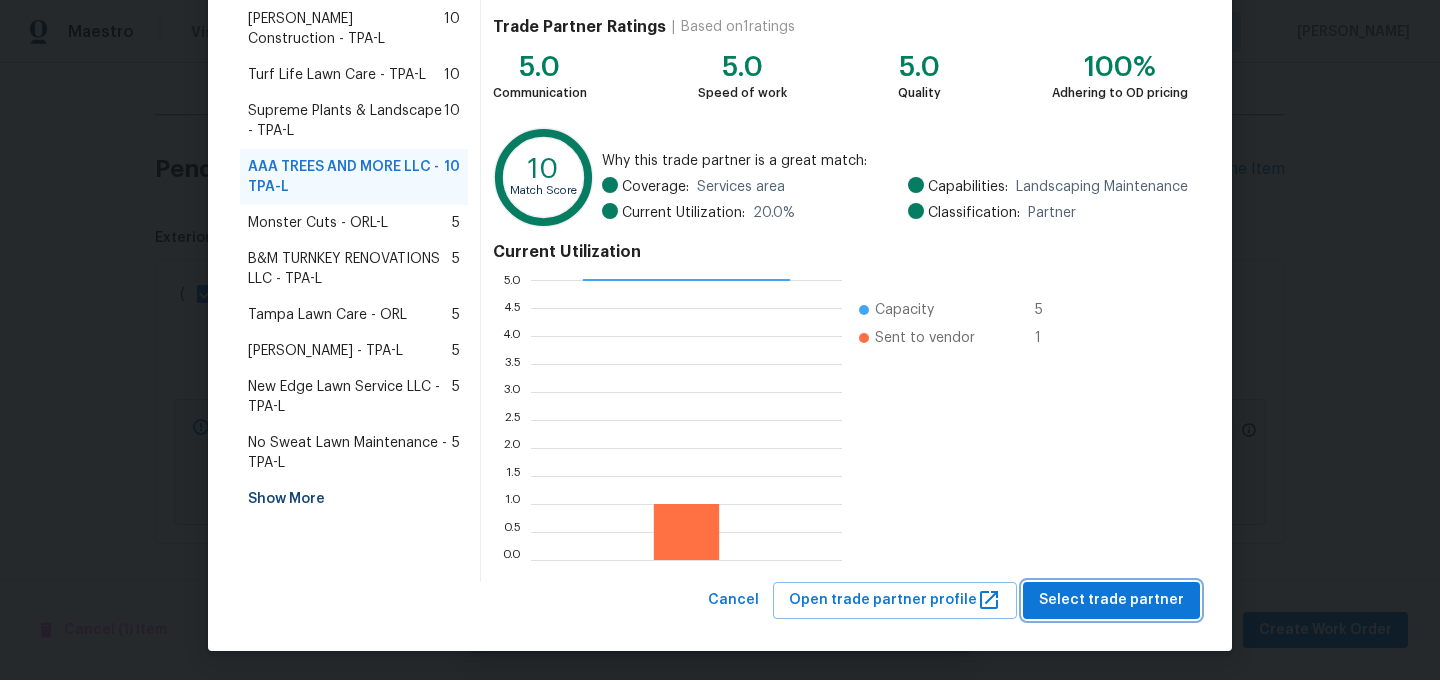 click on "Select trade partner" at bounding box center [1111, 600] 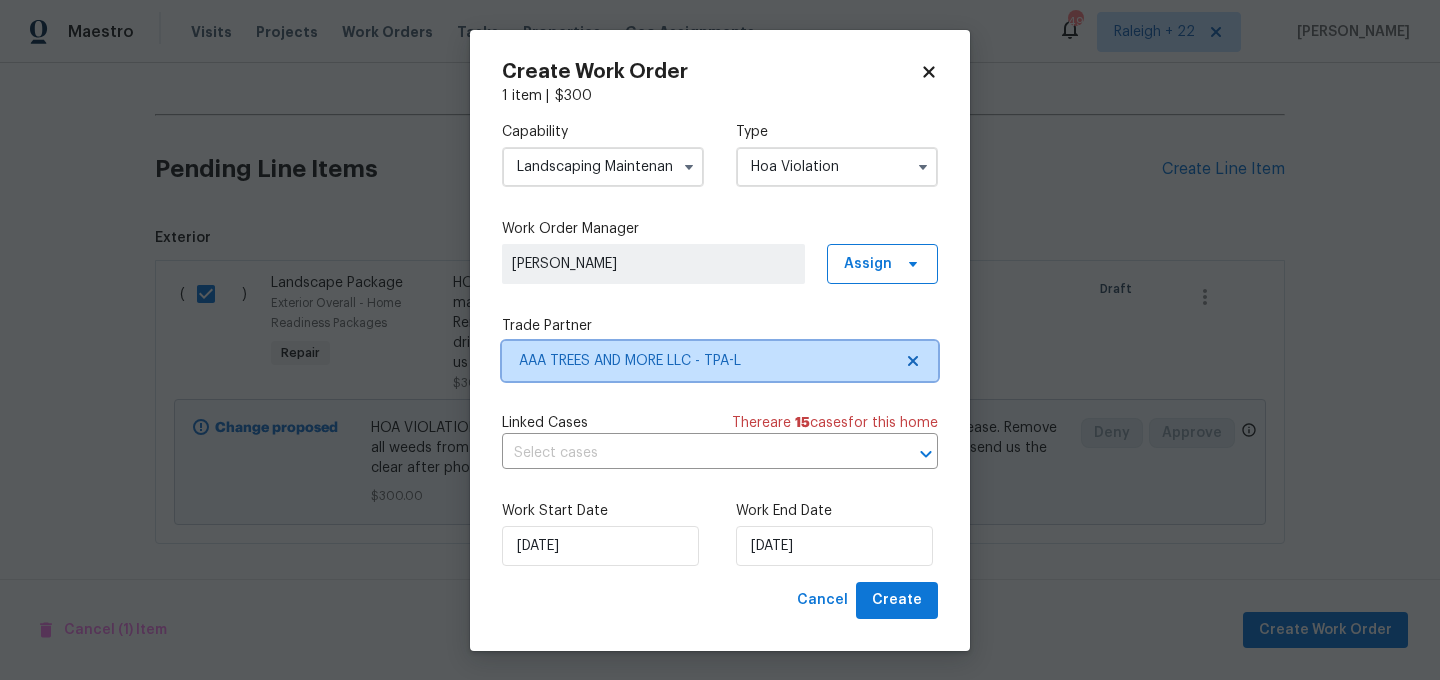 scroll, scrollTop: 0, scrollLeft: 0, axis: both 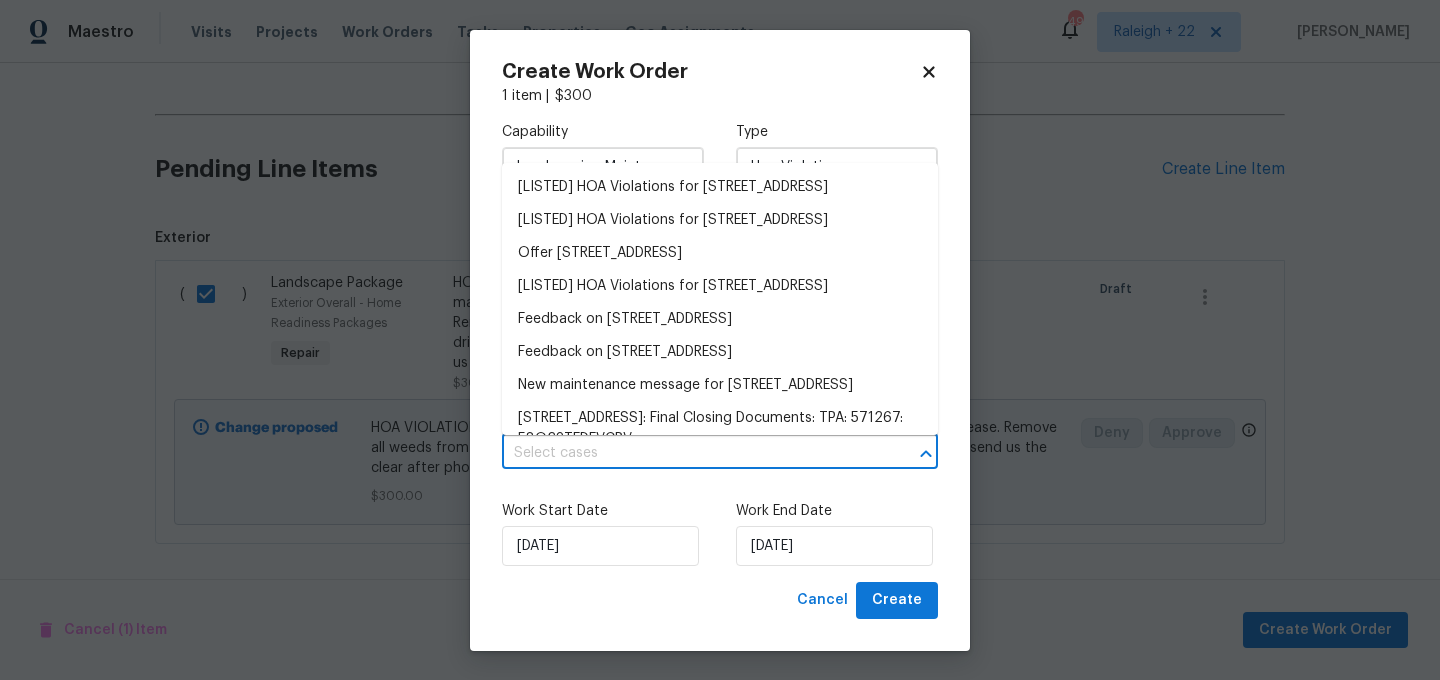 click at bounding box center [692, 453] 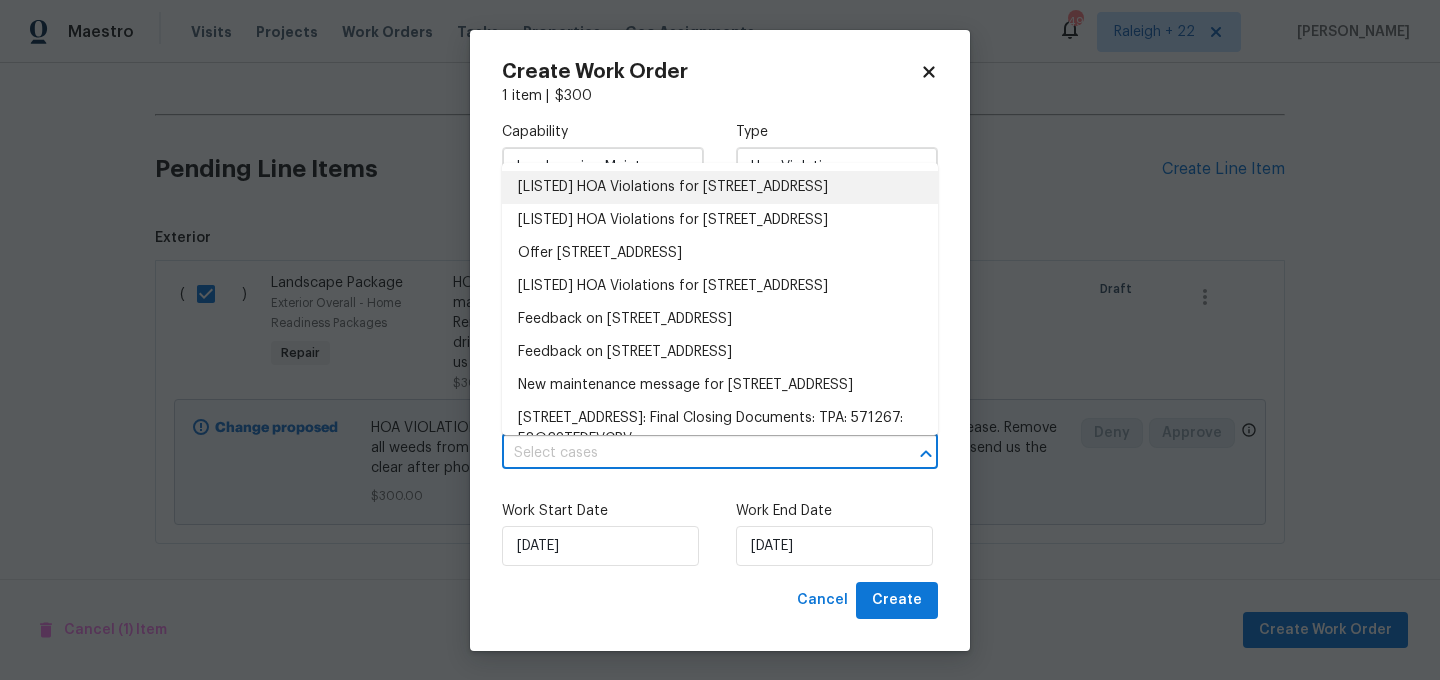 click on "[LISTED] HOA Violations for 13507 Willow Bluestar Loop, Riverview, FL 33579" at bounding box center (720, 187) 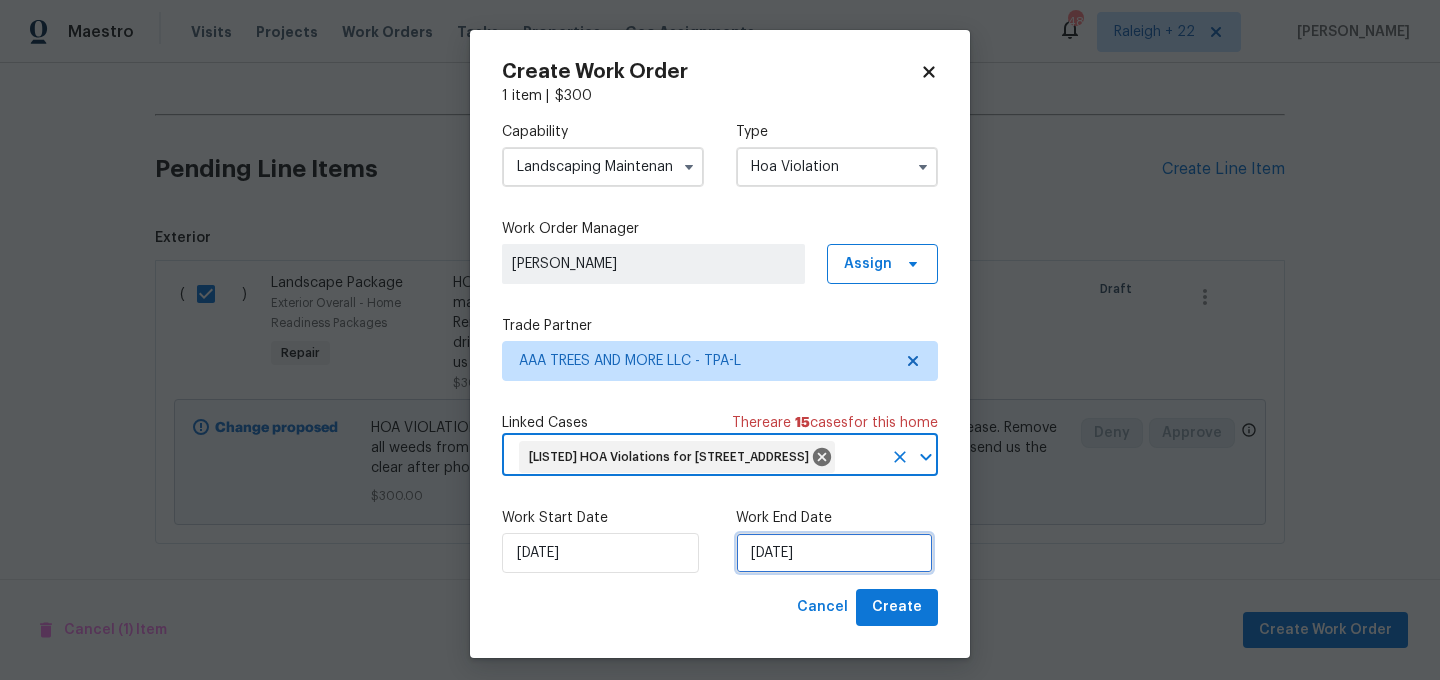 click on "14/07/2025" at bounding box center [834, 553] 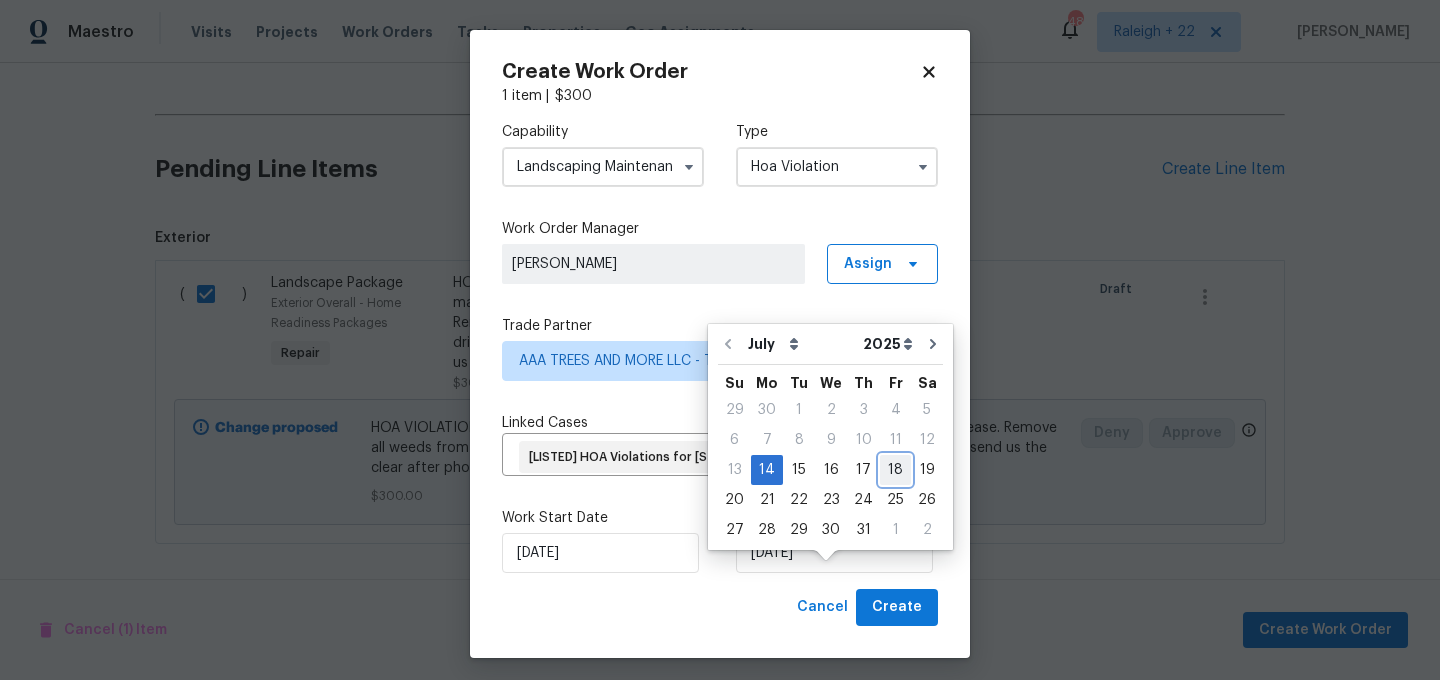 click on "18" at bounding box center [895, 470] 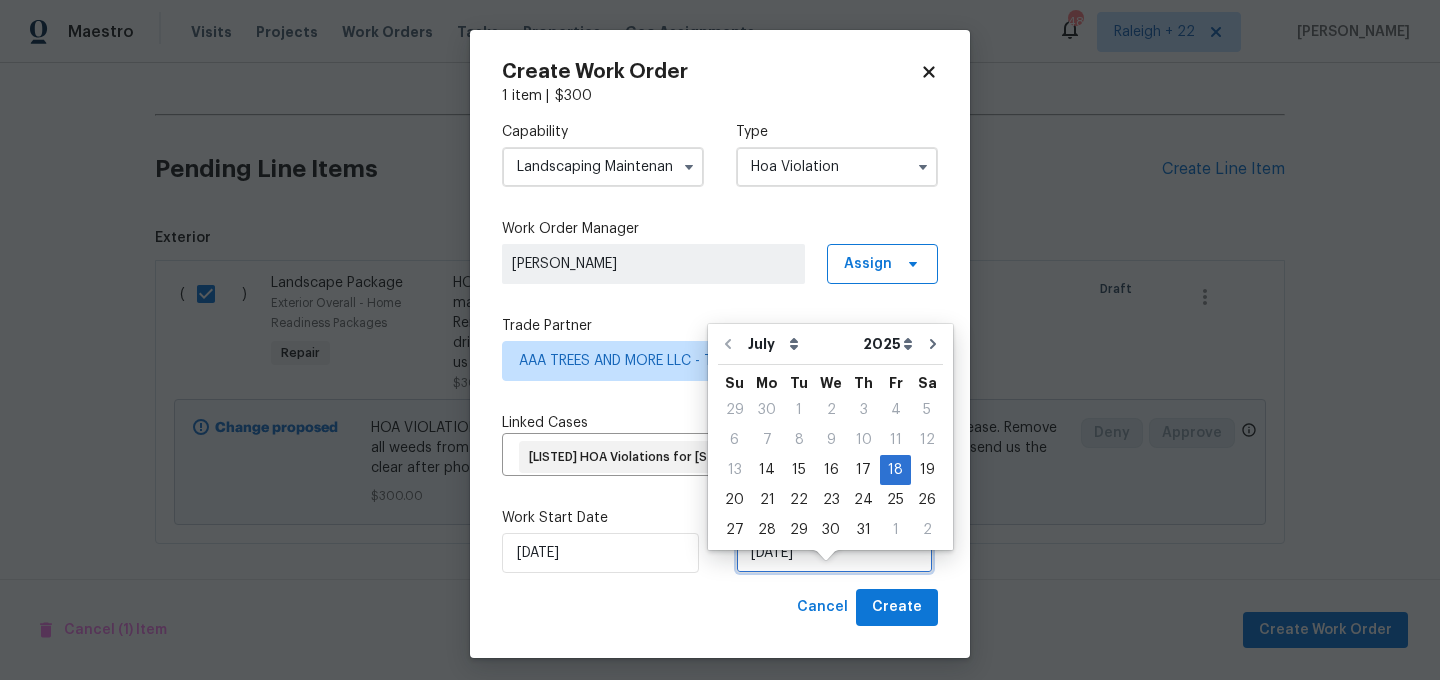 click on "18/07/2025" at bounding box center (834, 553) 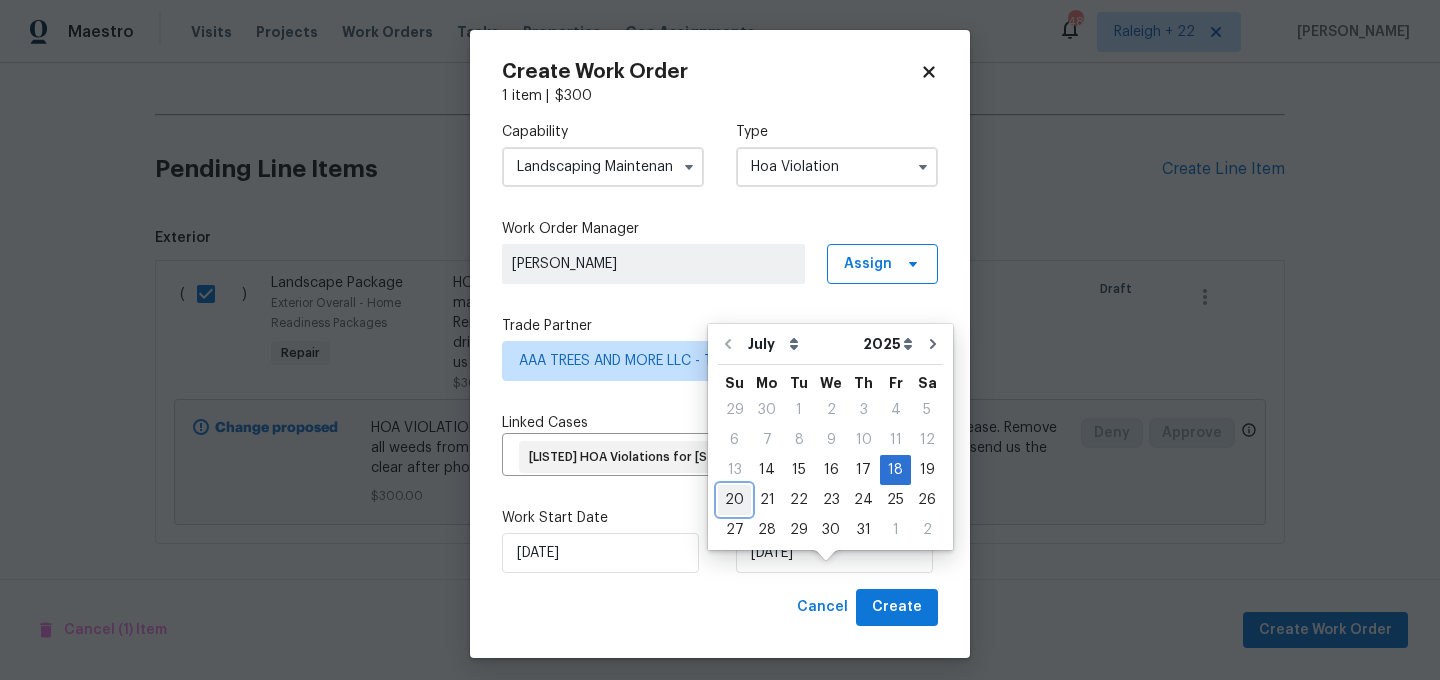click on "20" at bounding box center [734, 500] 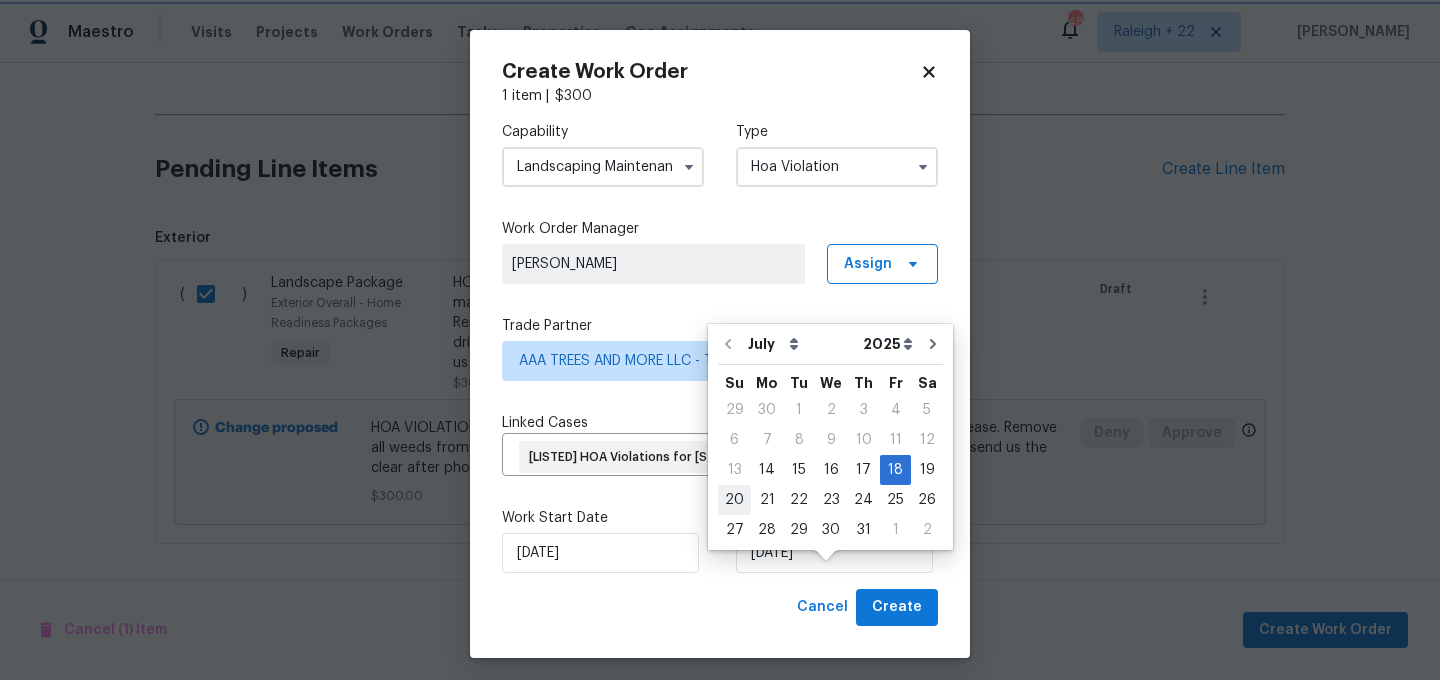 type on "20/07/2025" 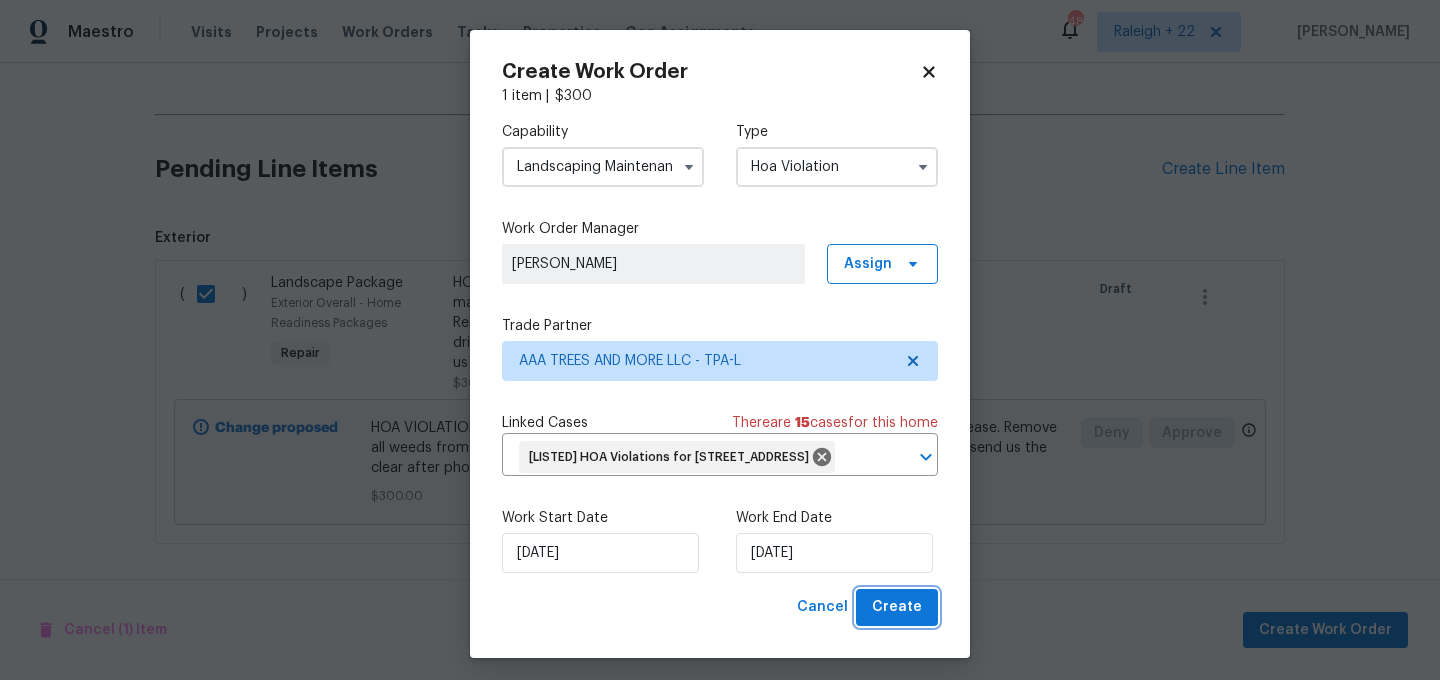 click on "Create" at bounding box center (897, 607) 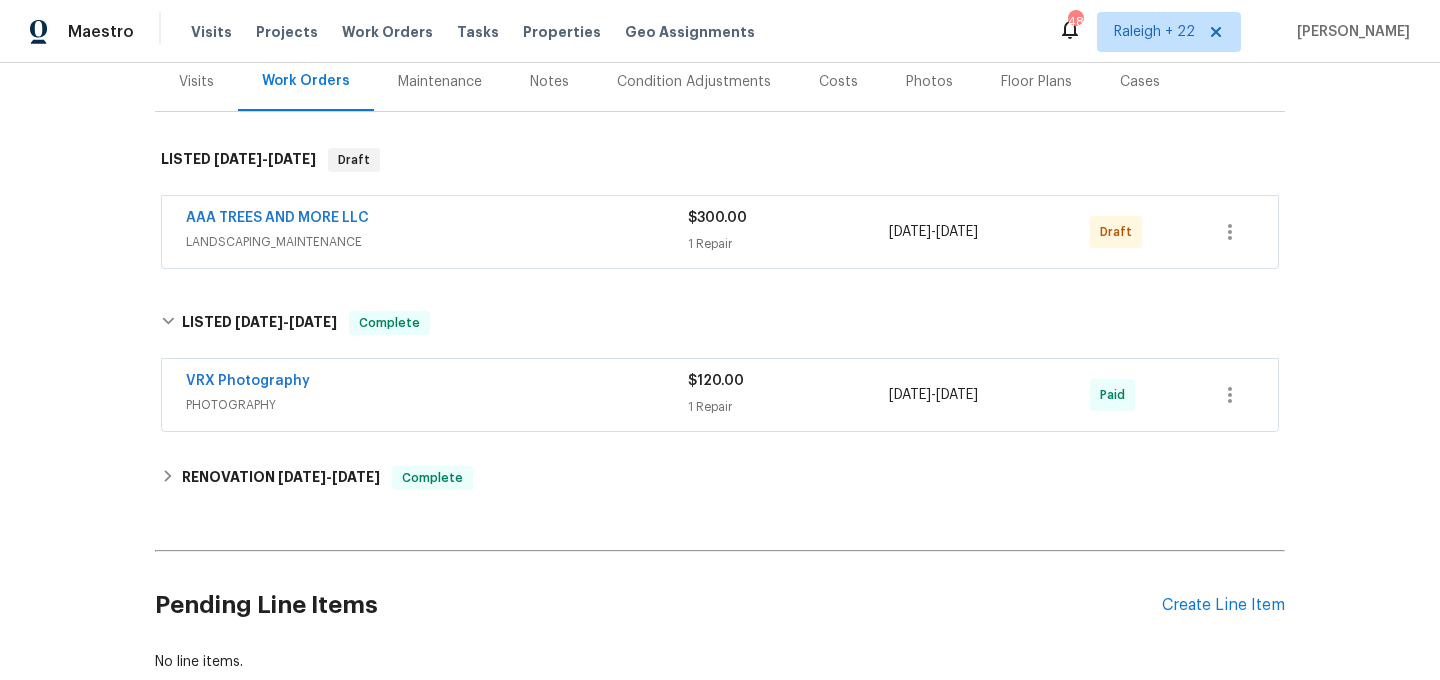 scroll, scrollTop: 229, scrollLeft: 0, axis: vertical 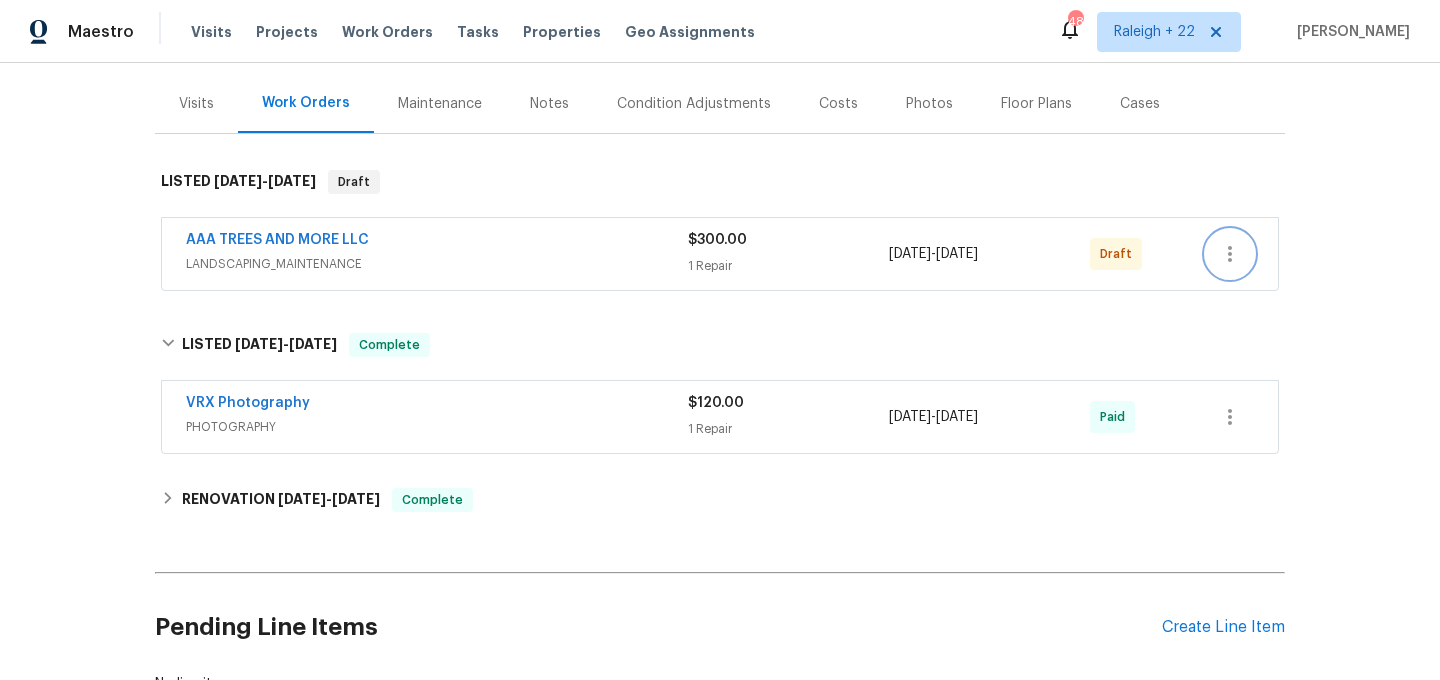 click 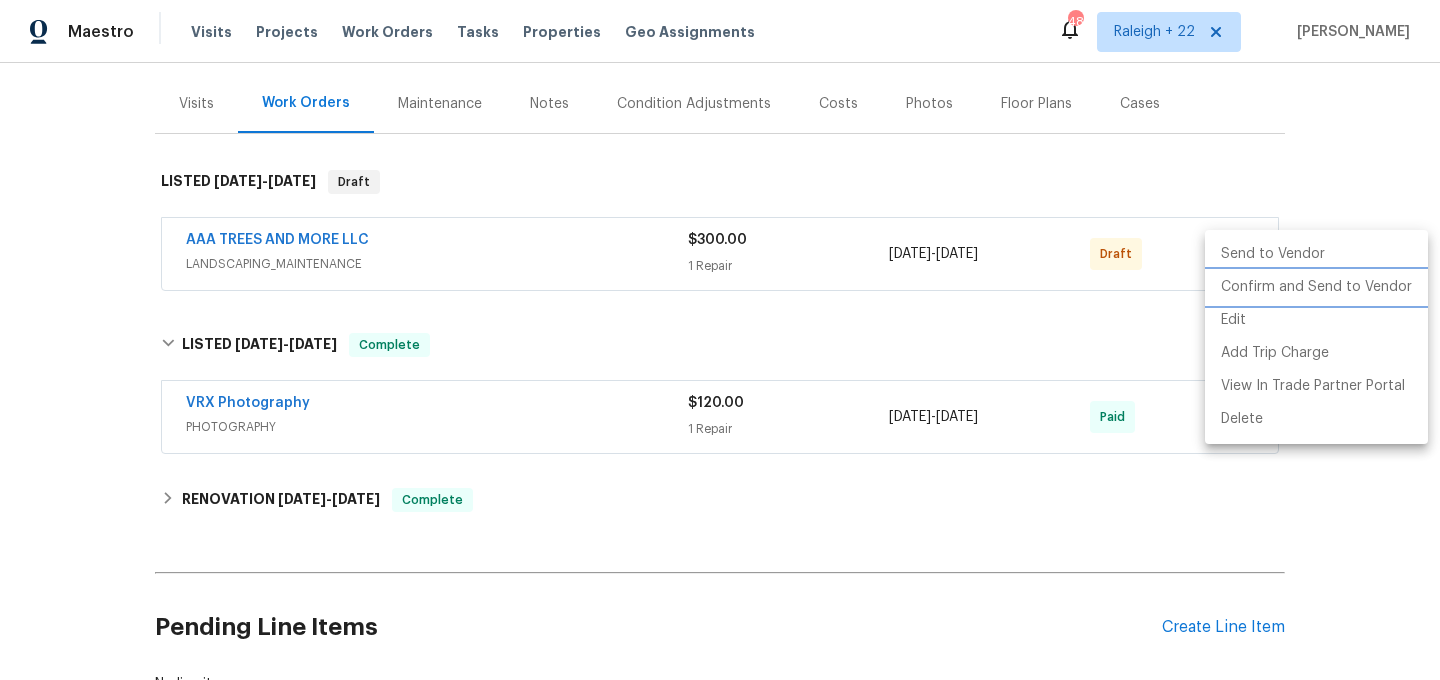 click on "Confirm and Send to Vendor" at bounding box center (1316, 287) 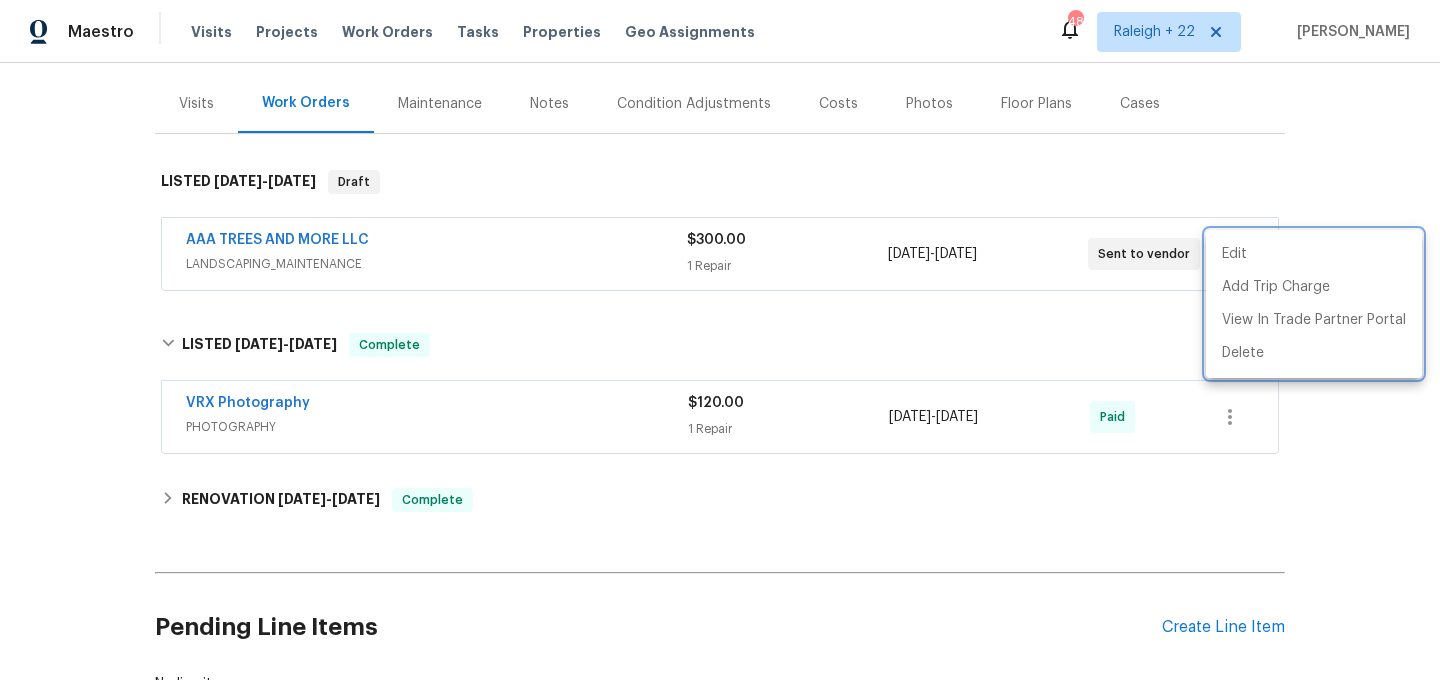 click at bounding box center (720, 340) 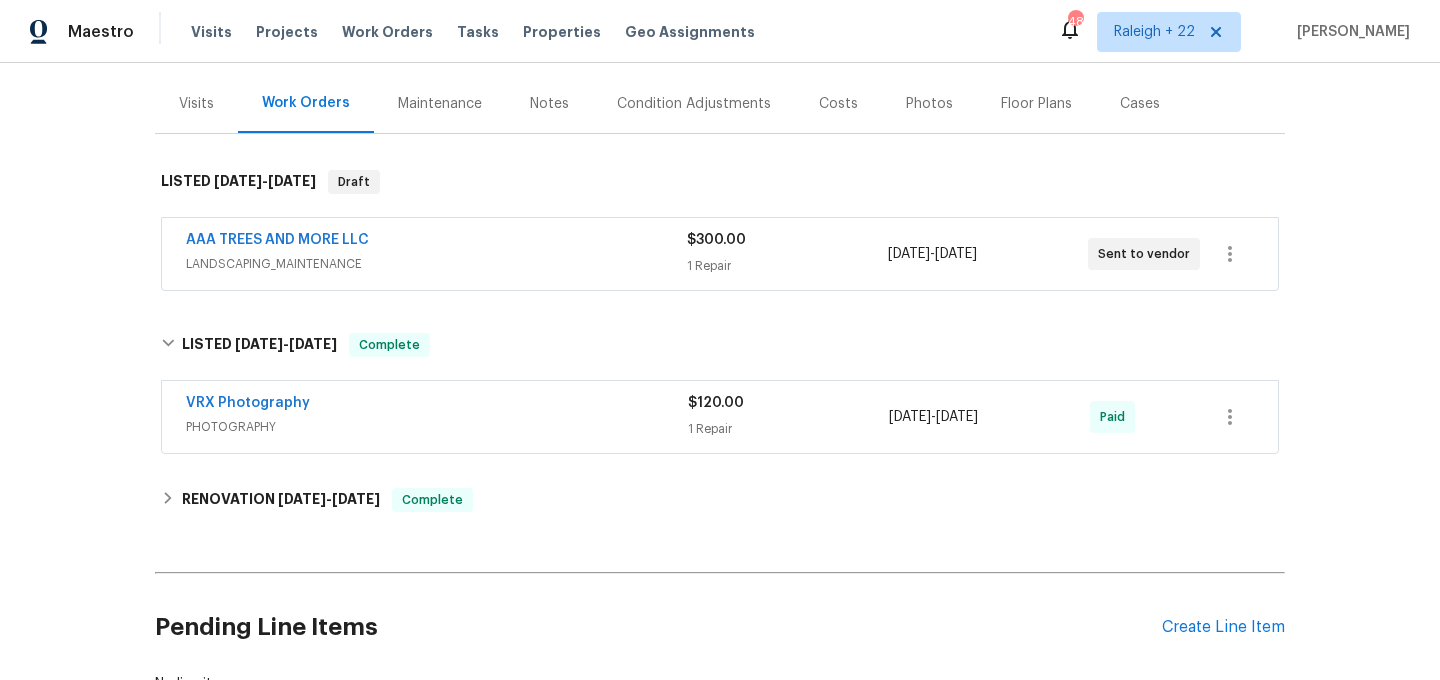click on "AAA TREES AND MORE LLC" at bounding box center [277, 240] 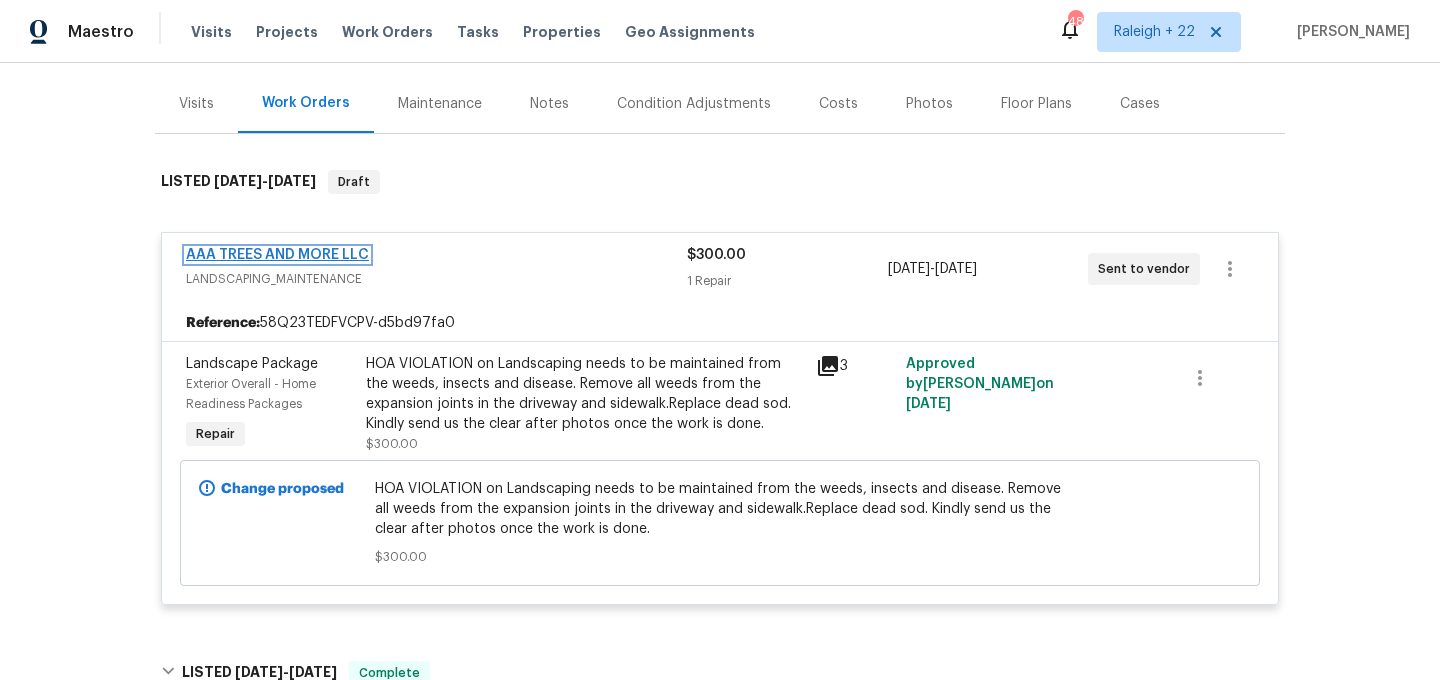 click on "AAA TREES AND MORE LLC" at bounding box center (277, 255) 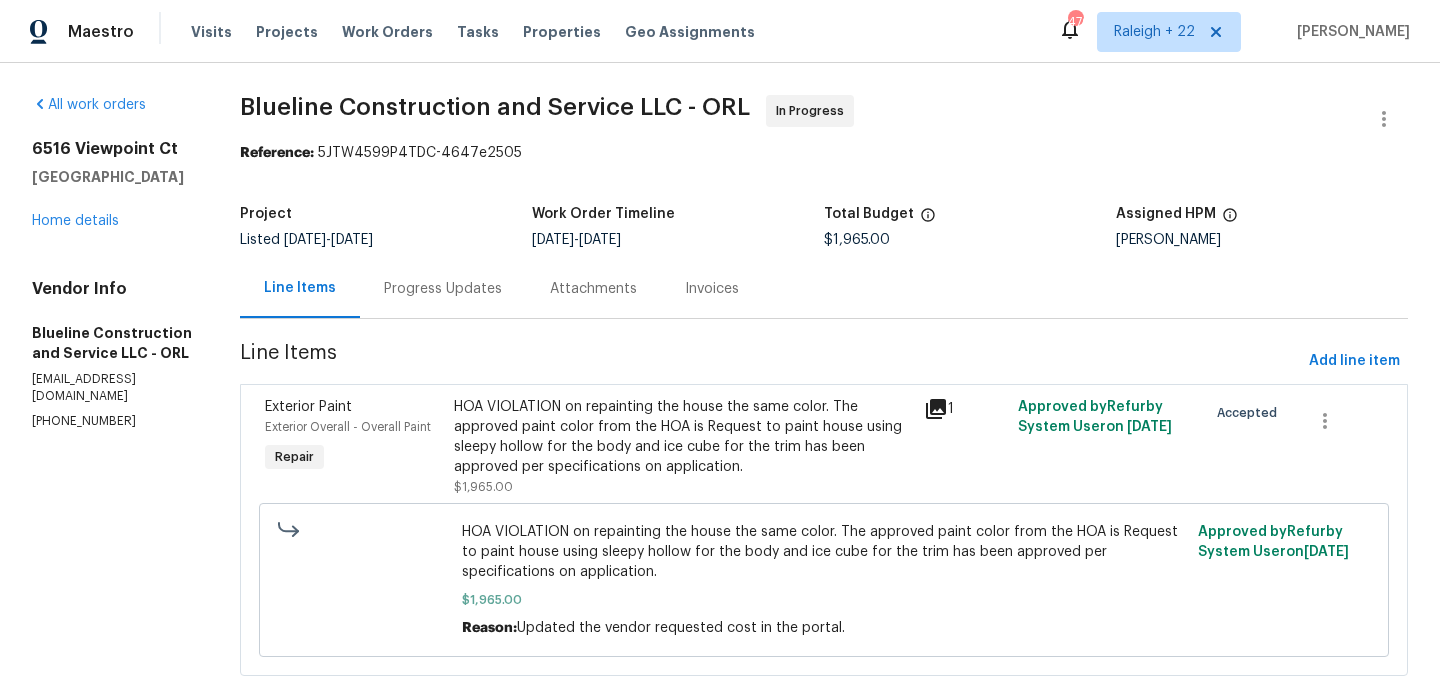 scroll, scrollTop: 0, scrollLeft: 0, axis: both 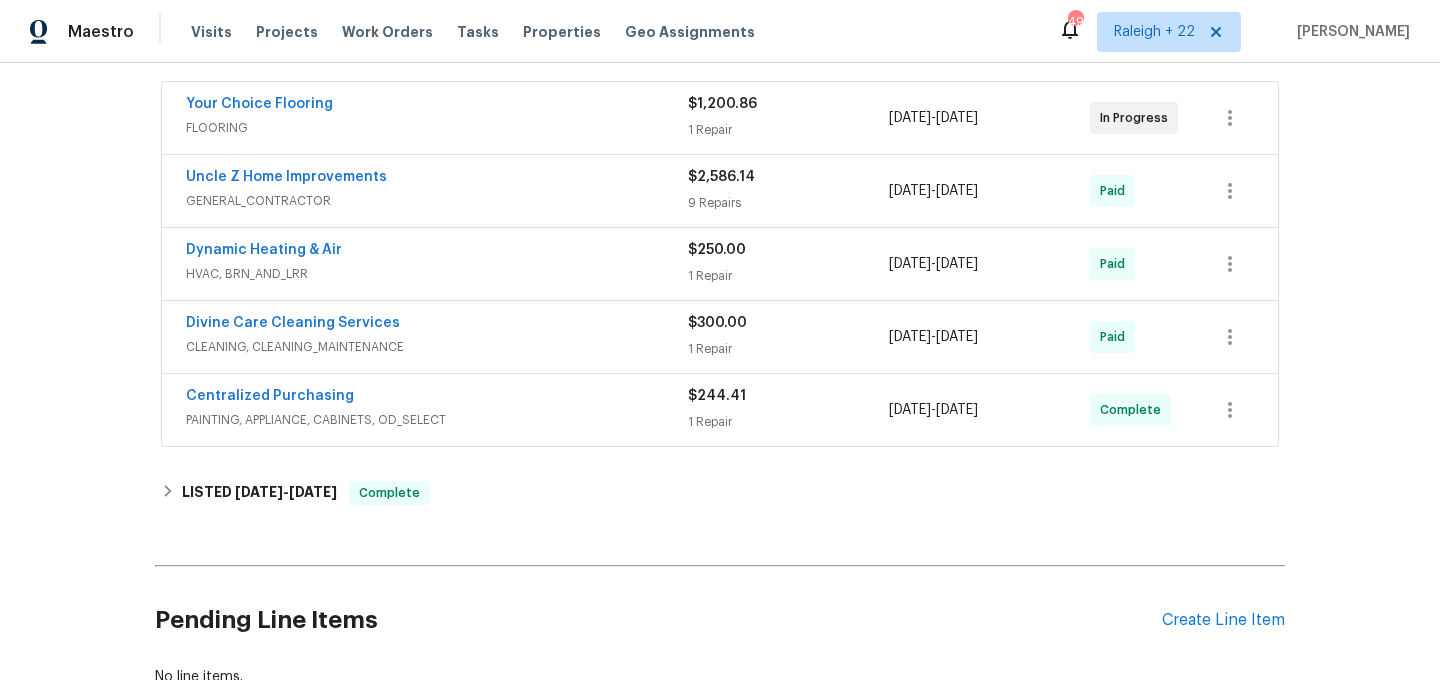 click on "PAINTING, APPLIANCE, CABINETS, OD_SELECT" at bounding box center (437, 420) 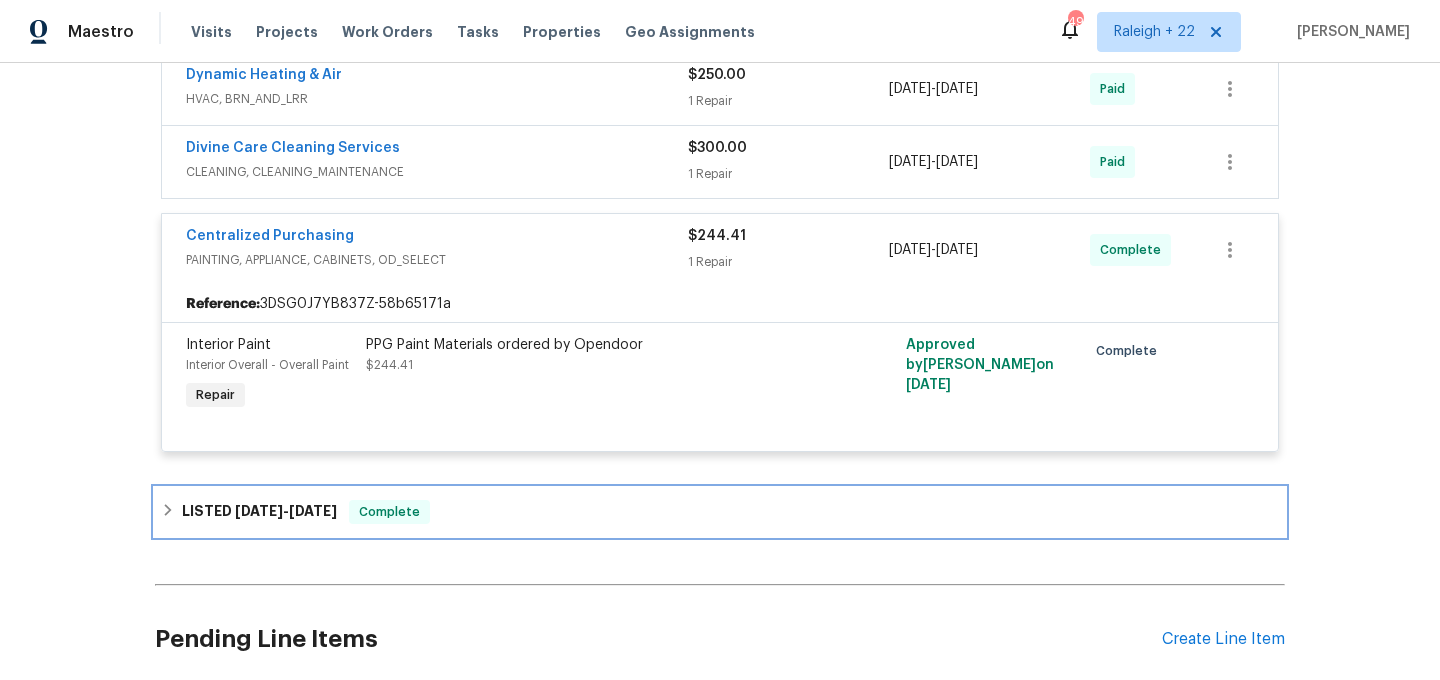 click 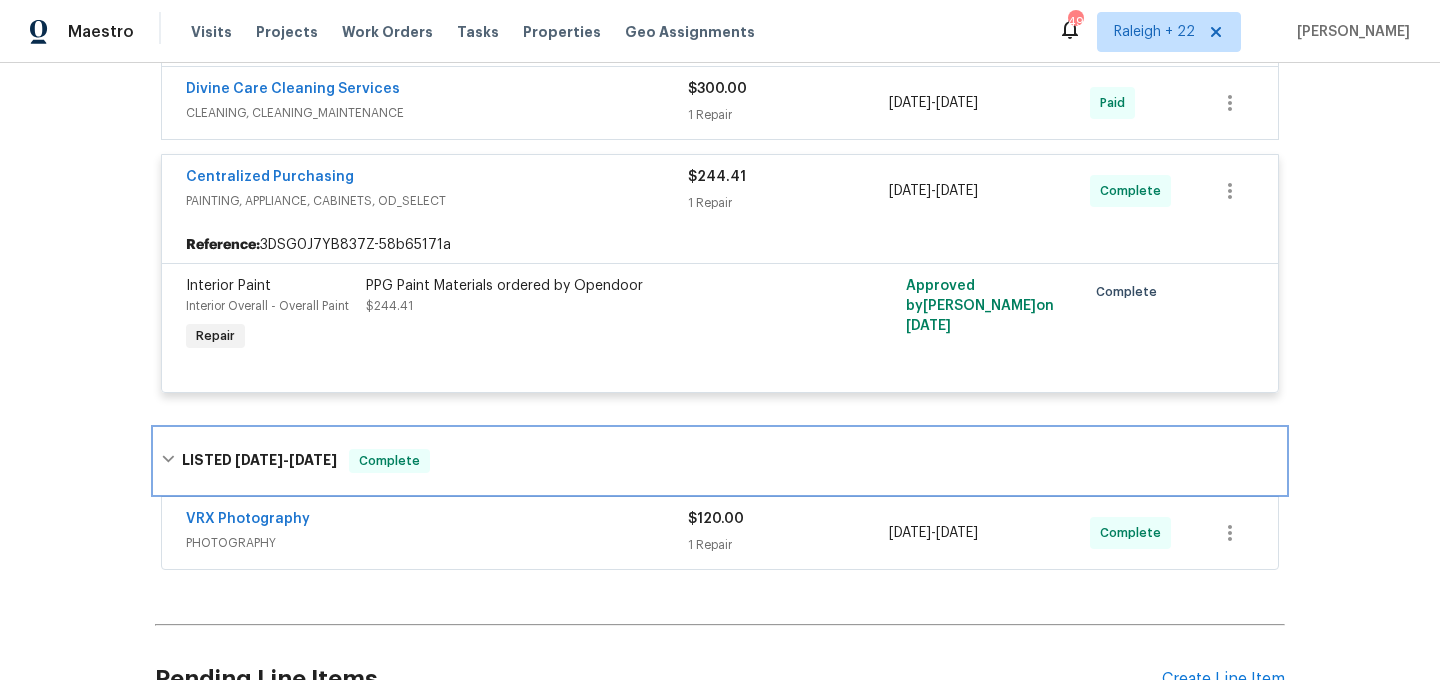 scroll, scrollTop: 529, scrollLeft: 0, axis: vertical 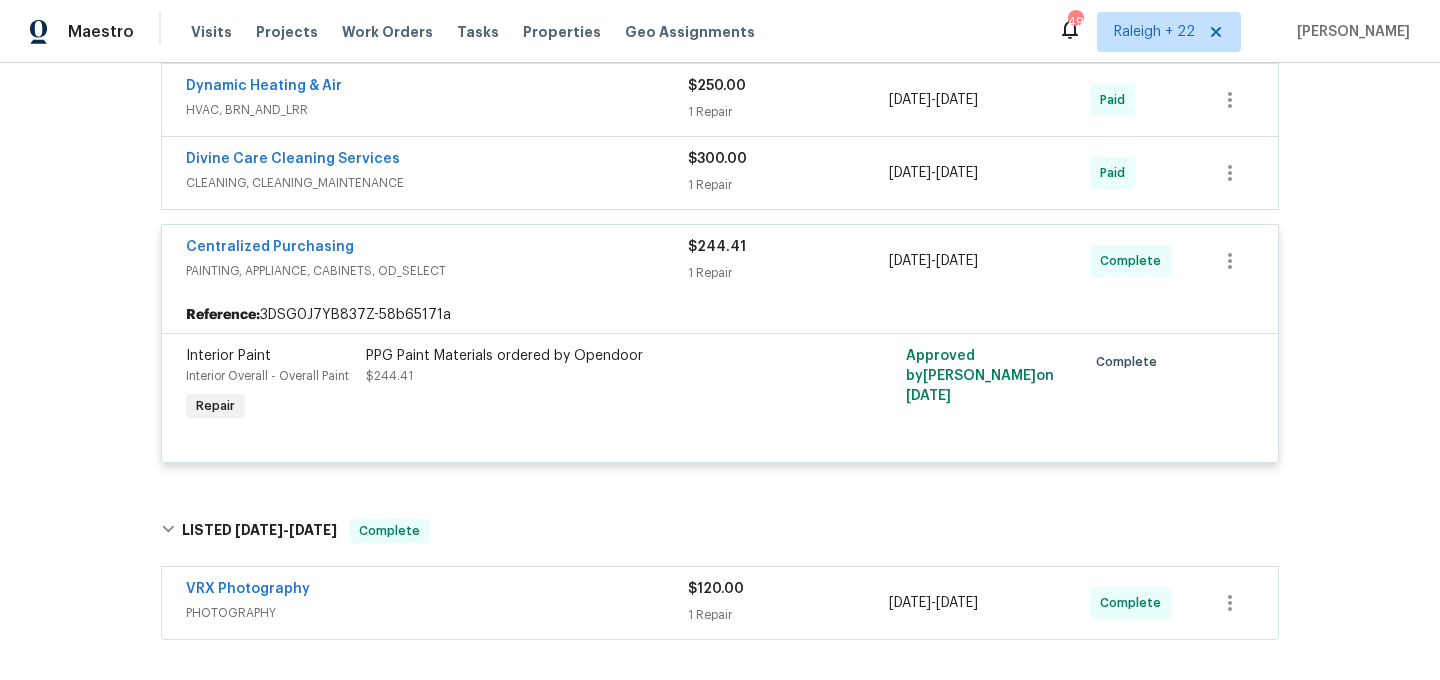 click on "CLEANING, CLEANING_MAINTENANCE" at bounding box center [437, 183] 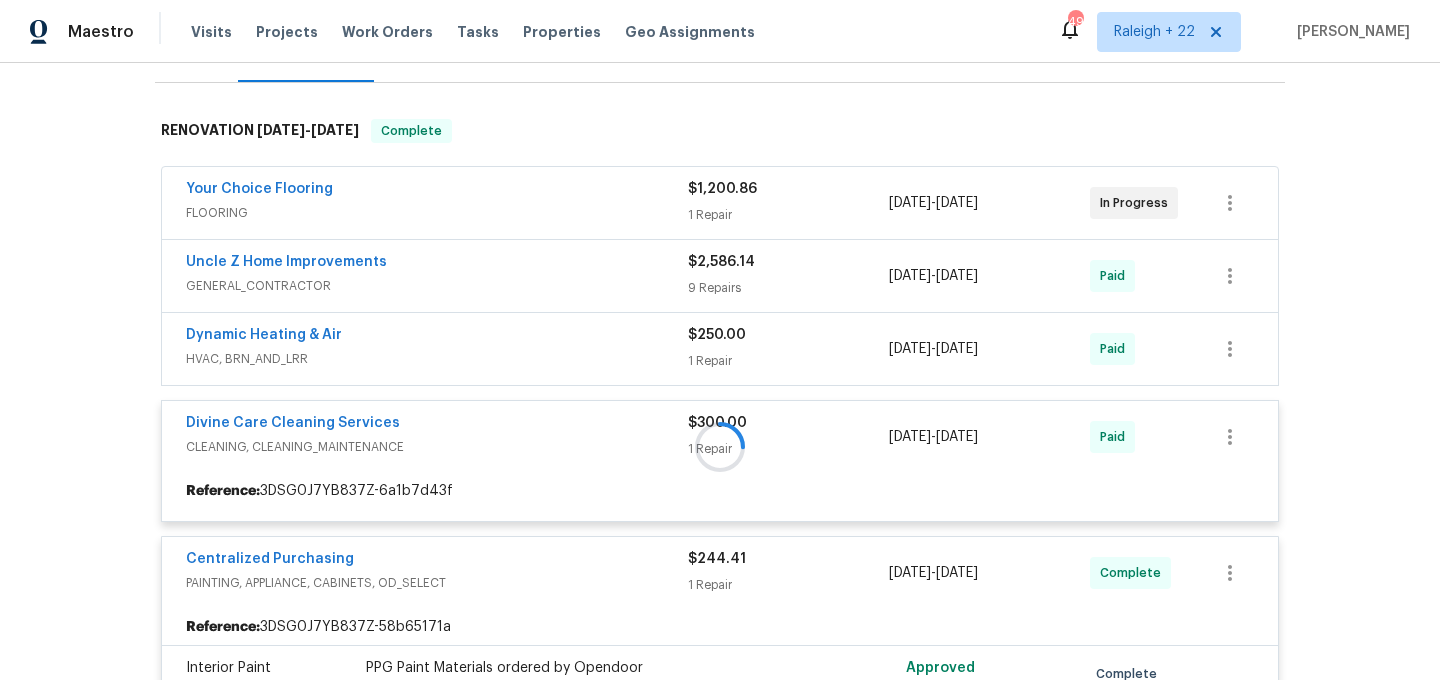 scroll, scrollTop: 267, scrollLeft: 0, axis: vertical 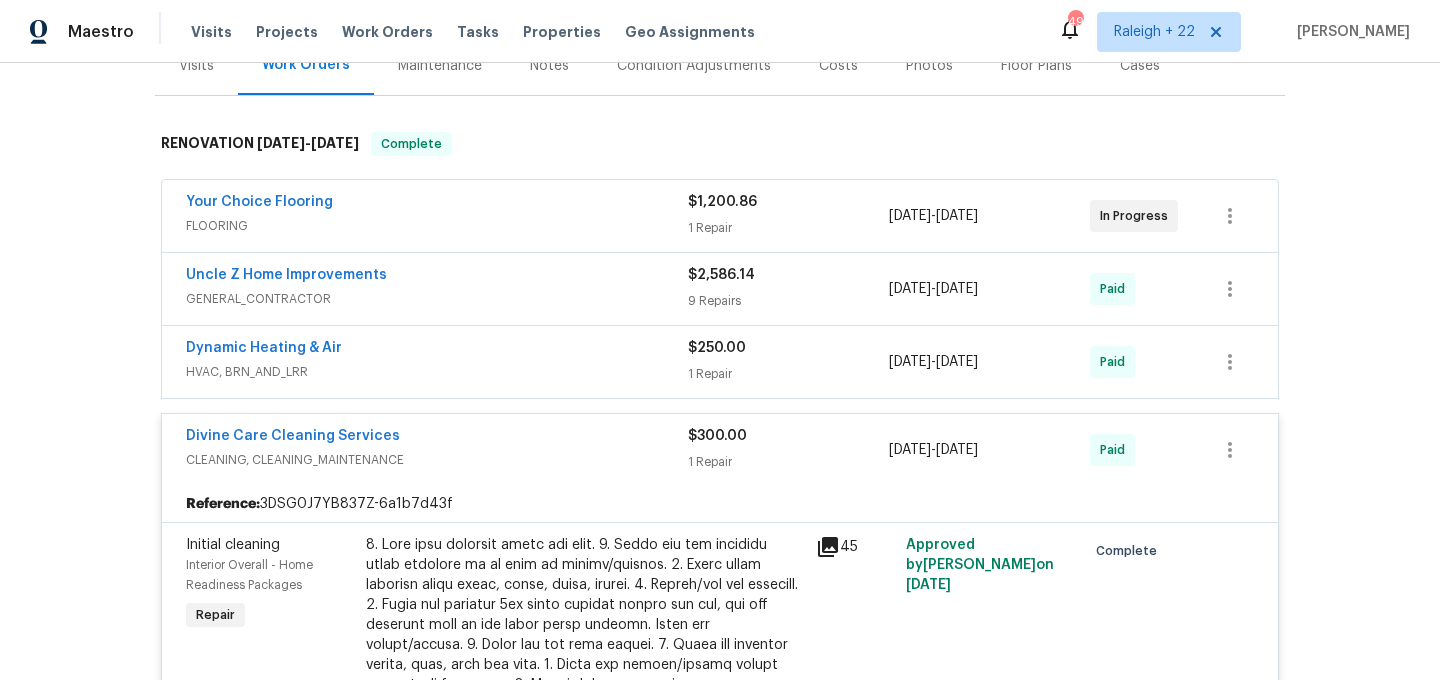 click on "HVAC, BRN_AND_LRR" at bounding box center [437, 372] 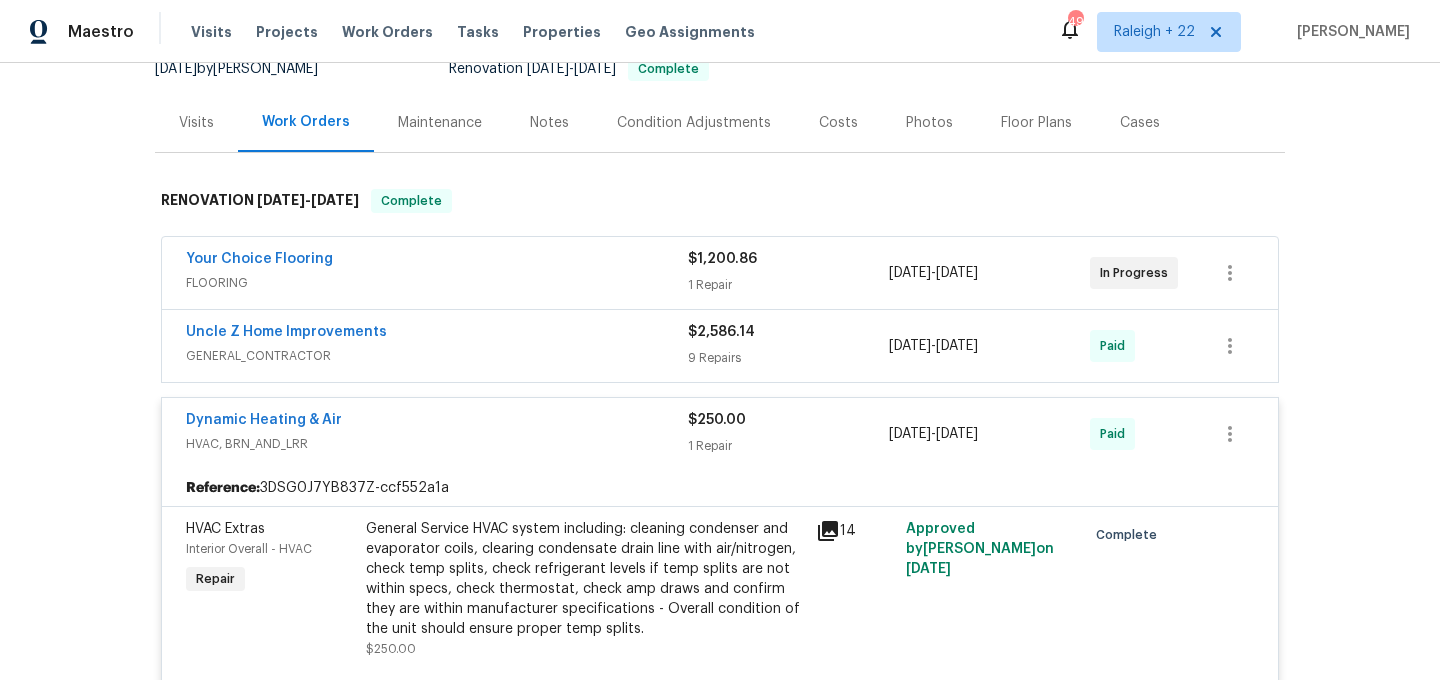 scroll, scrollTop: 207, scrollLeft: 0, axis: vertical 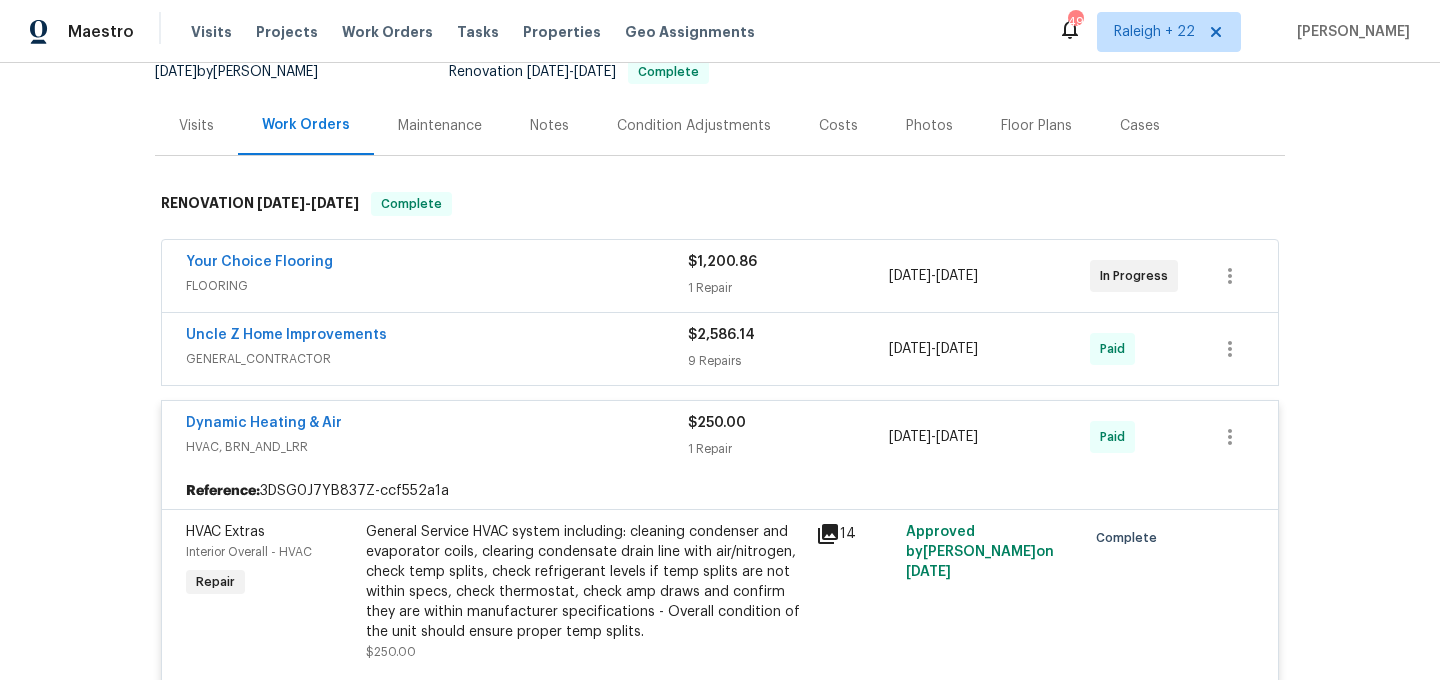 click on "GENERAL_CONTRACTOR" at bounding box center [437, 359] 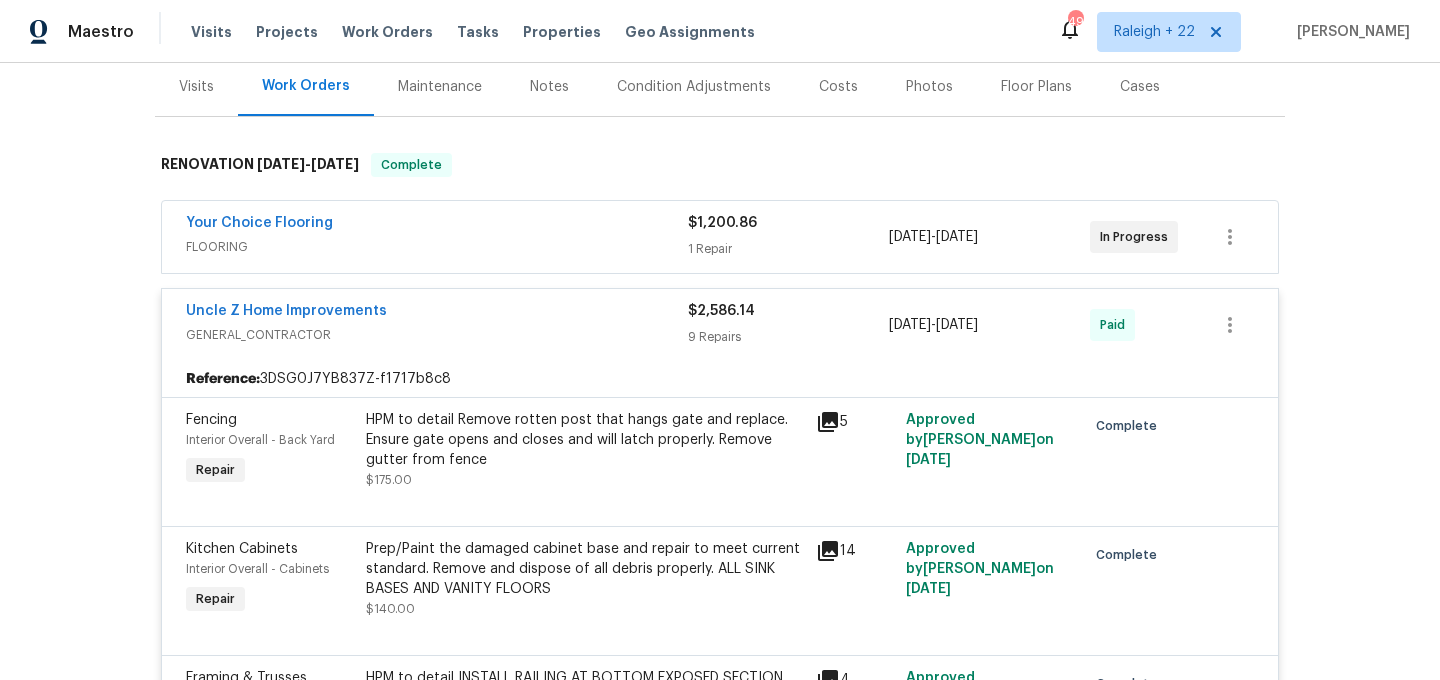 scroll, scrollTop: 109, scrollLeft: 0, axis: vertical 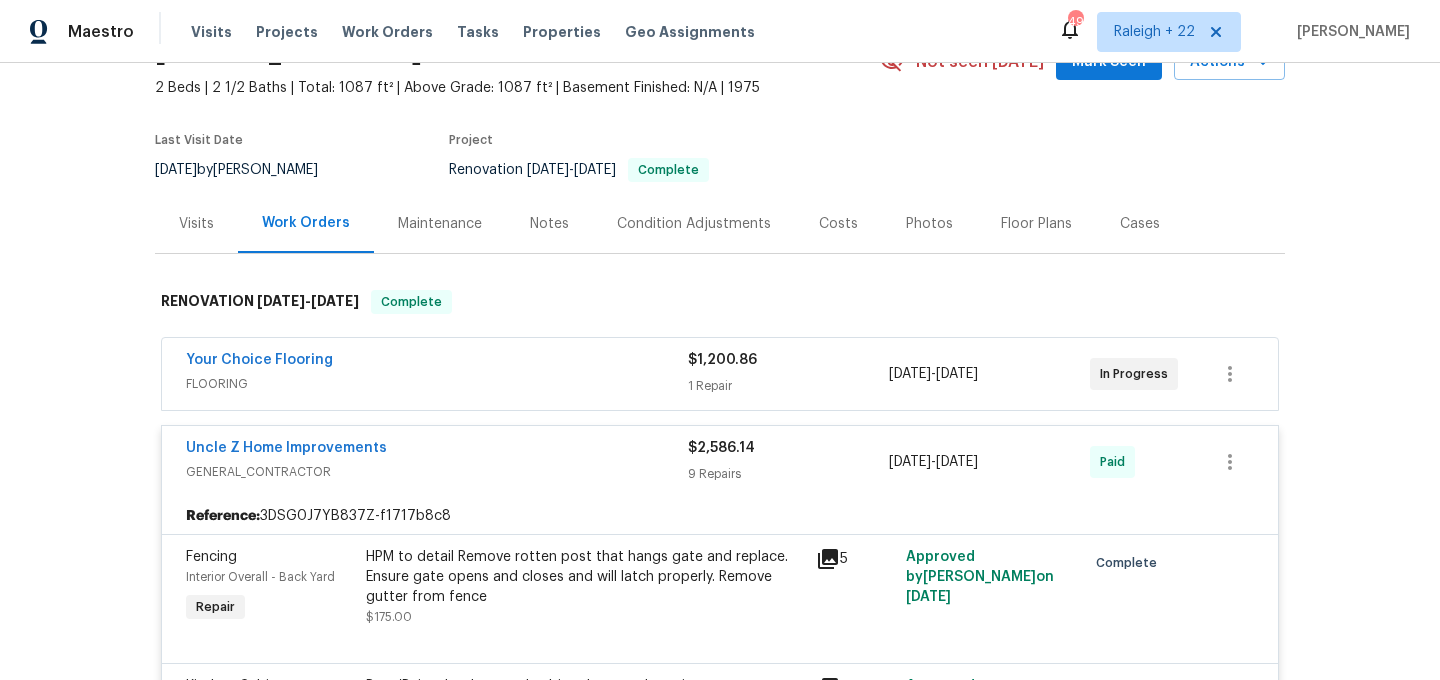 click on "FLOORING" at bounding box center [437, 384] 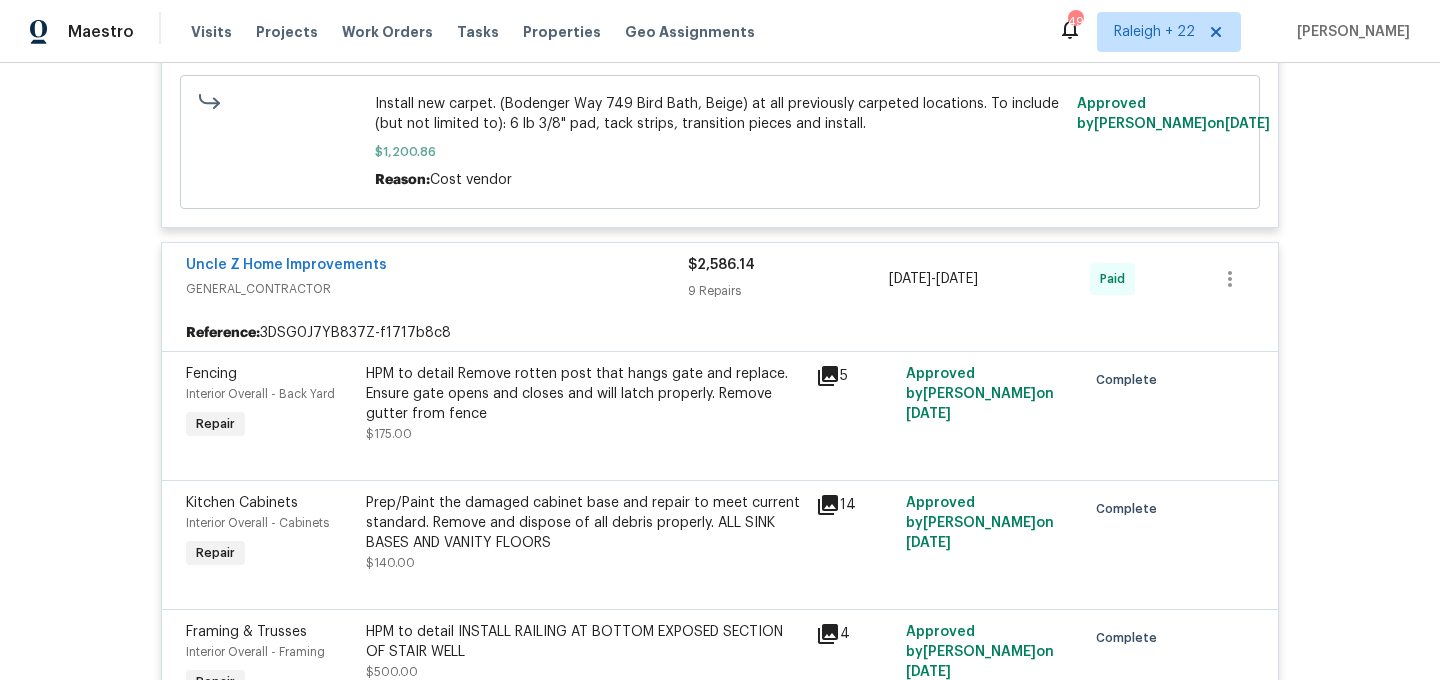 scroll, scrollTop: 670, scrollLeft: 0, axis: vertical 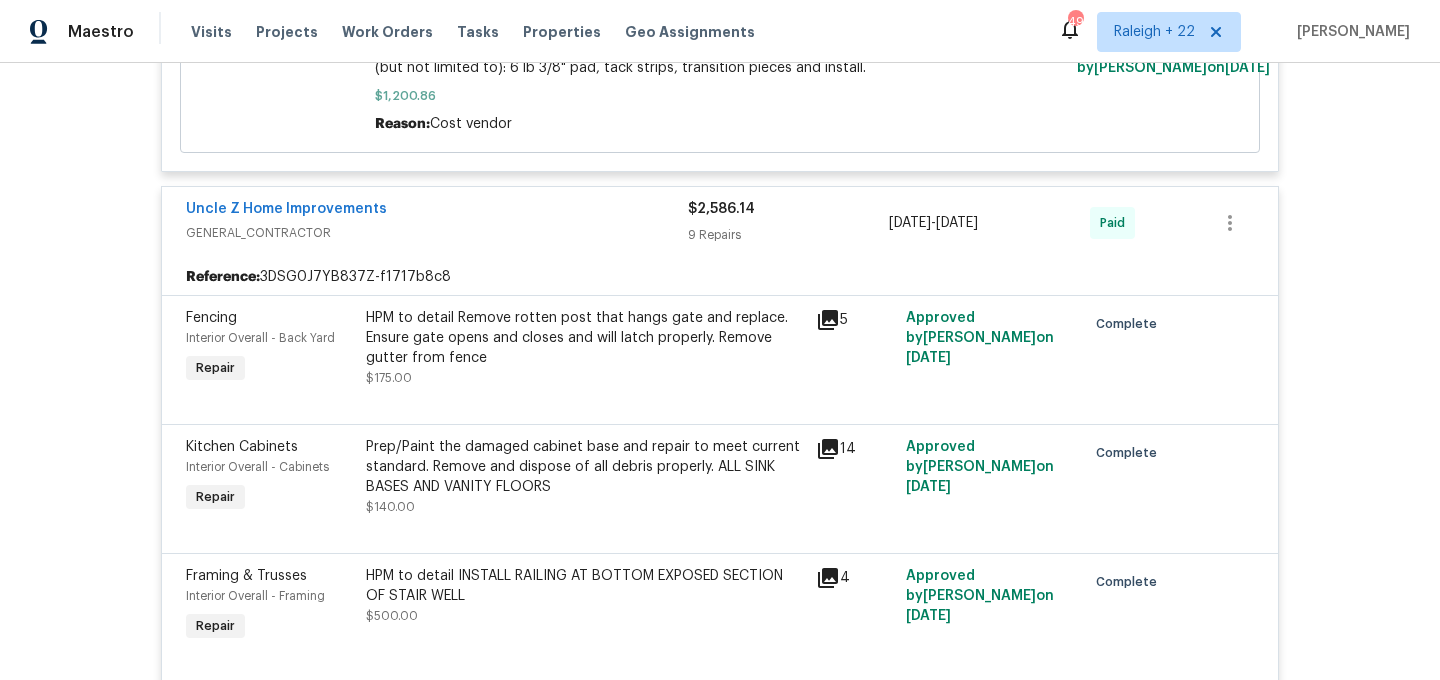 click on "HPM to detail
Remove rotten post that hangs gate and replace. Ensure gate opens and closes and will latch properly. Remove gutter from fence $175.00" at bounding box center [585, 348] 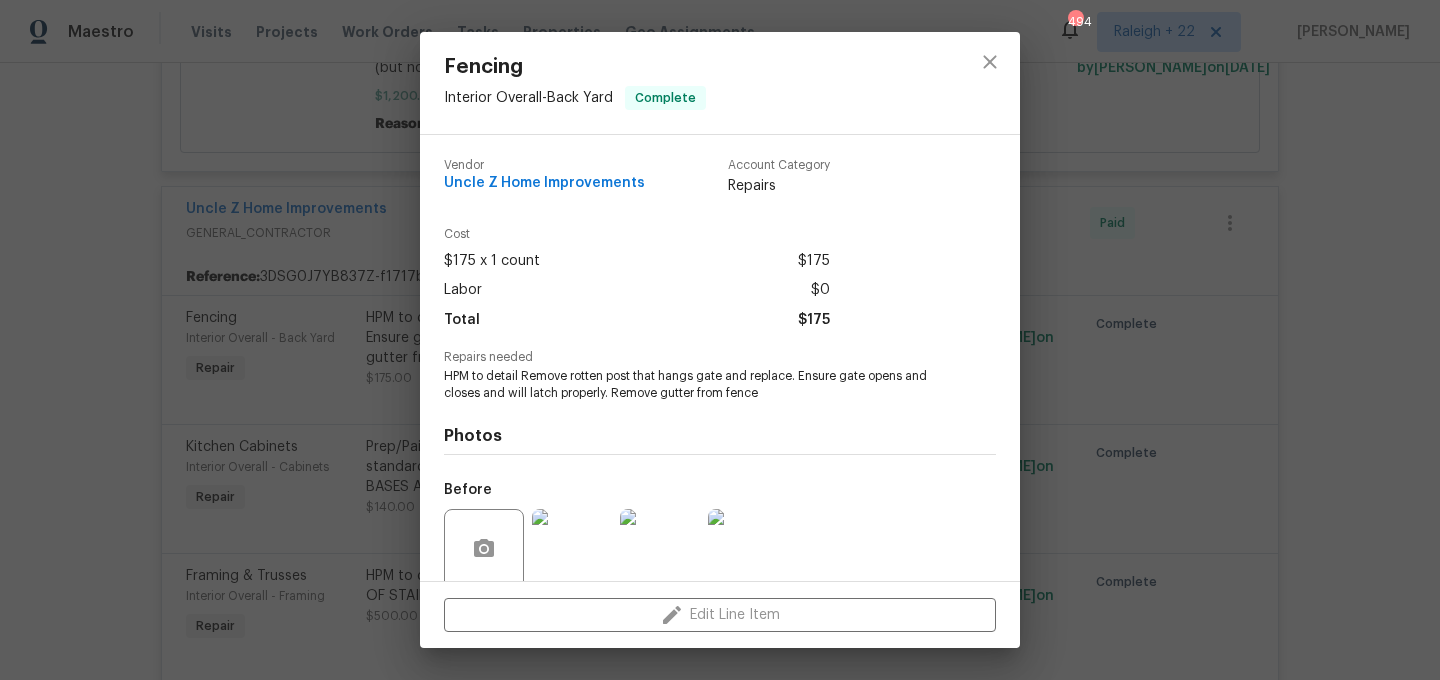 scroll, scrollTop: 157, scrollLeft: 0, axis: vertical 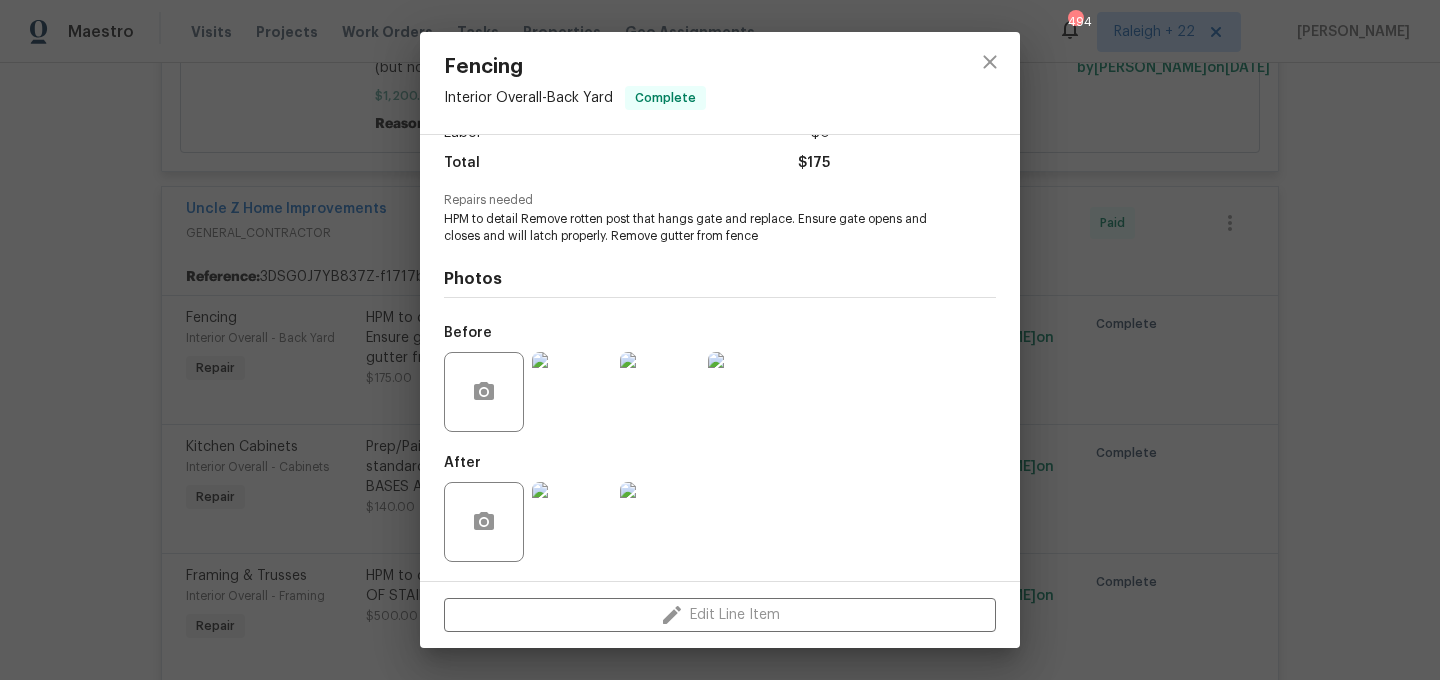 click at bounding box center (572, 522) 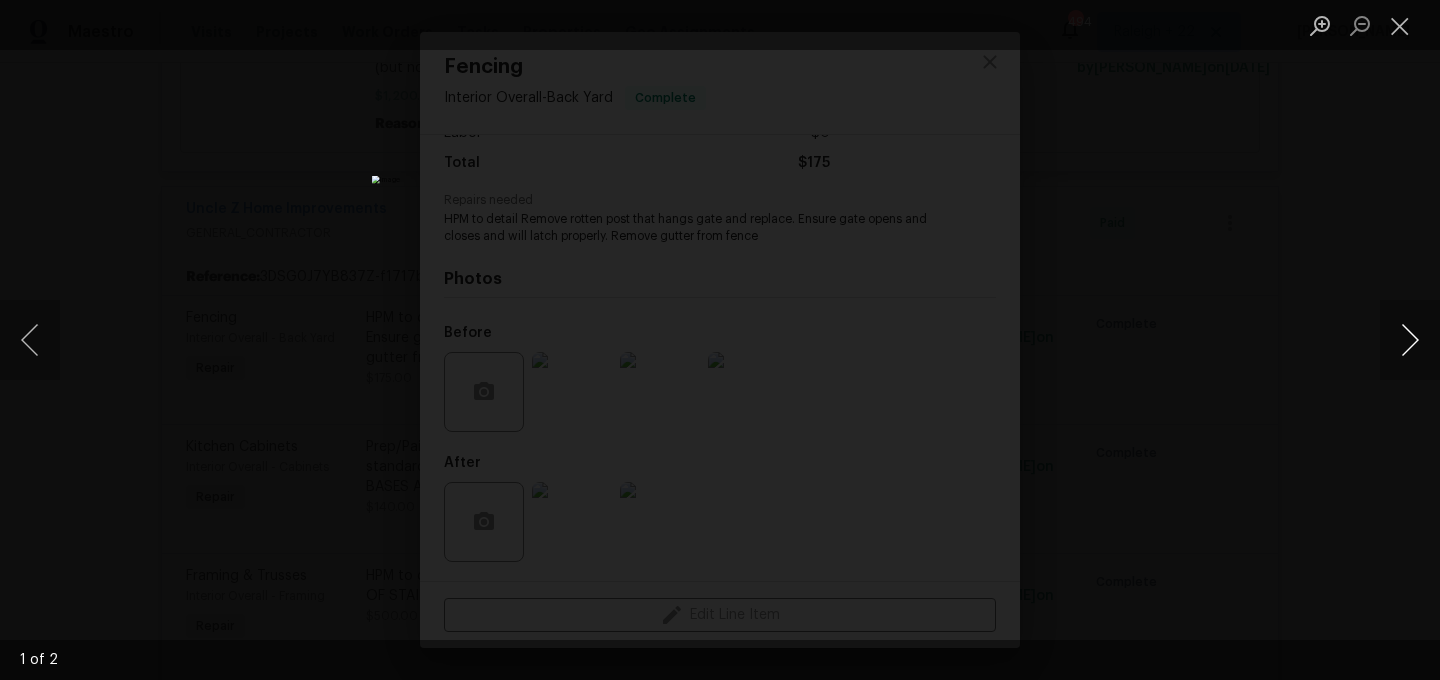 click at bounding box center (1410, 340) 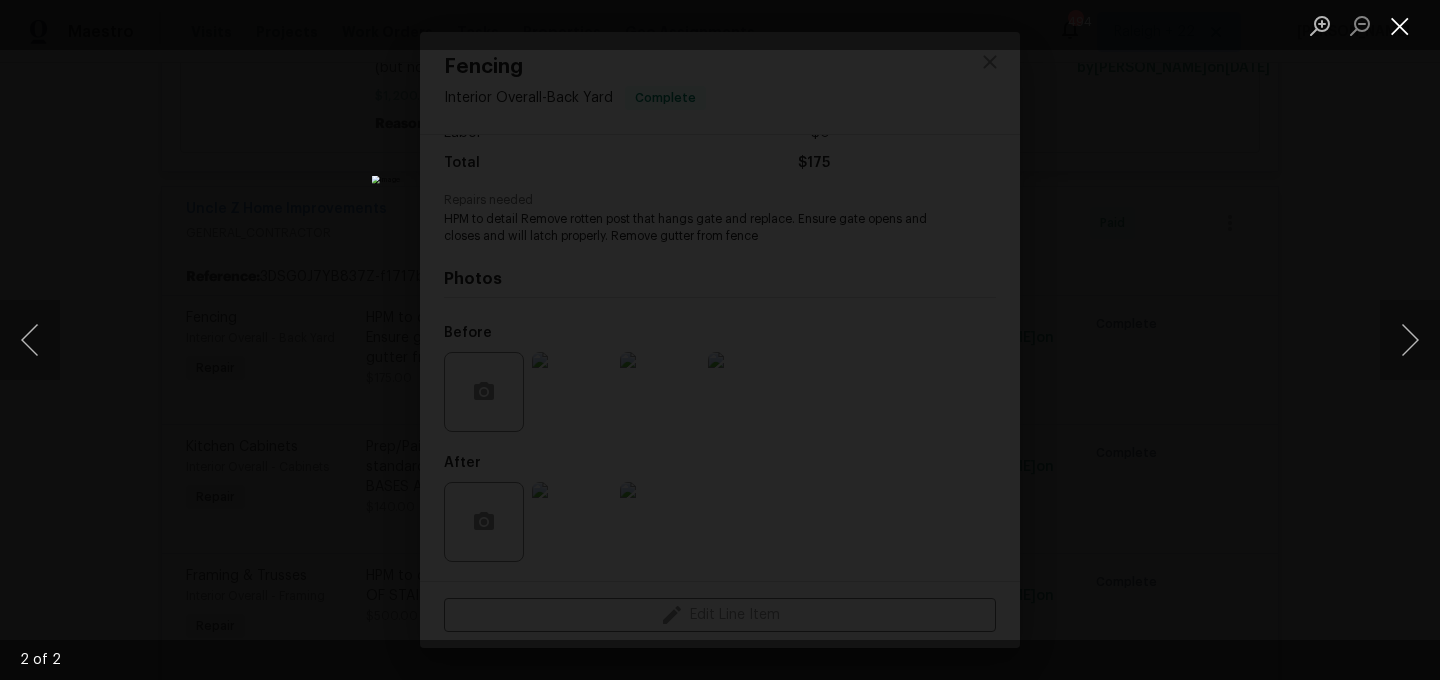 click at bounding box center (1400, 25) 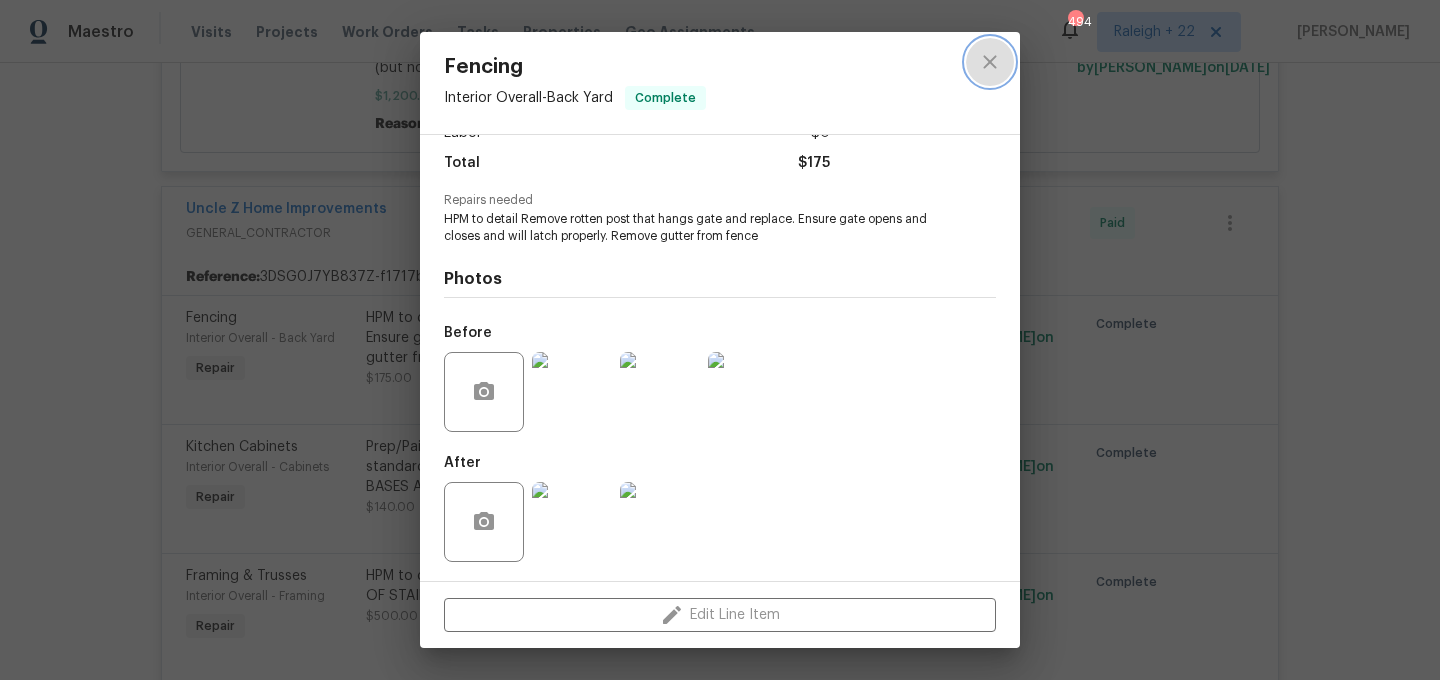 click at bounding box center [990, 62] 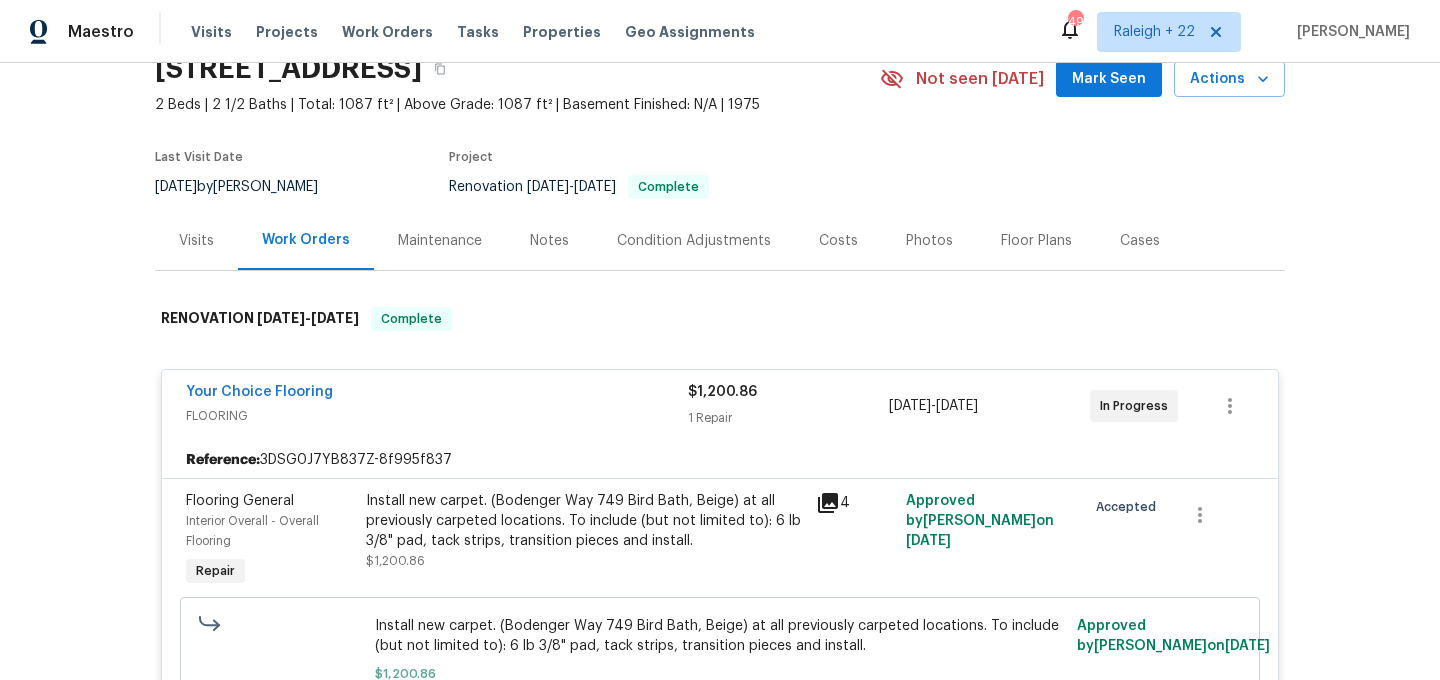 scroll, scrollTop: 15, scrollLeft: 0, axis: vertical 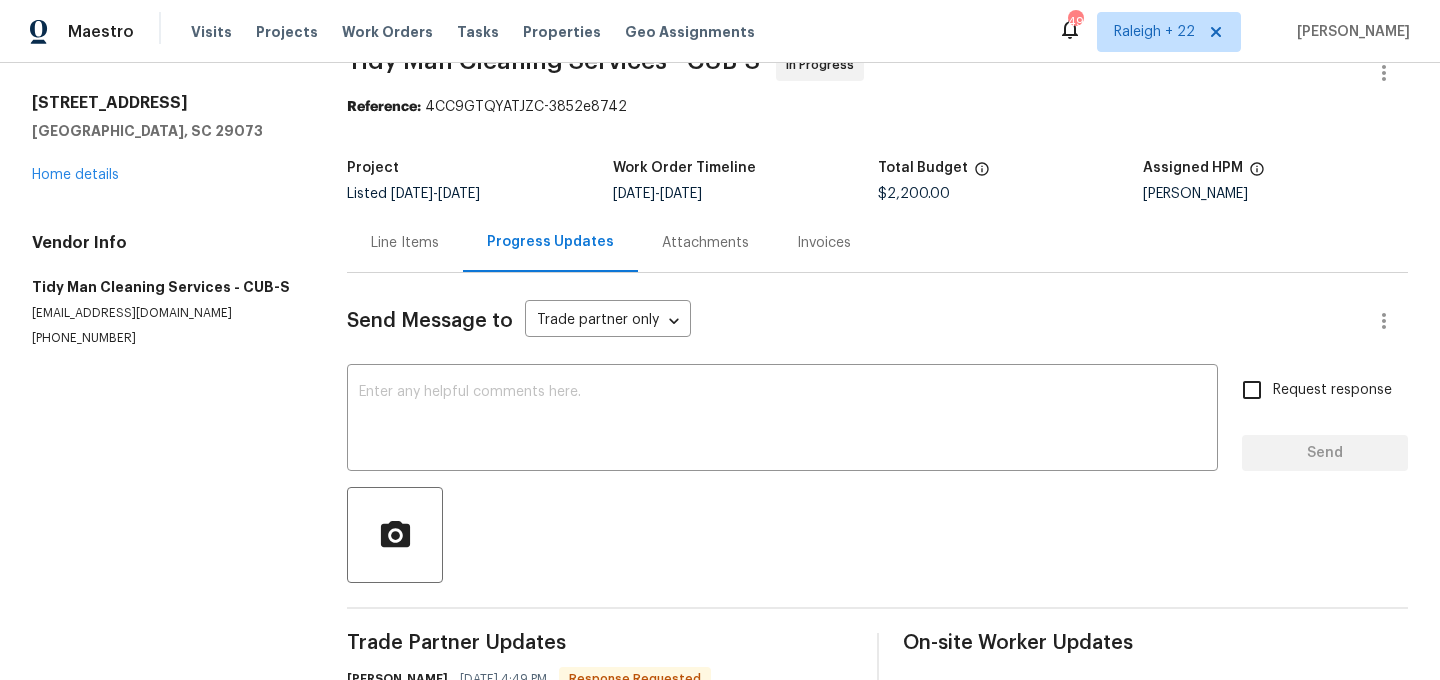 click on "Line Items" at bounding box center (405, 243) 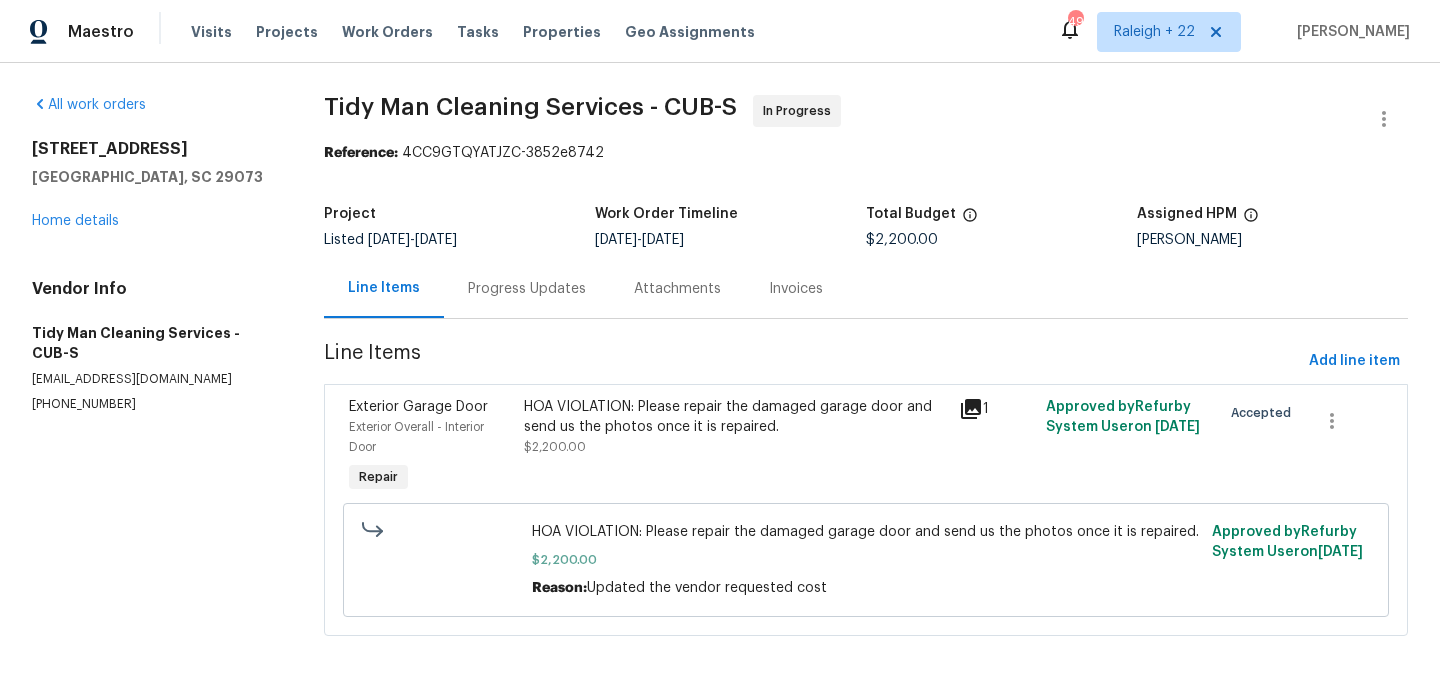 scroll, scrollTop: 13, scrollLeft: 0, axis: vertical 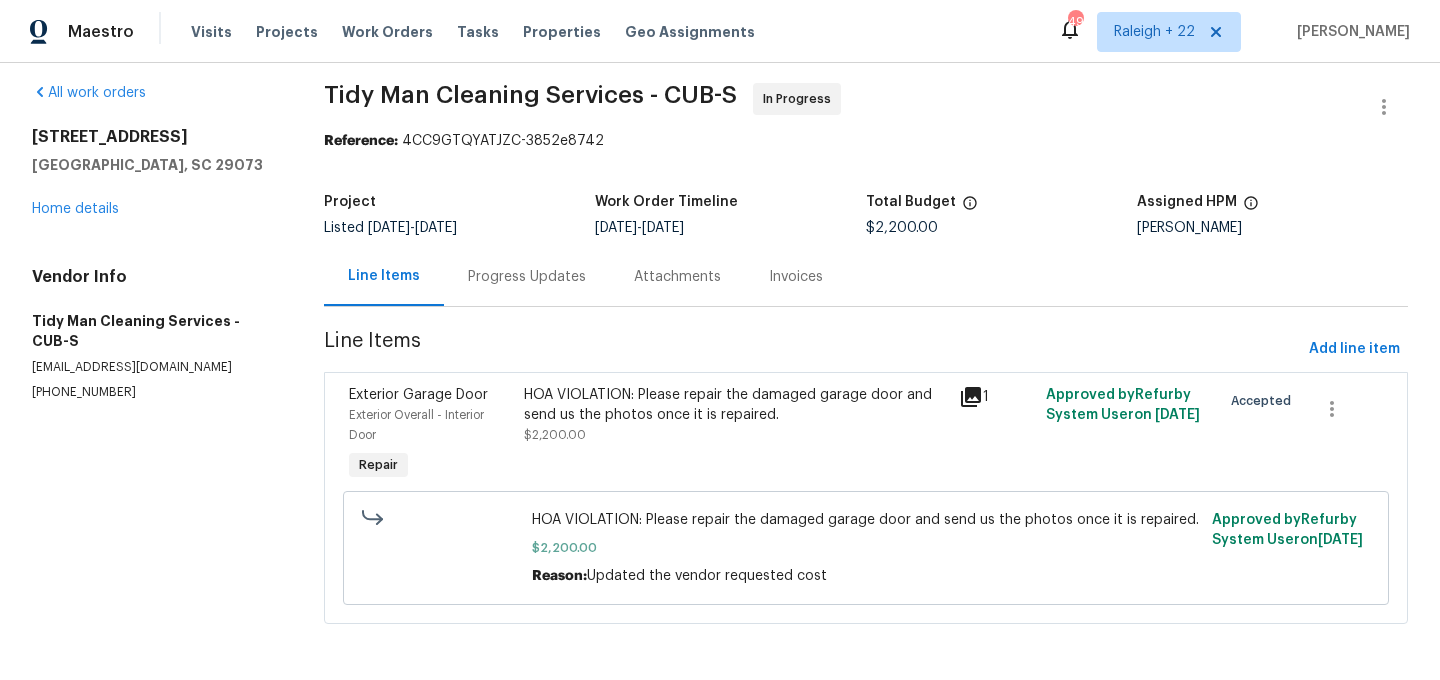 click on "Progress Updates" at bounding box center [527, 277] 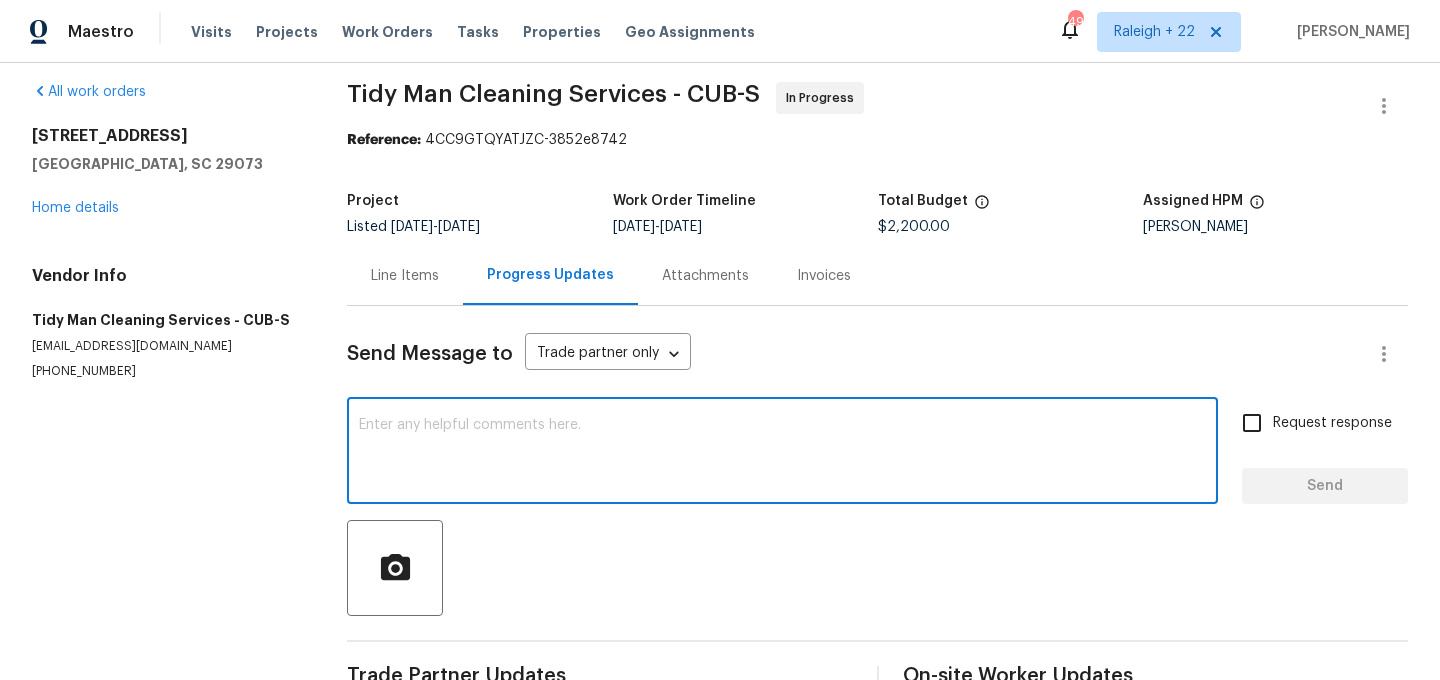 click at bounding box center (782, 453) 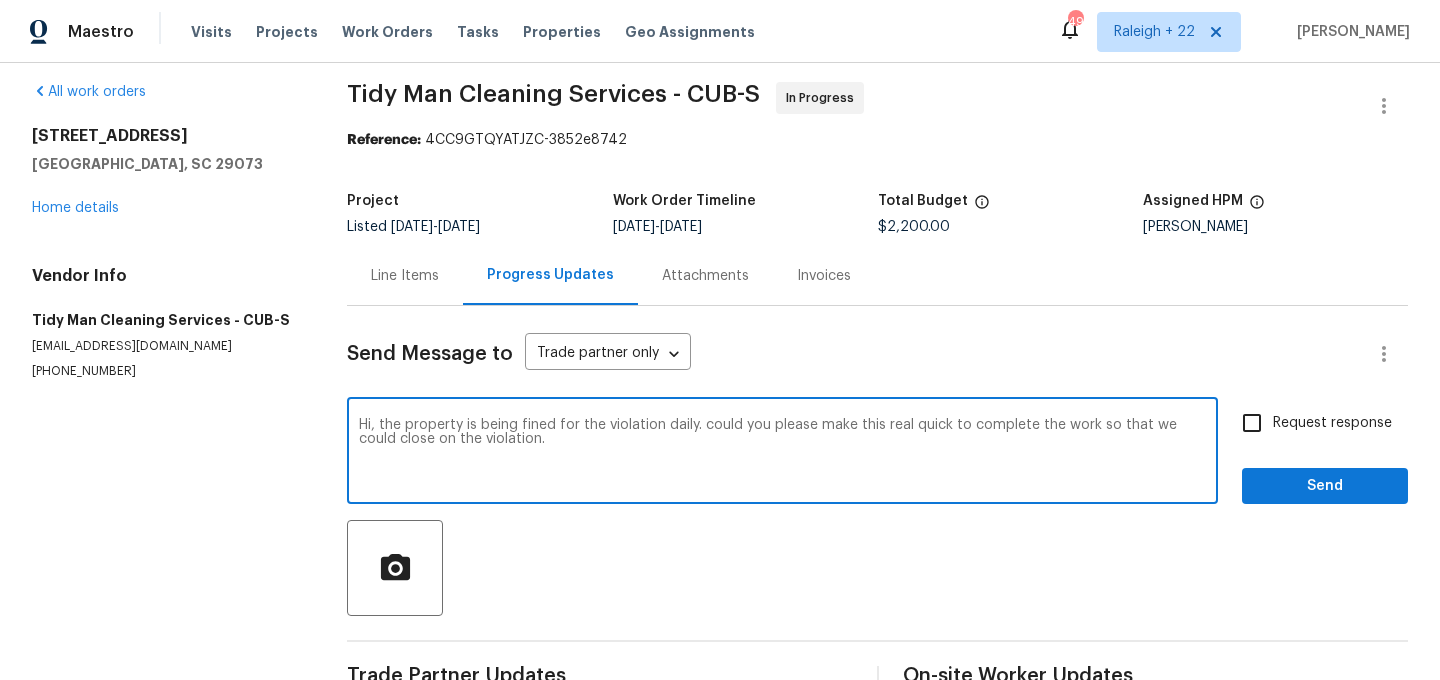 click on "Hi, the property is being fined for the violation daily. could you please make this real quick to complete the work so that we could close on the violation." at bounding box center (782, 453) 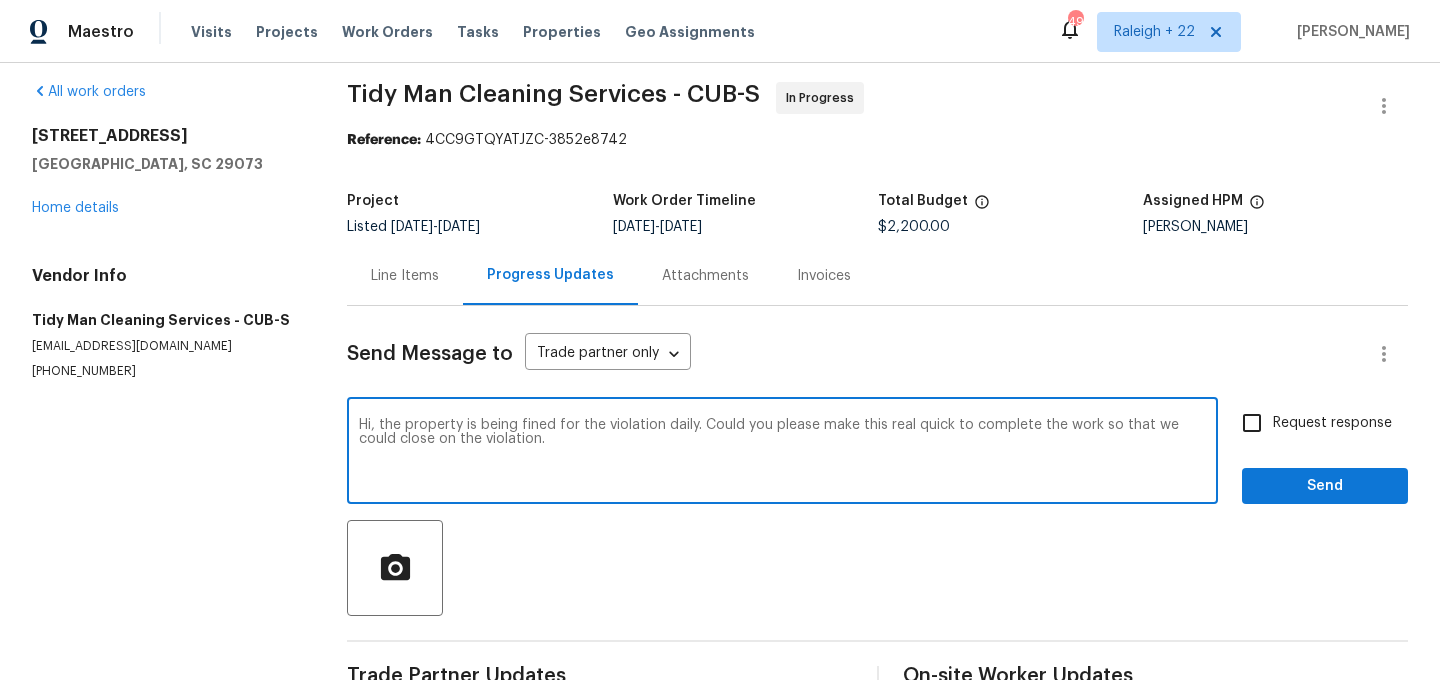 click on "Hi, the property is being fined for the violation daily. Could you please make this real quick to complete the work so that we could close on the violation." at bounding box center [782, 453] 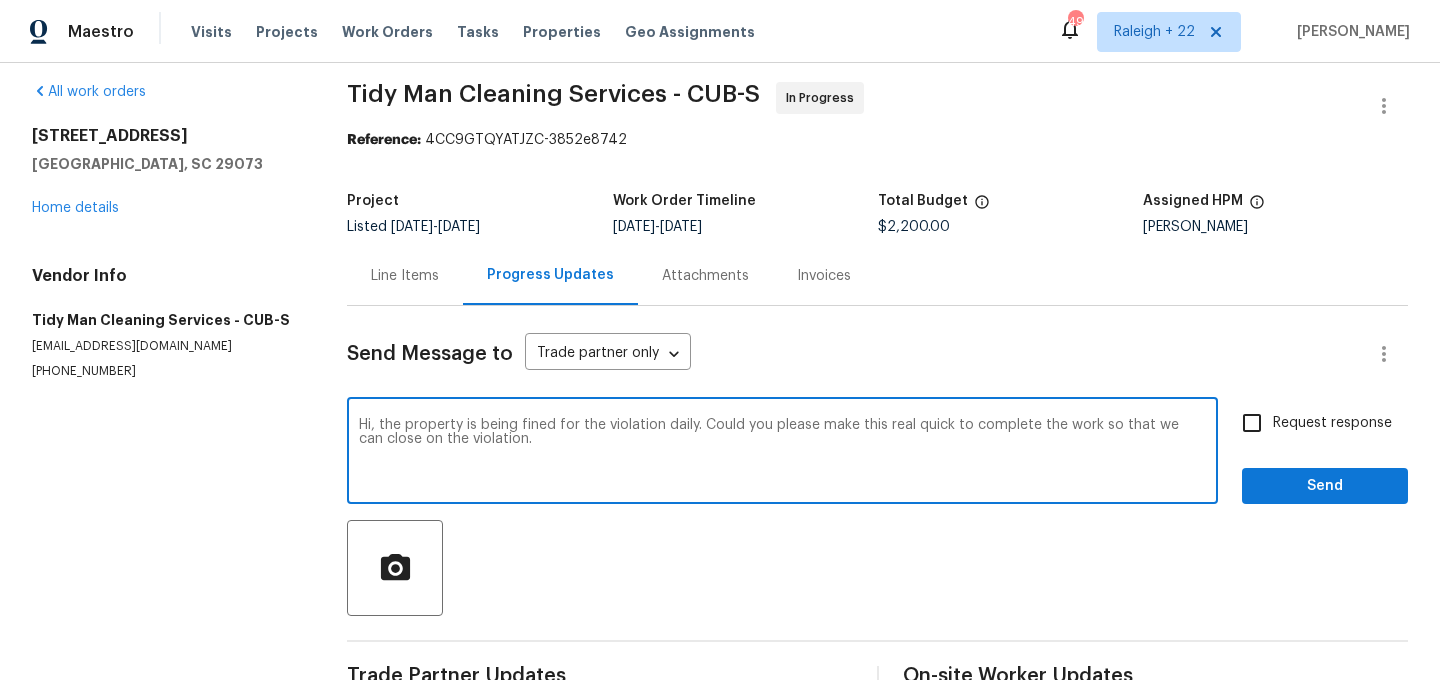 type on "Hi, the property is being fined for the violation daily. Could you please make this real quick to complete the work so that we can close on the violation." 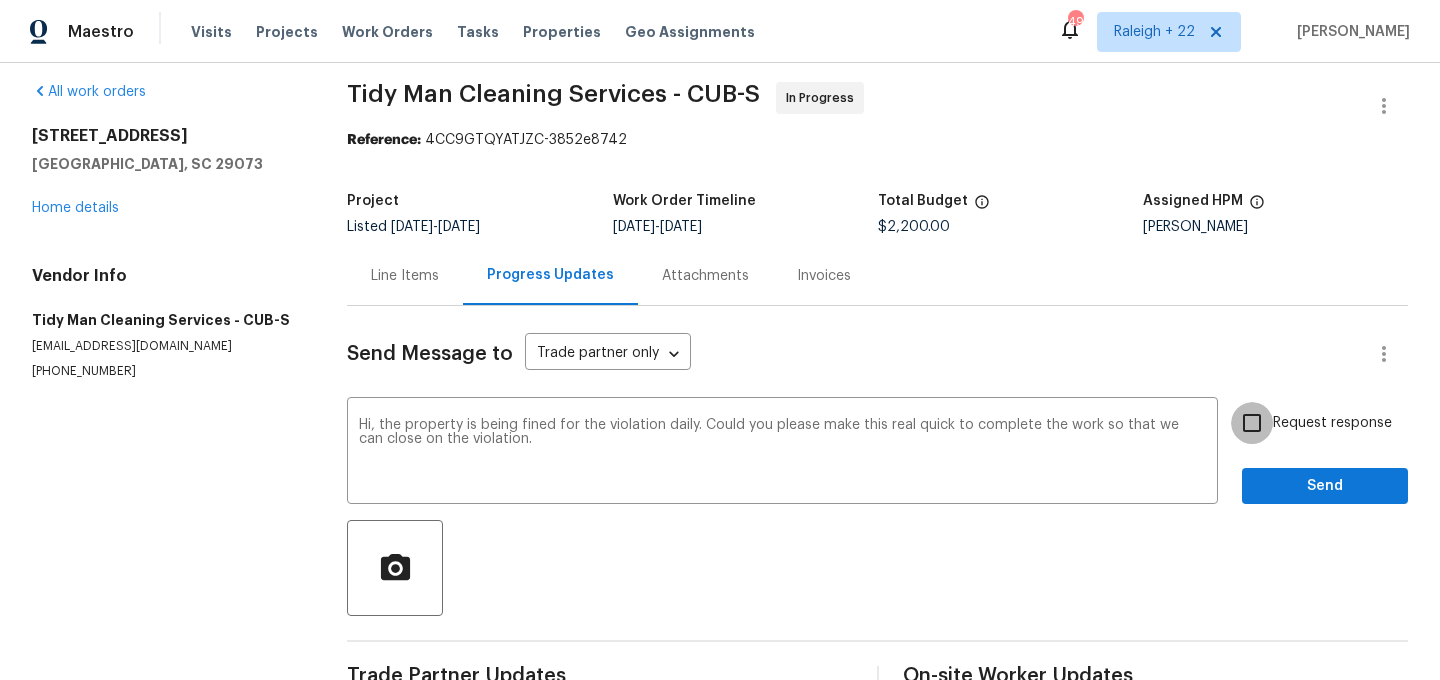 click on "Request response" at bounding box center (1252, 423) 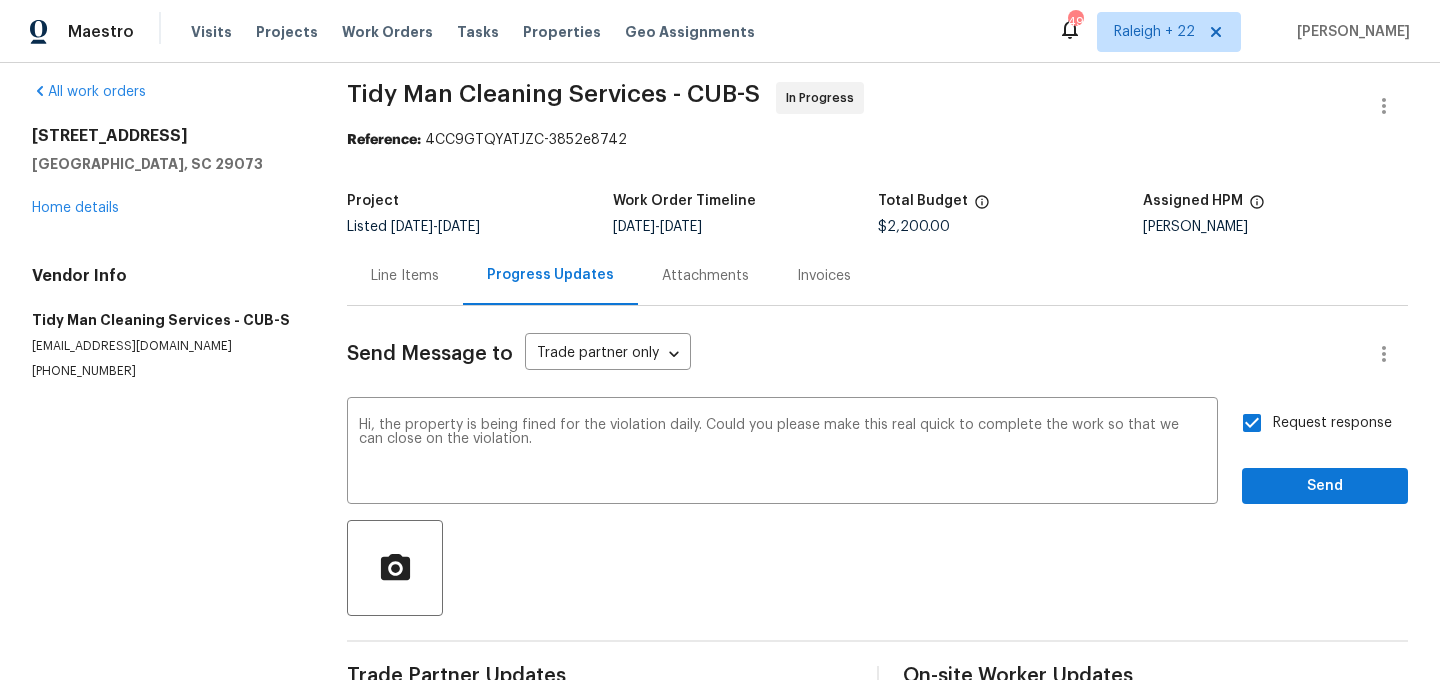 click on "Send Message to Trade partner only Trade partner only ​ Hi, the property is being fined for the violation daily. Could you please make this real quick to complete the work so that we can close on the violation. x ​ Request response Send Trade Partner Updates Carl Palmgren 07/13/2025 4:49 PM Response Requested THANKS. I WILL LETYOU KNOW WHEN IT WILL BE IN AS IT IS SPECIAL ORDER Sheeba Rani D 07/11/2025 7:52 AM Hi we have updated the cost for the replacement kindly start the work asap, Thank you. Sheeba Rani D 07/11/2025 7:13 AM Let me get the approval from my manager, please wait. Carl Palmgren 07/10/2025 8:36 AM My guy is going by tomorrow to let me know if it can be fixed or needs replaced. Replacement is usually around $2200. Is that approved if necessary? Sheeba Rani D 07/08/2025 11:16 AM Can i know whether could you able to see it? Sheeba Rani D 07/08/2025 11:14 AM I am attaching here to the portal again. Carl Palmgren 07/08/2025 8:53 AM I have not received an email with photo? Sheeba Rani D" at bounding box center (877, 959) 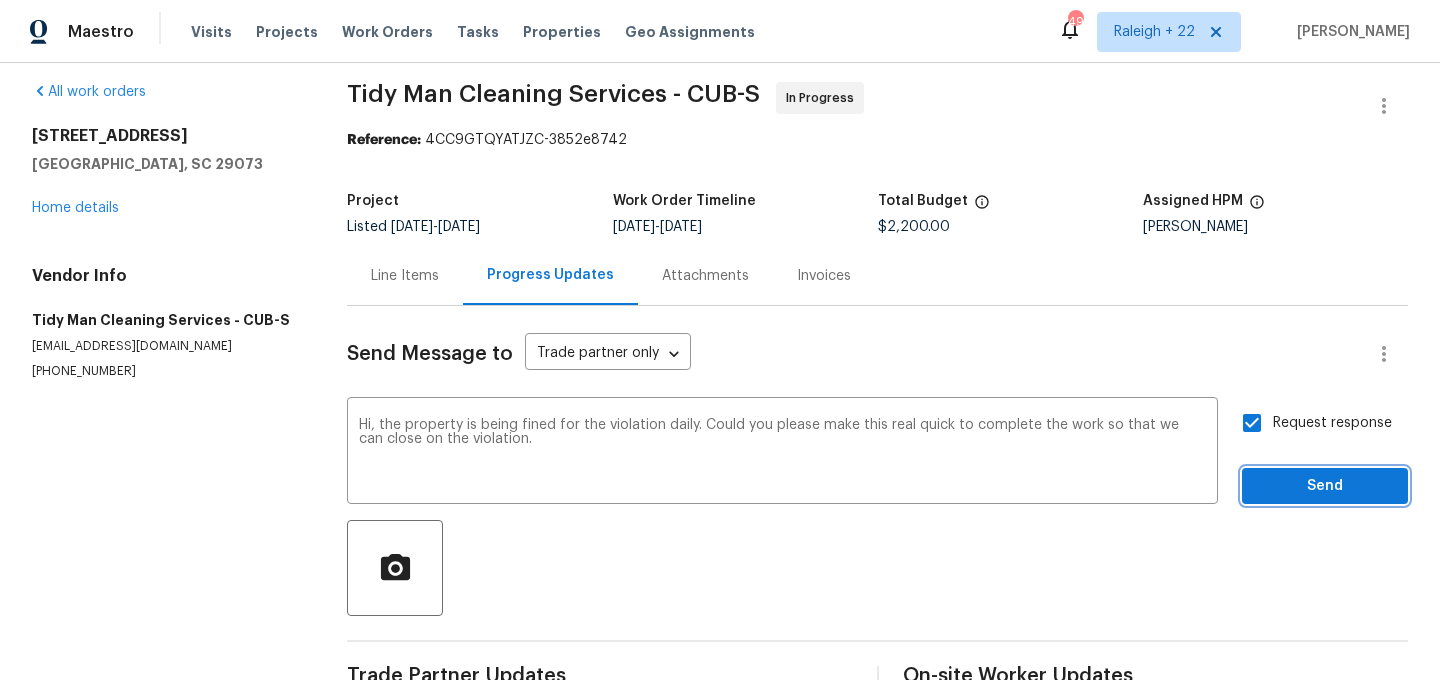click on "Send" at bounding box center [1325, 486] 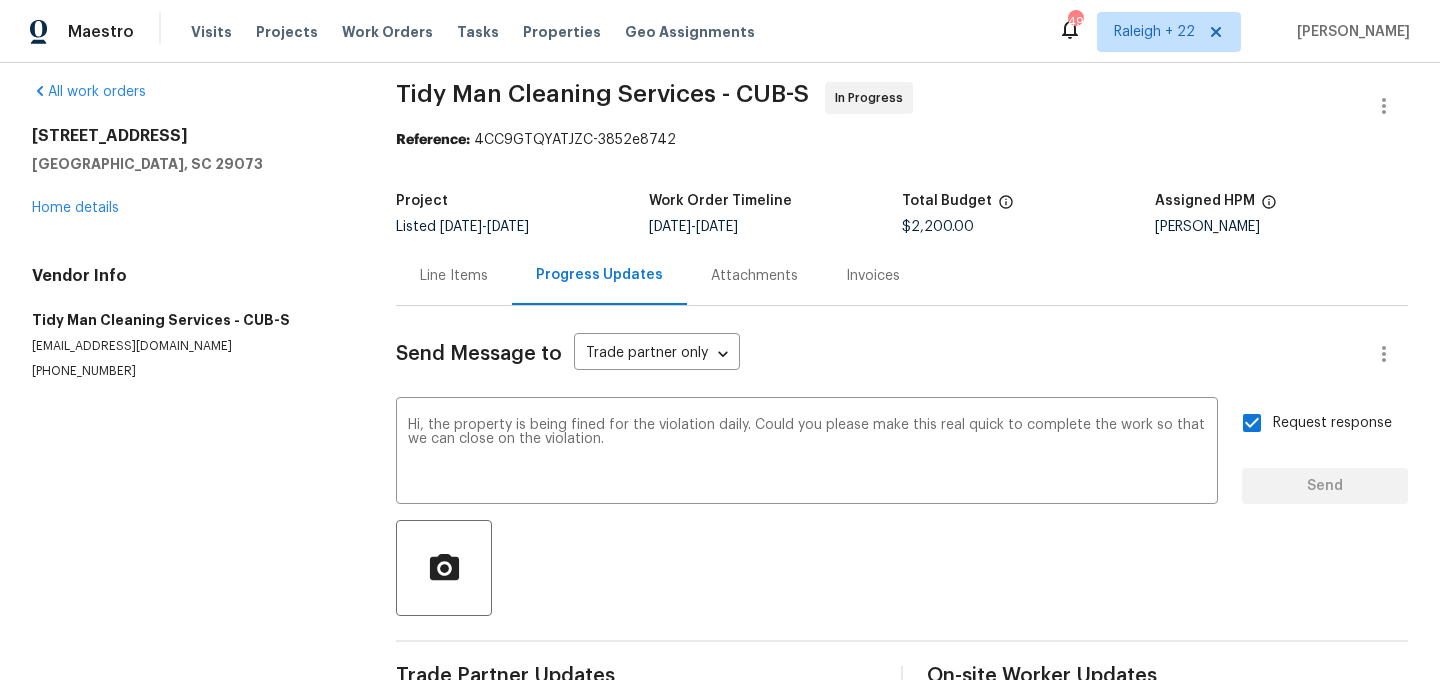 type 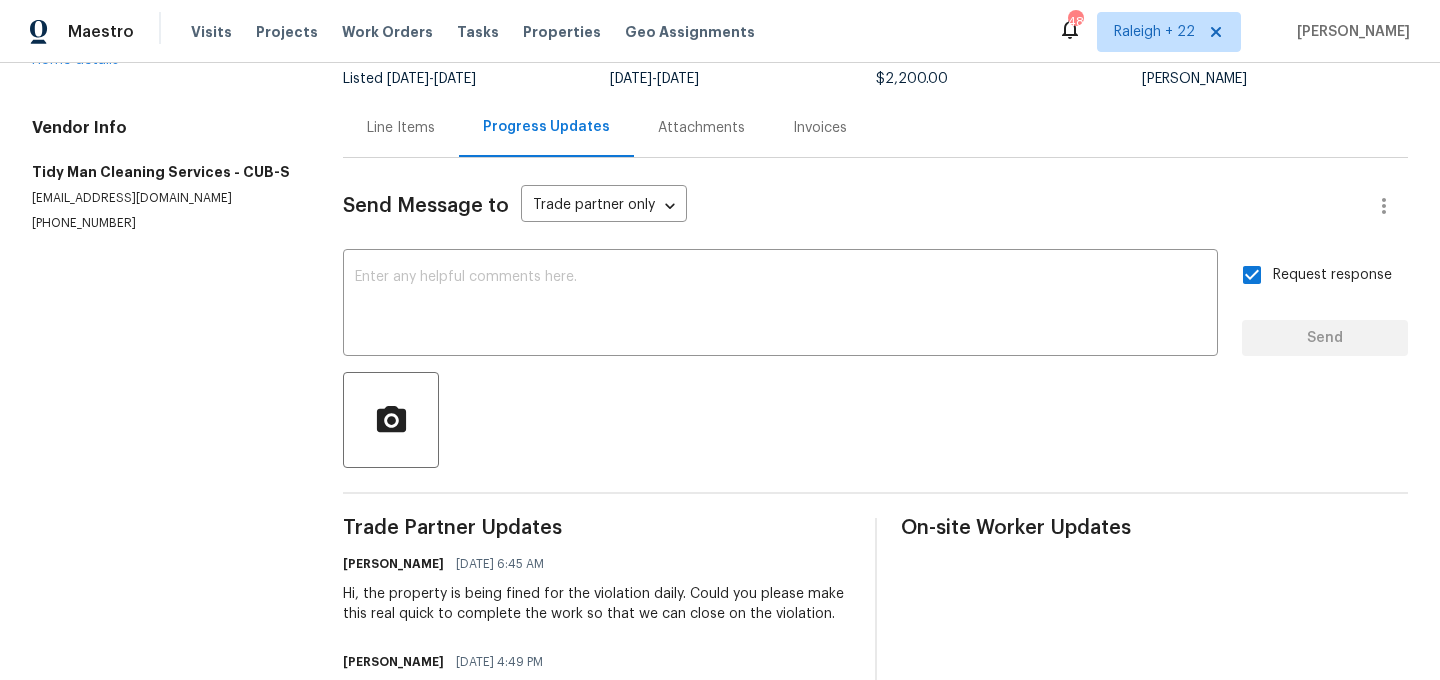 scroll, scrollTop: 0, scrollLeft: 0, axis: both 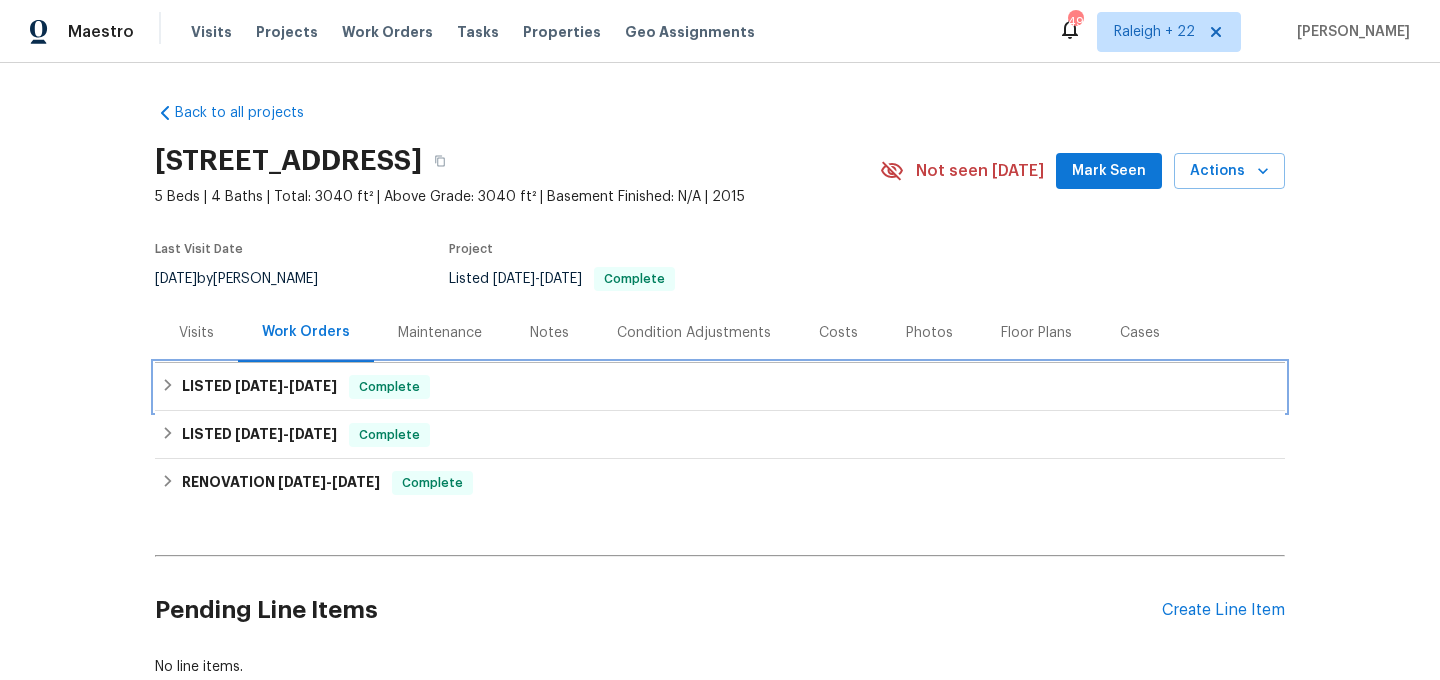 click 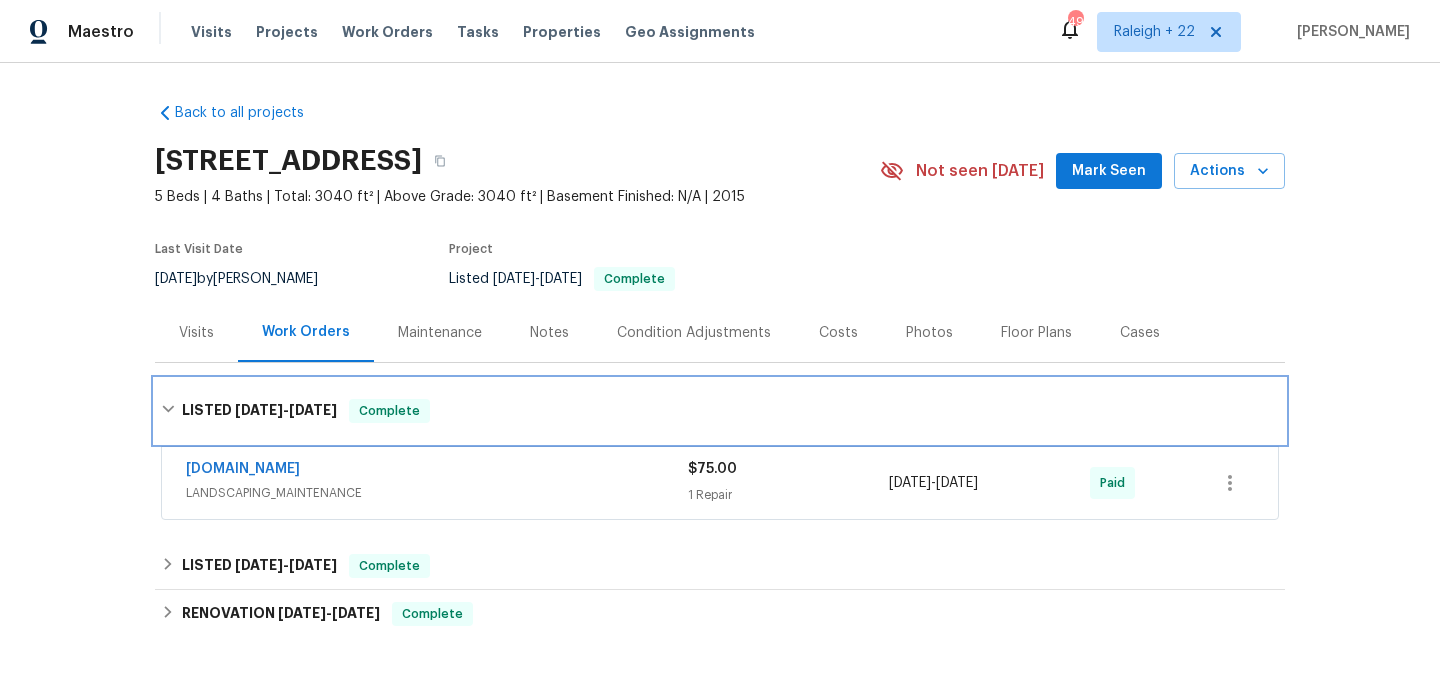 scroll, scrollTop: 264, scrollLeft: 0, axis: vertical 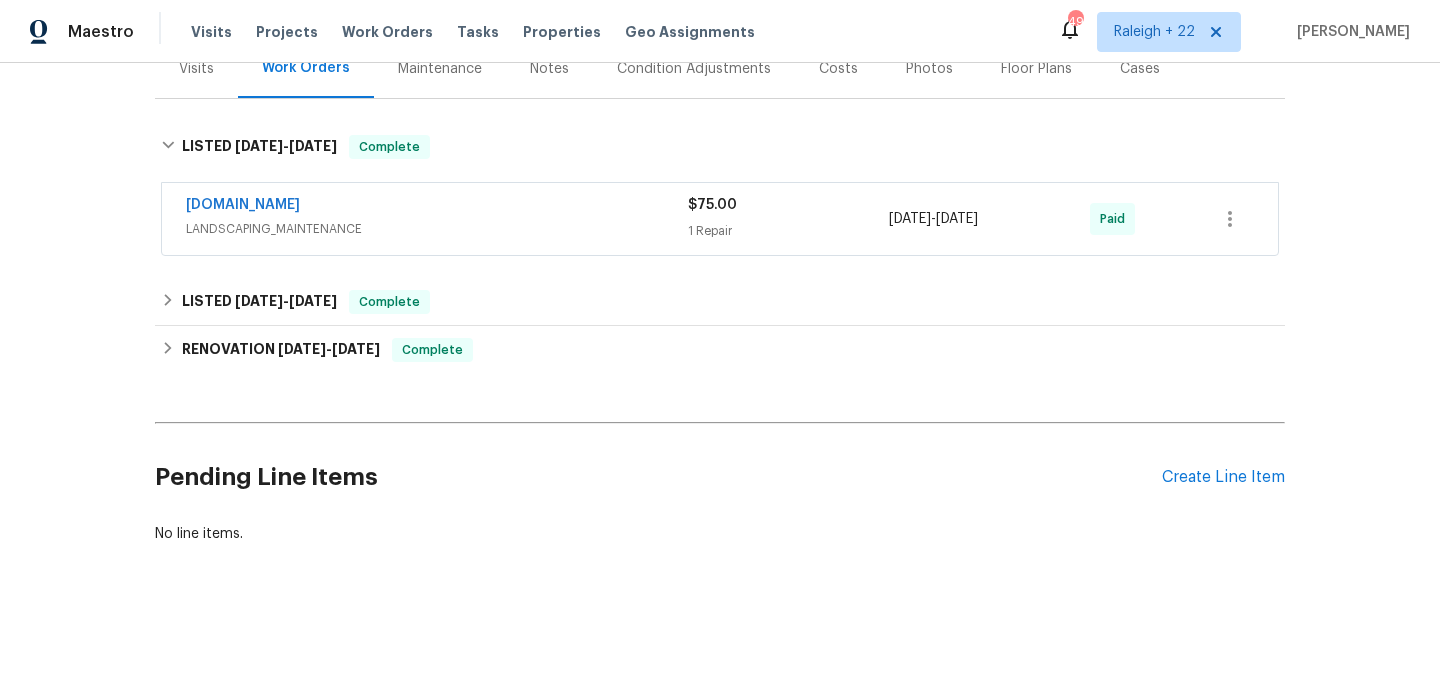 click on "LANDSCAPING_MAINTENANCE" at bounding box center (437, 229) 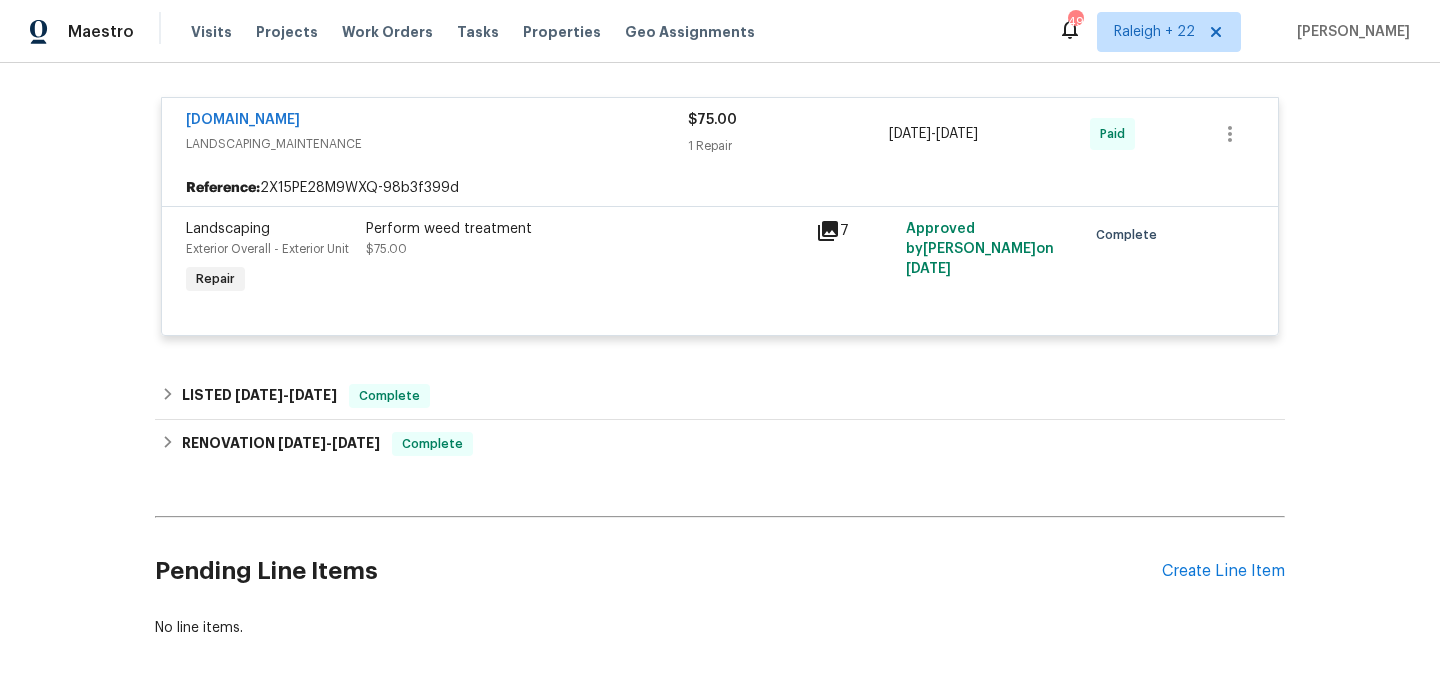 scroll, scrollTop: 366, scrollLeft: 0, axis: vertical 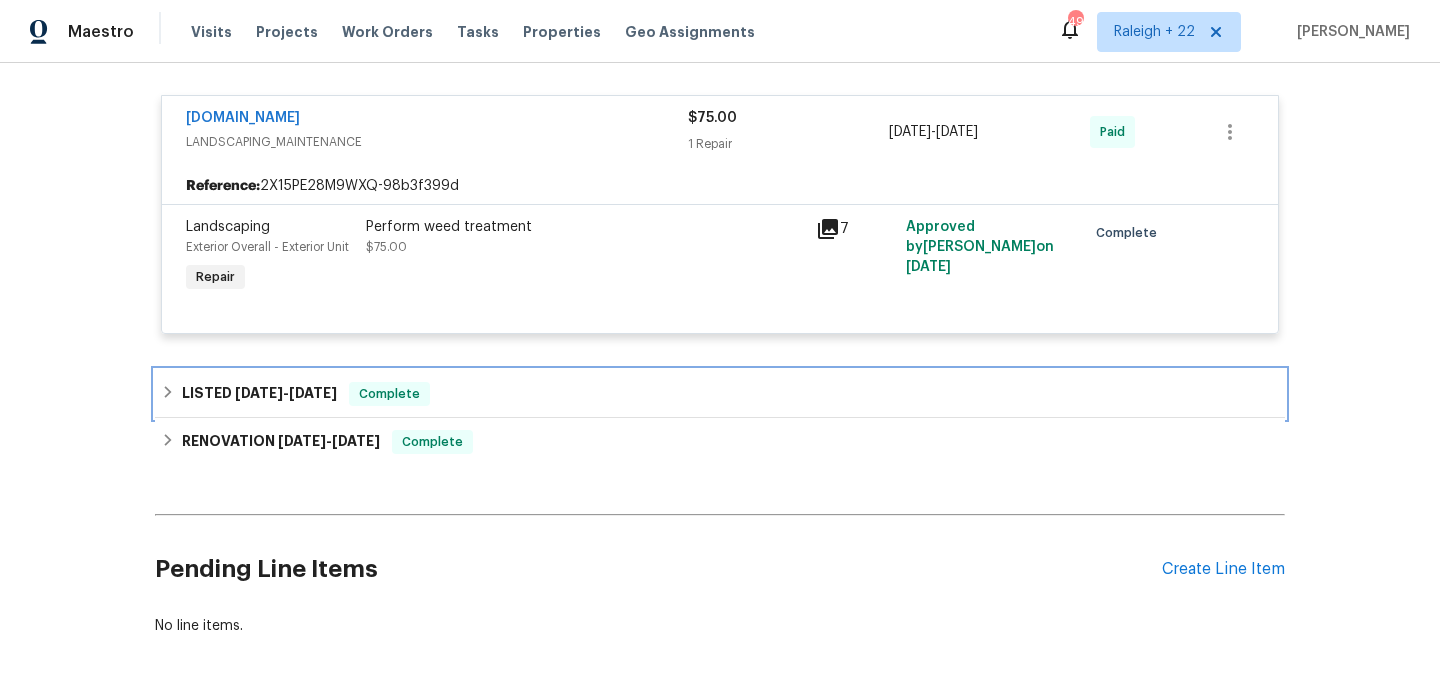 click 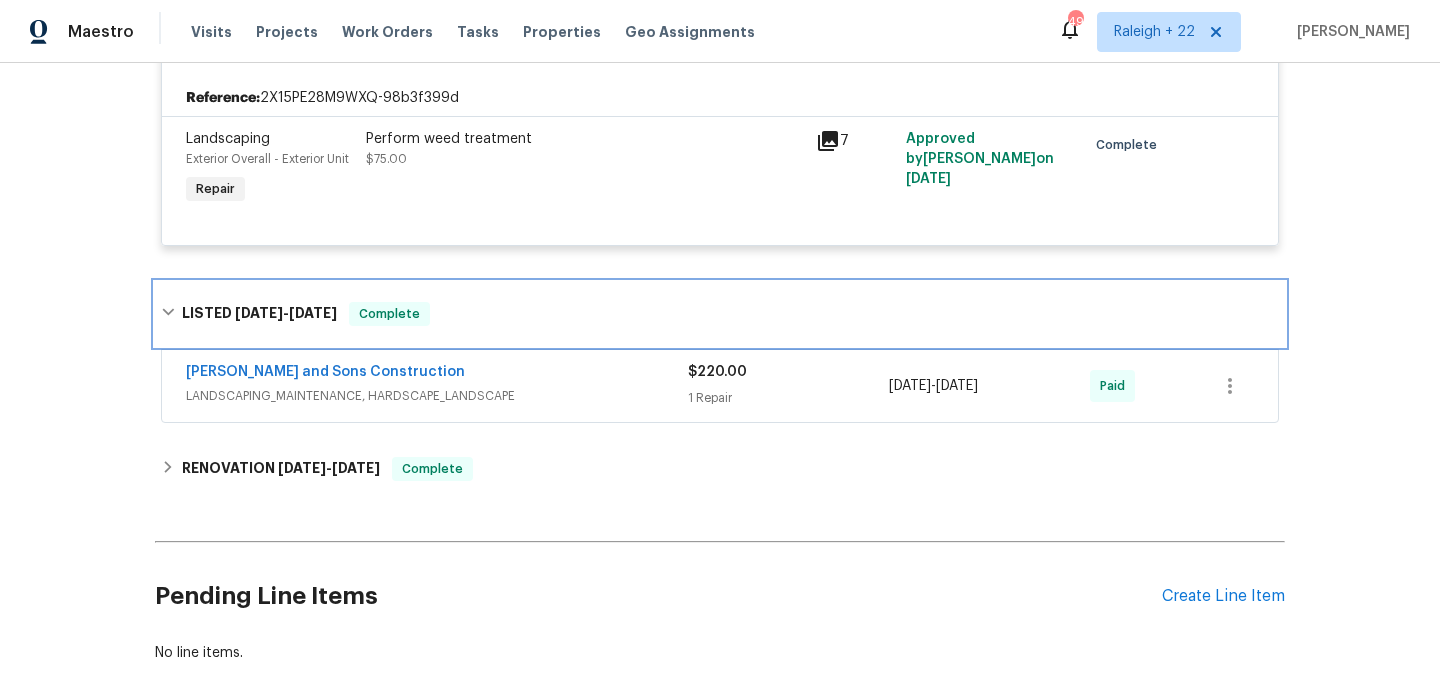 scroll, scrollTop: 461, scrollLeft: 0, axis: vertical 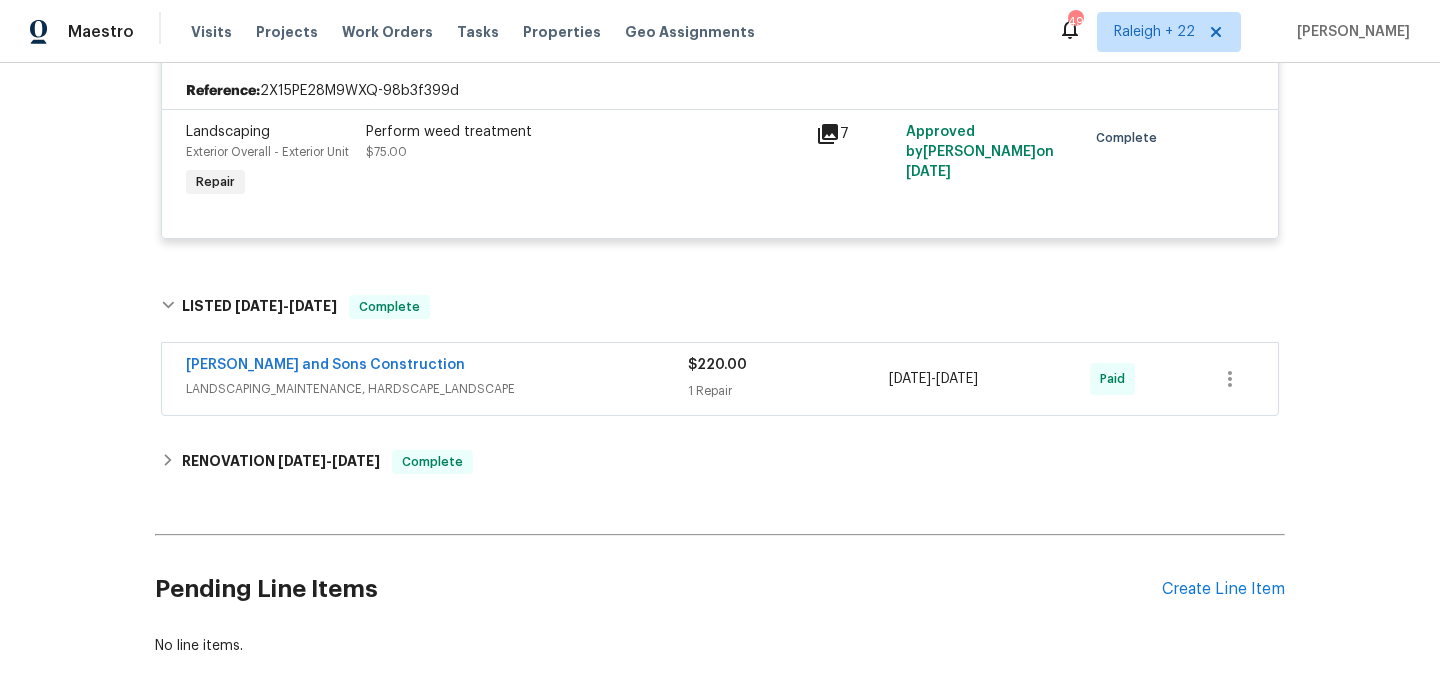 click on "LANDSCAPING_MAINTENANCE, HARDSCAPE_LANDSCAPE" at bounding box center [437, 389] 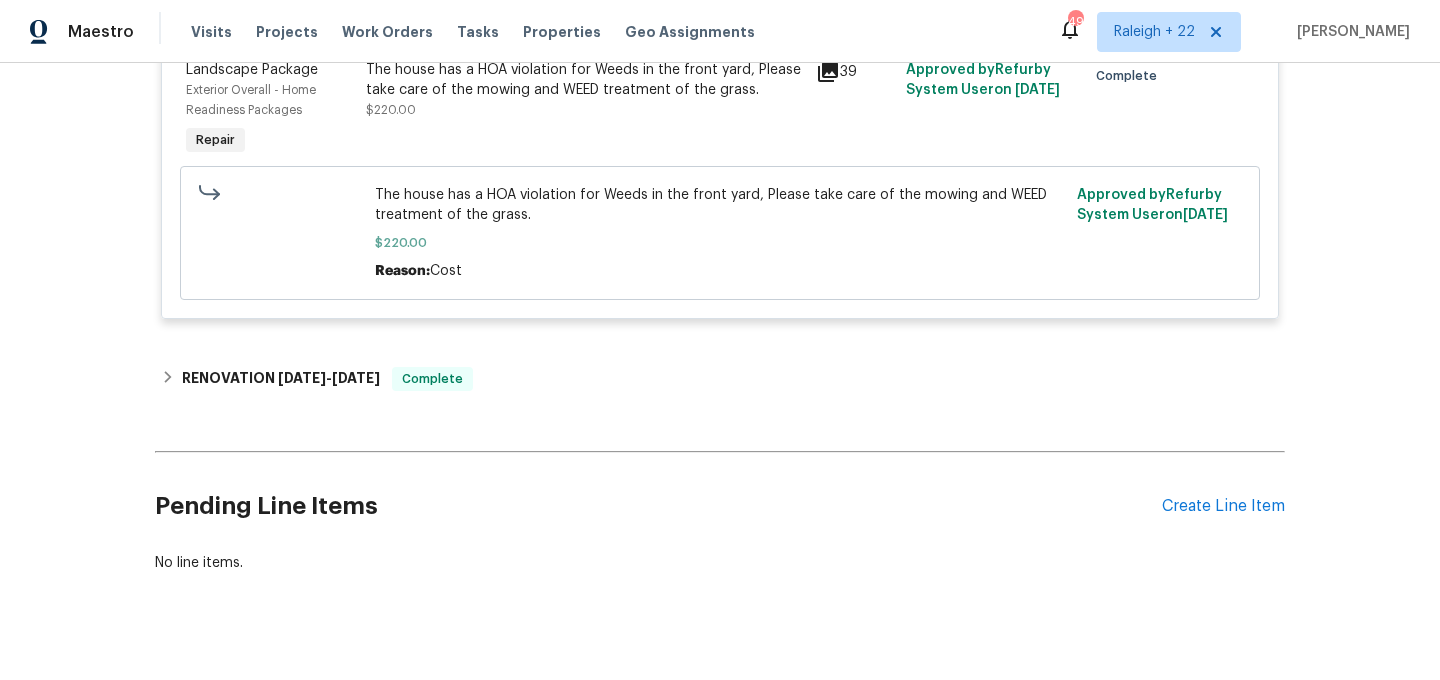 scroll, scrollTop: 911, scrollLeft: 0, axis: vertical 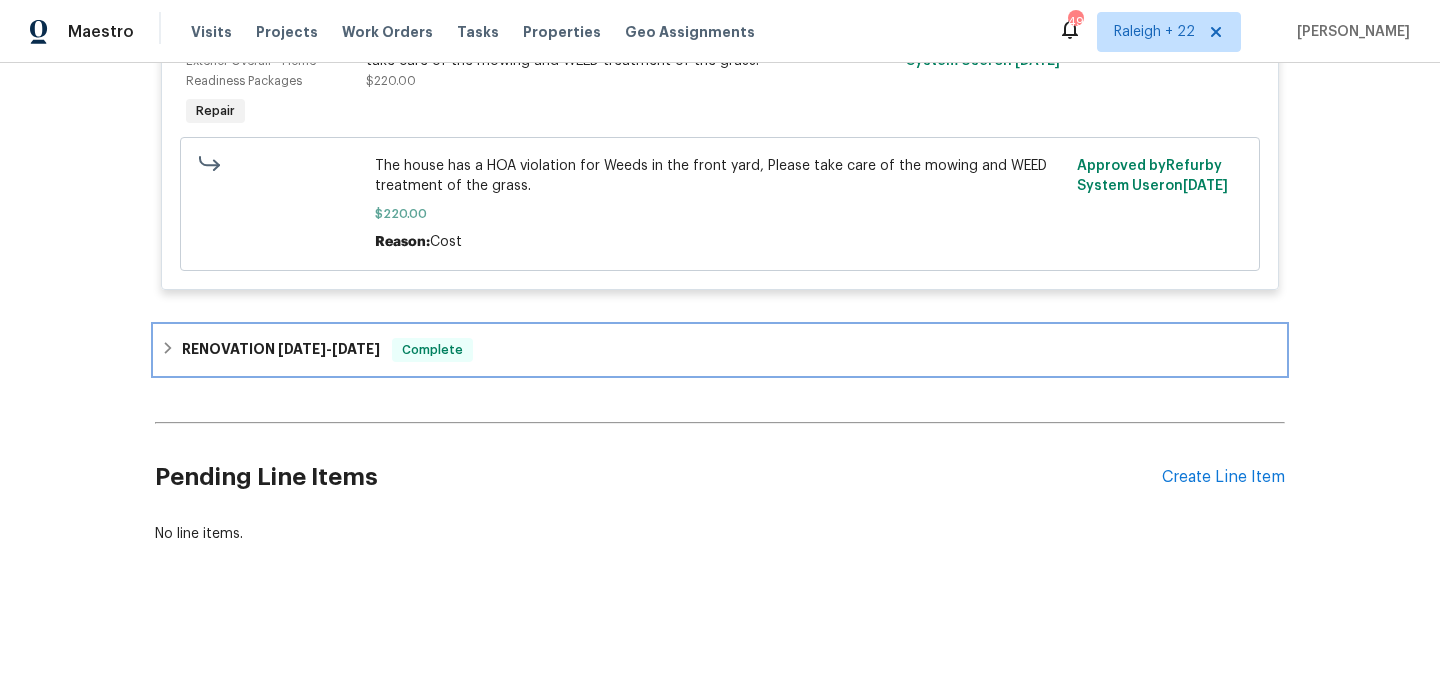 click on "RENOVATION   3/14/25  -  3/27/25 Complete" at bounding box center (720, 350) 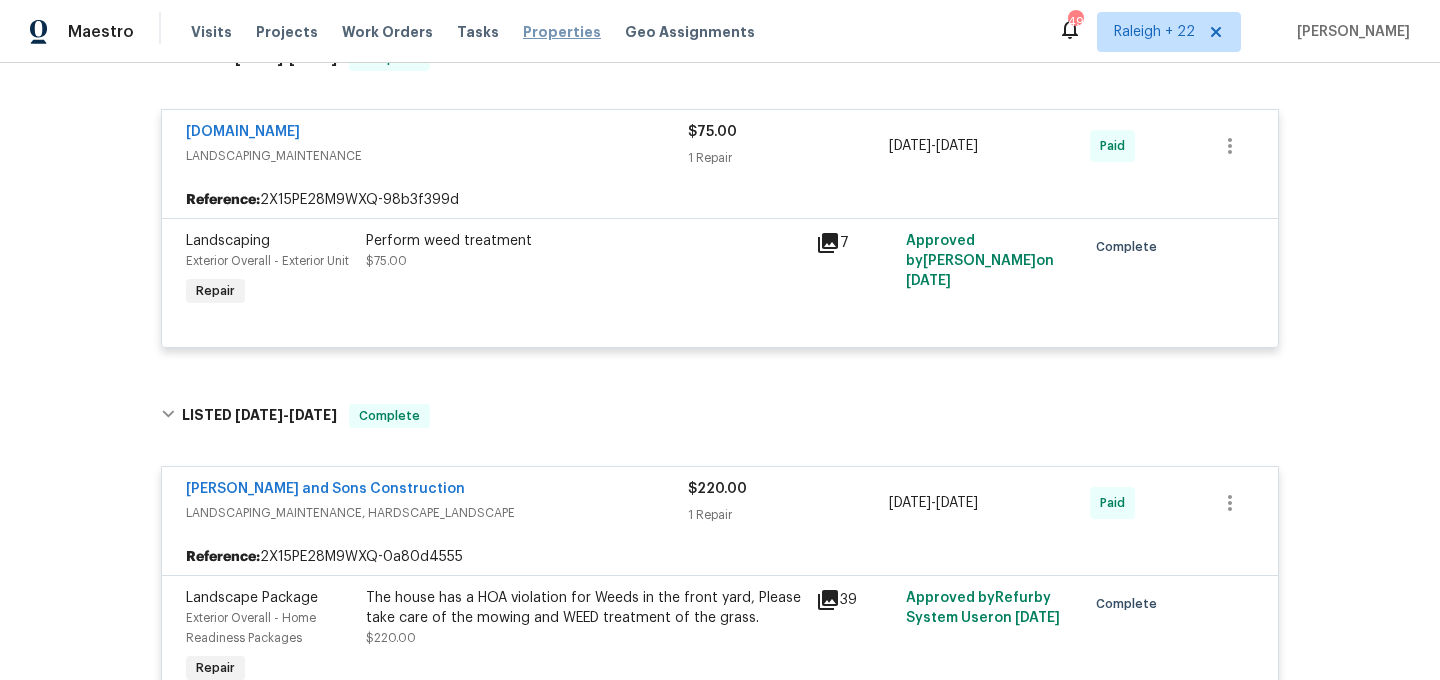 scroll, scrollTop: 214, scrollLeft: 0, axis: vertical 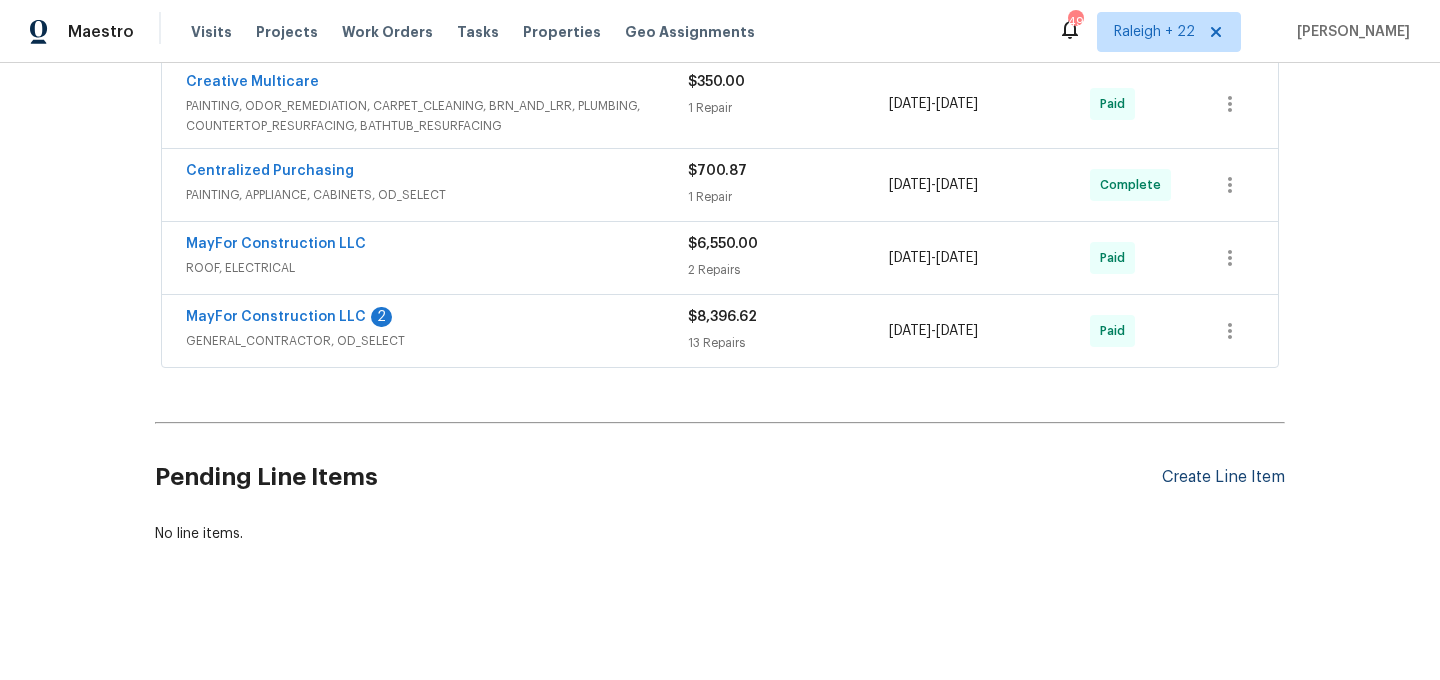 click on "Create Line Item" at bounding box center [1223, 477] 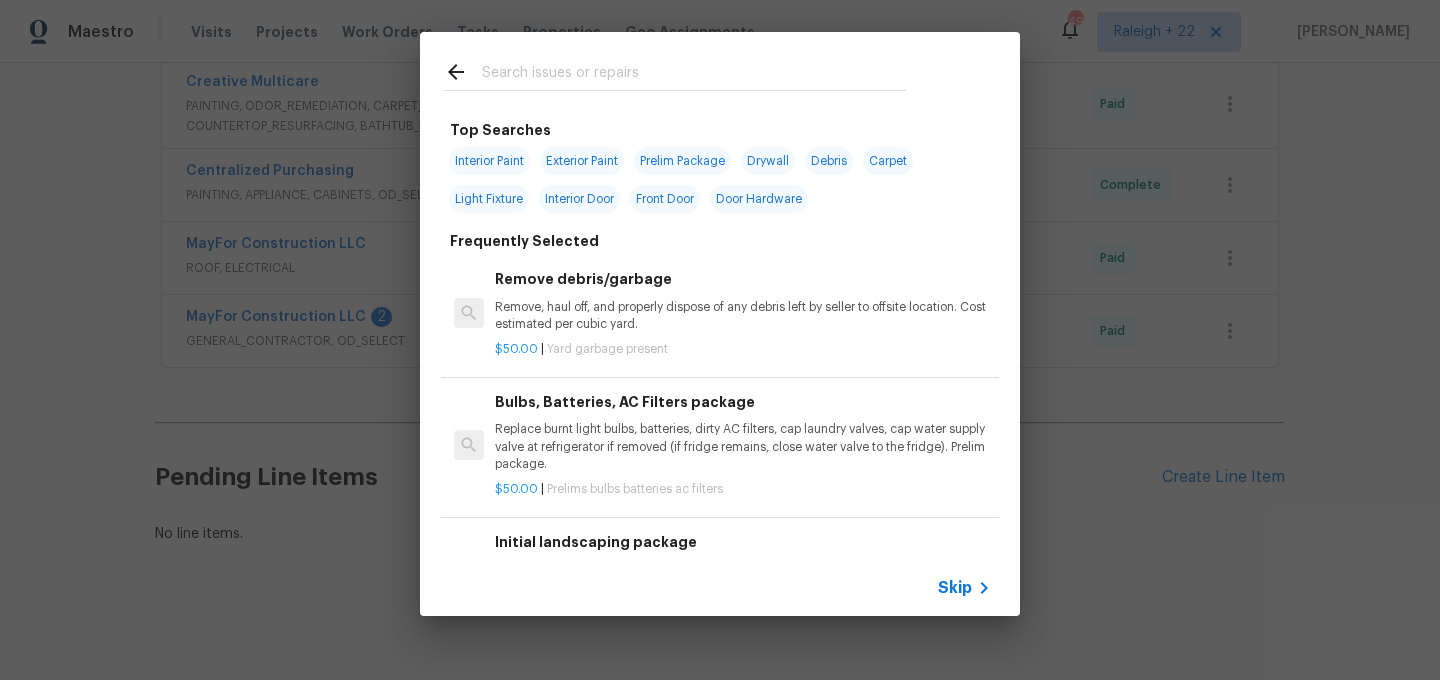 click 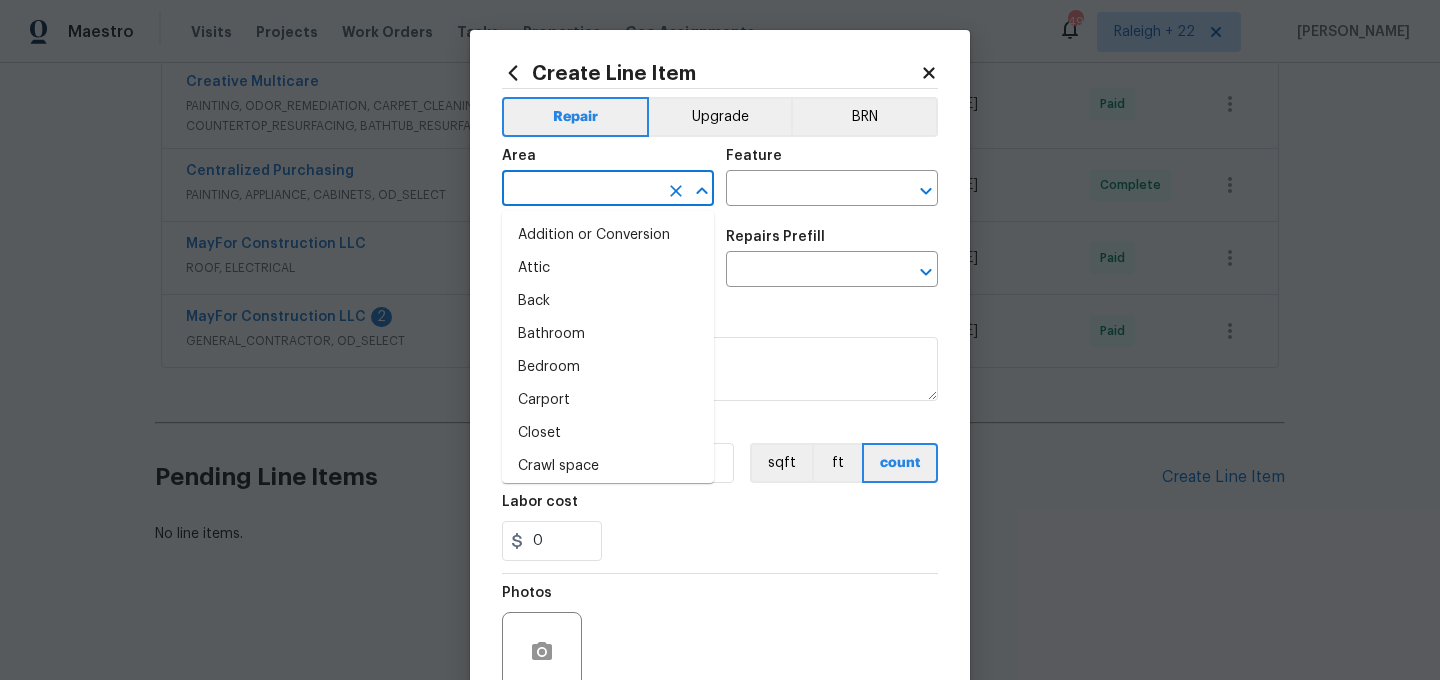 click at bounding box center (580, 190) 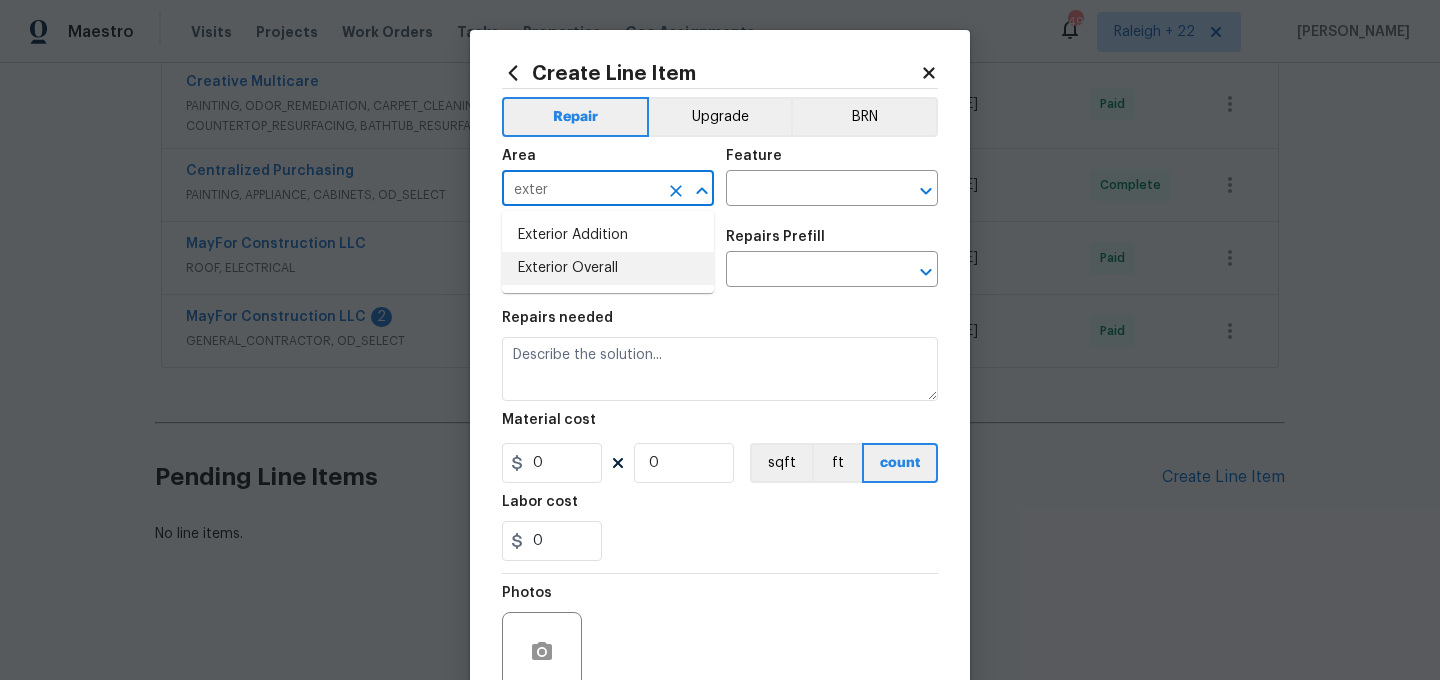 click on "Exterior Overall" at bounding box center (608, 268) 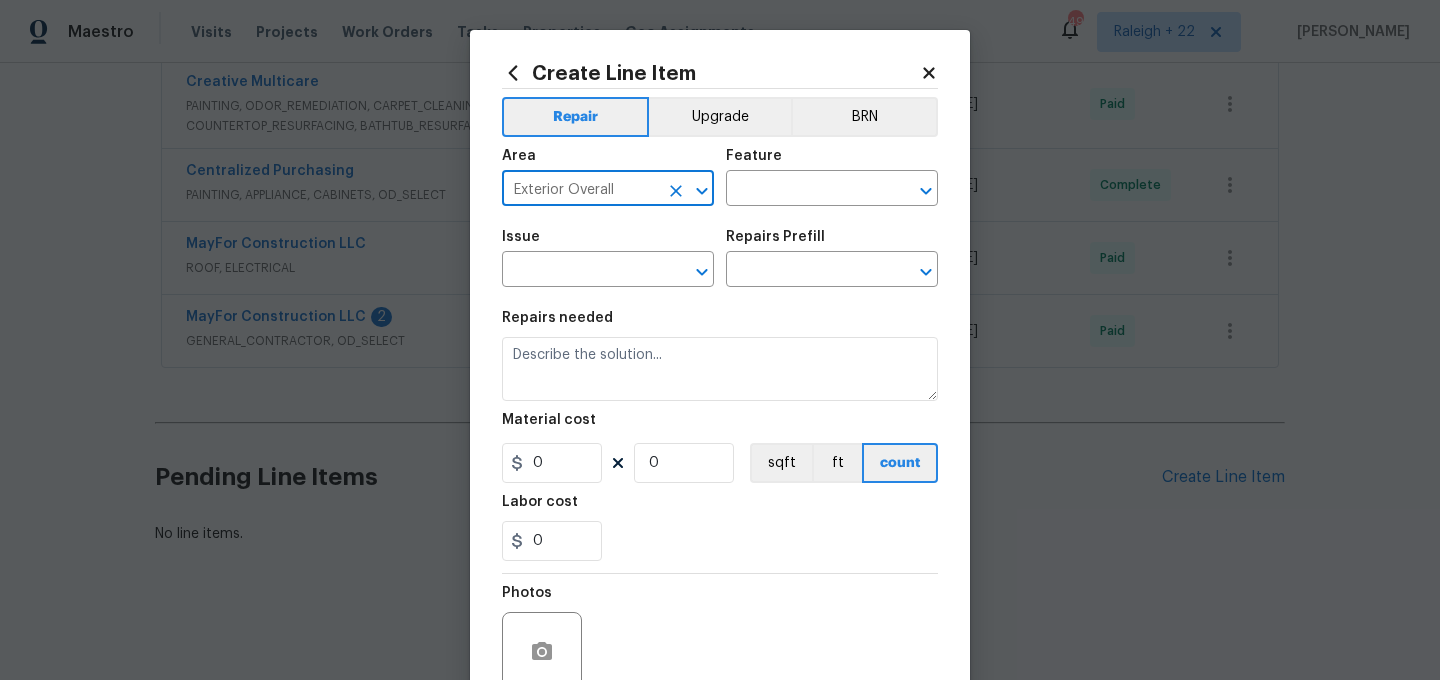 type on "Exterior Overall" 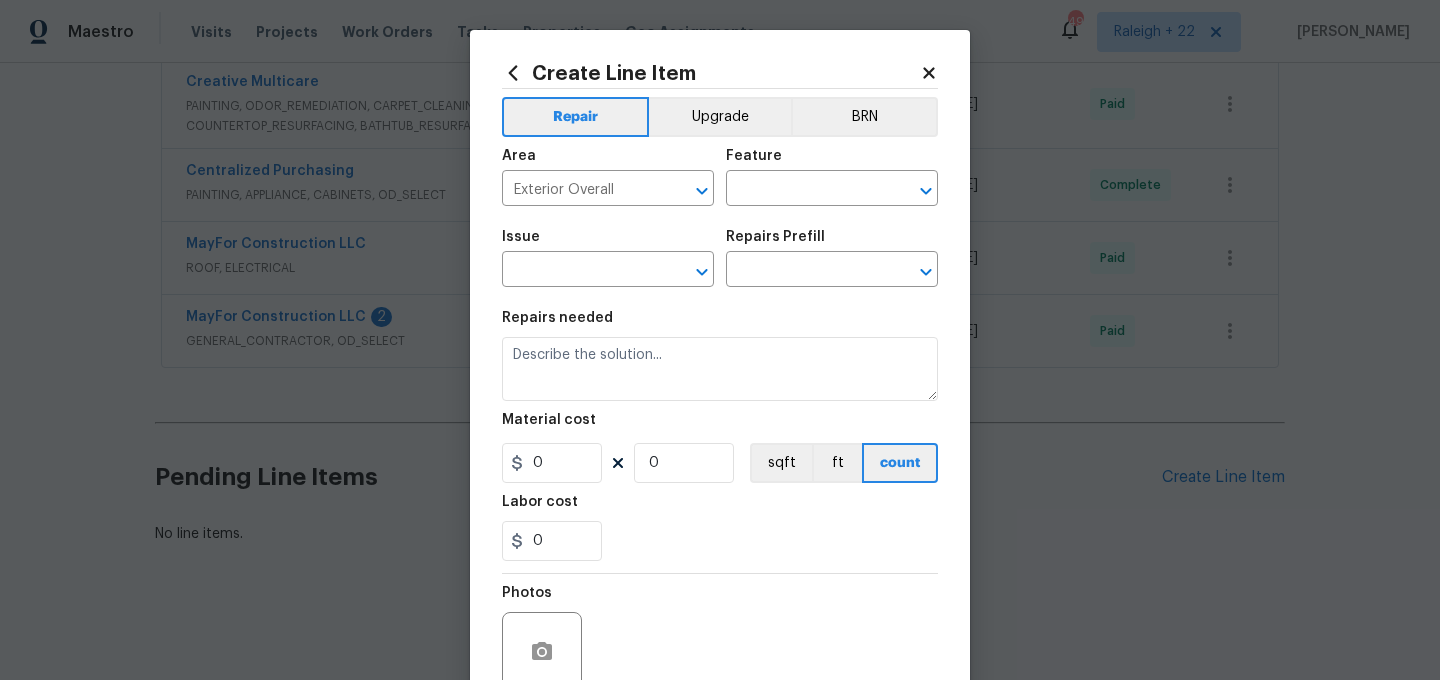 click on "Feature" at bounding box center [832, 162] 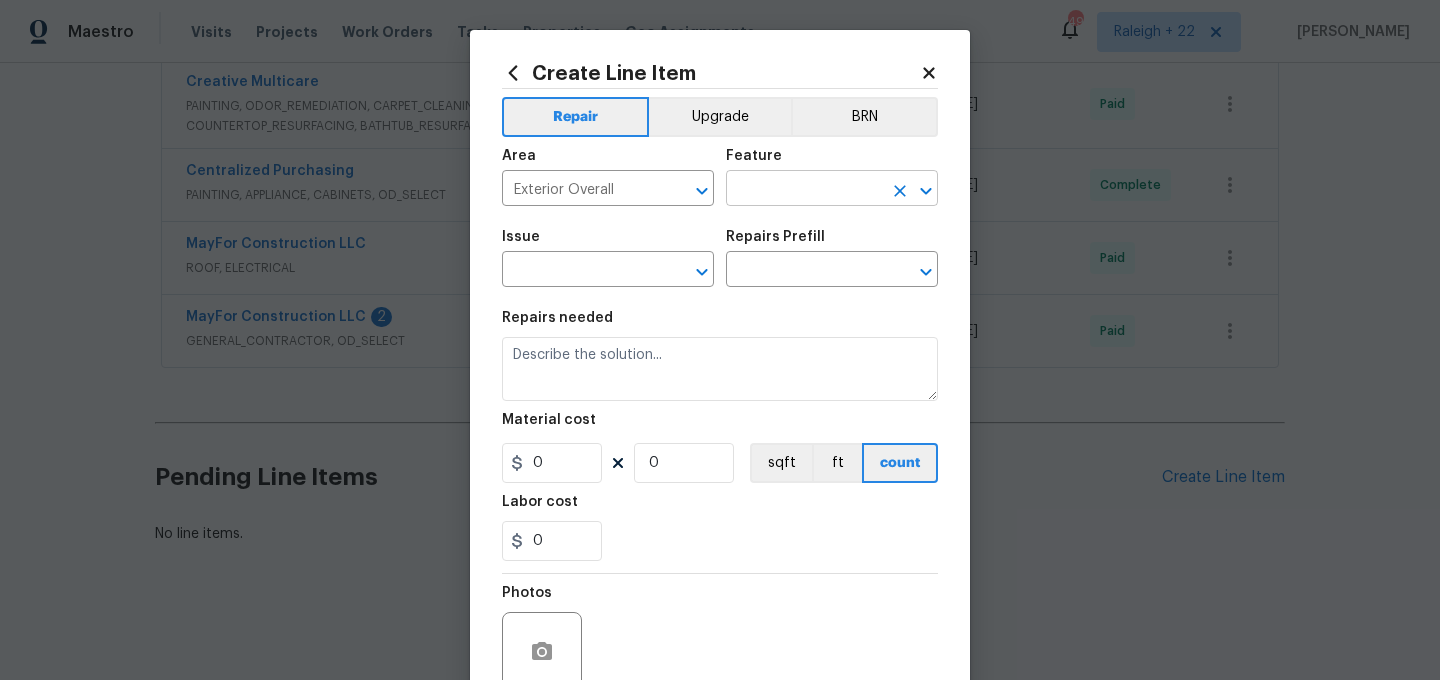 click at bounding box center (804, 190) 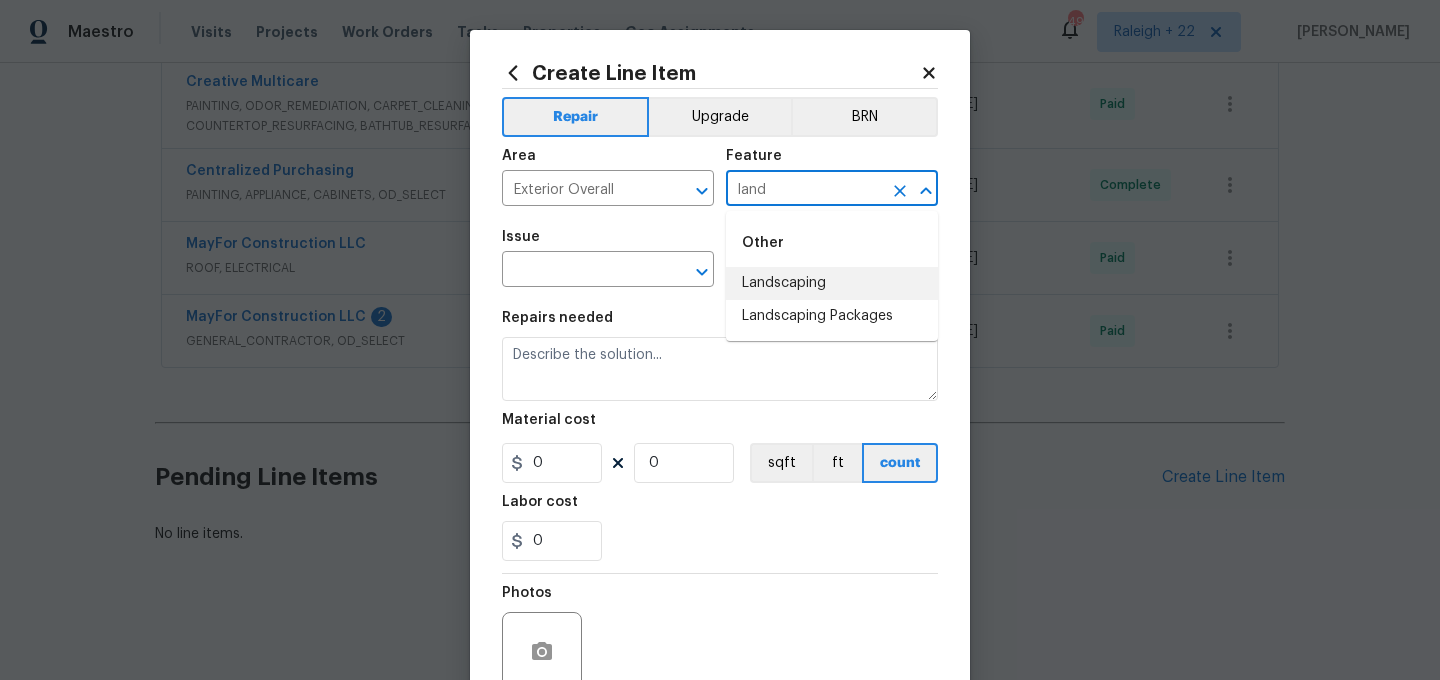 click on "Landscaping" at bounding box center (832, 283) 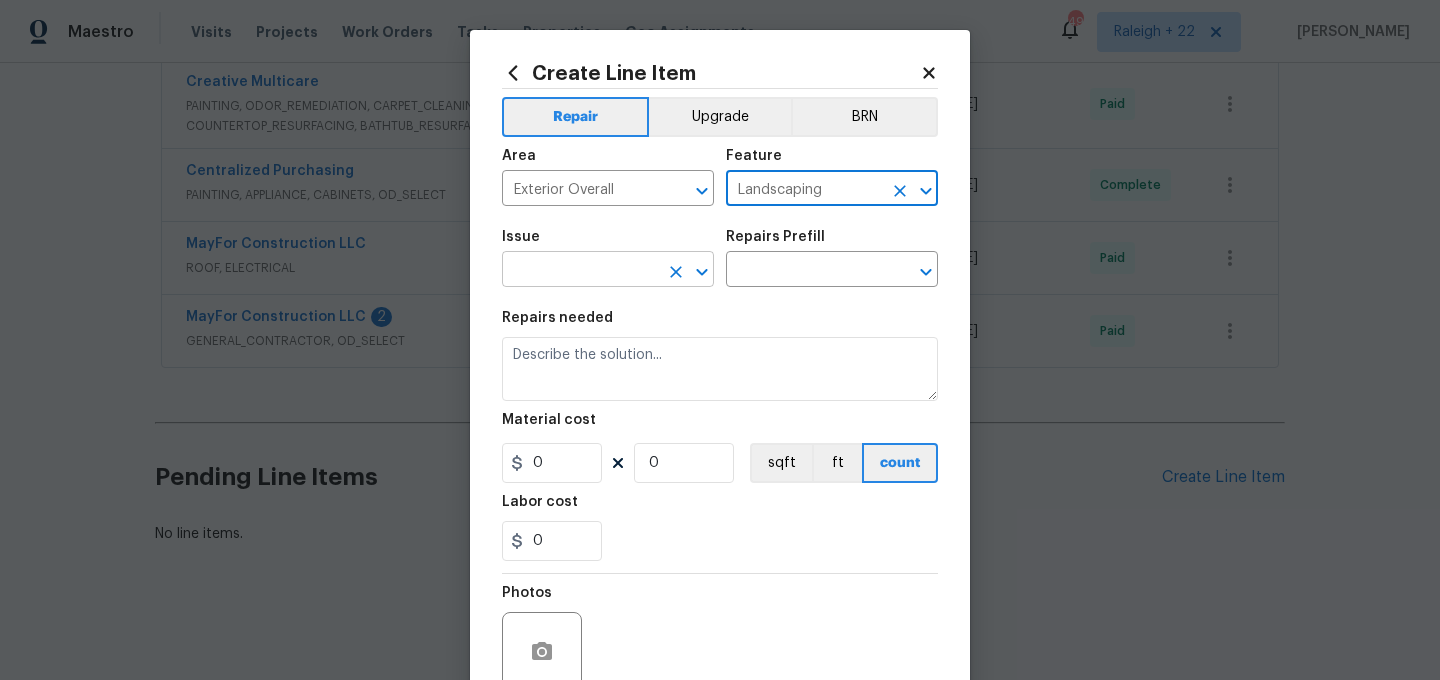 type on "Landscaping" 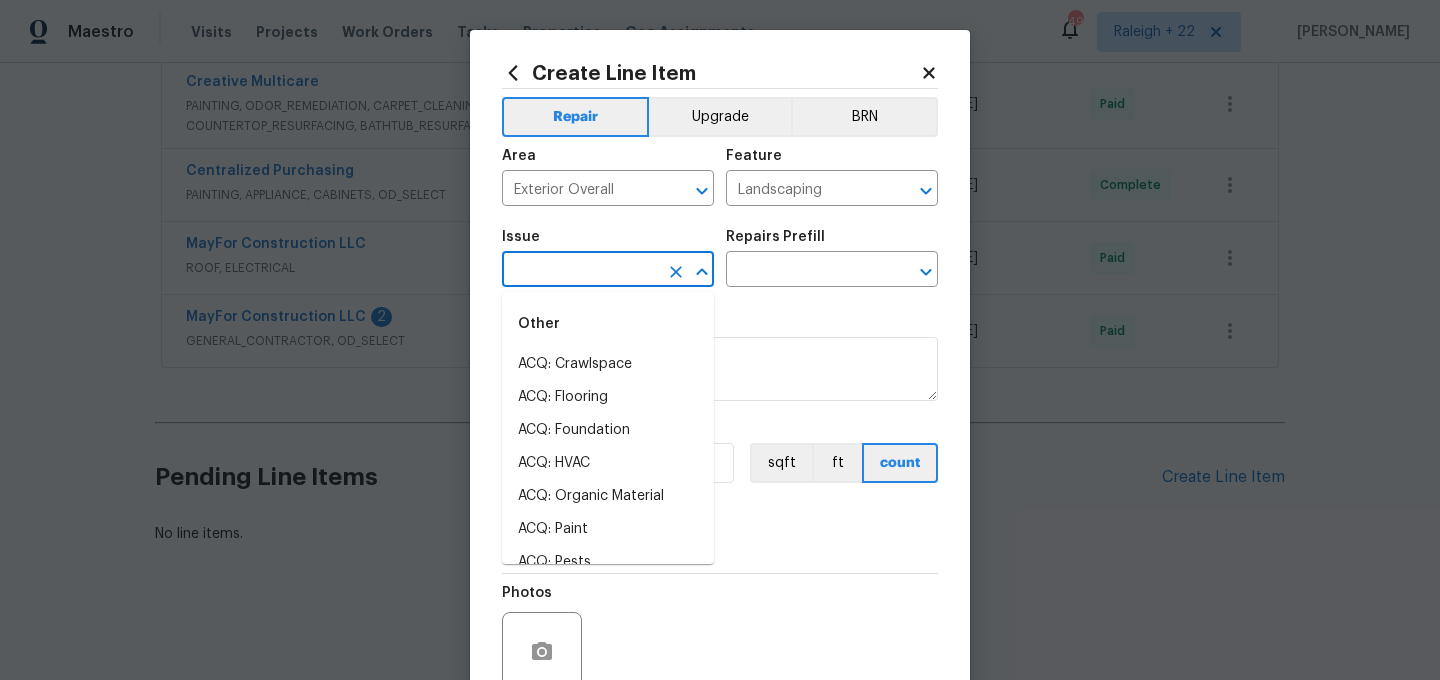 click at bounding box center [580, 271] 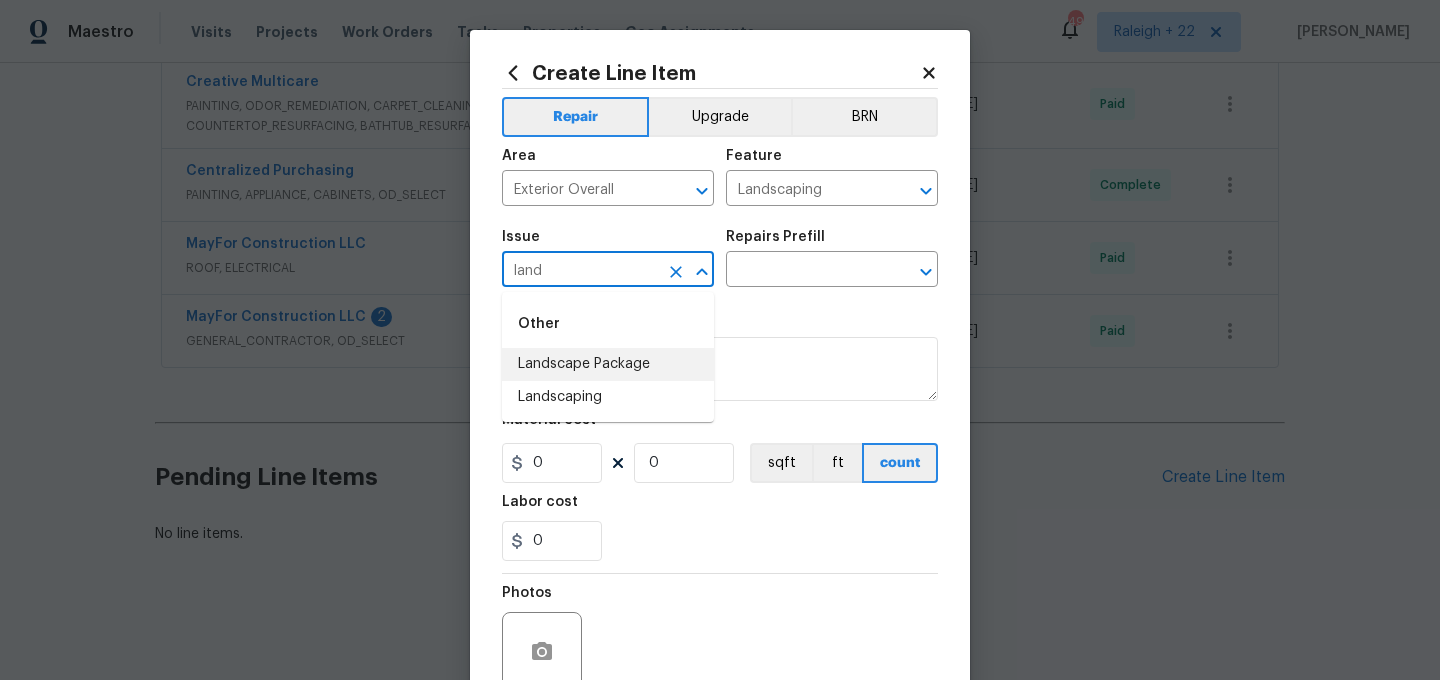 click on "Landscape Package" at bounding box center (608, 364) 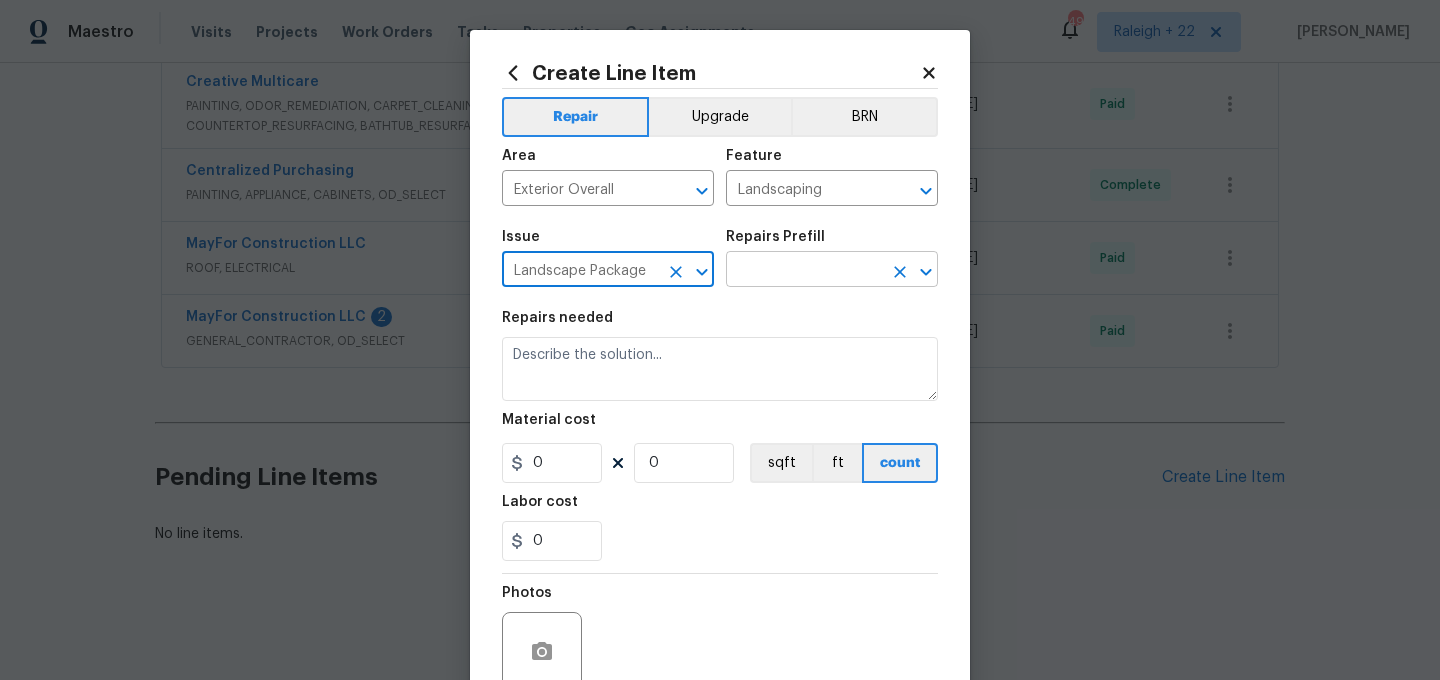 type on "Landscape Package" 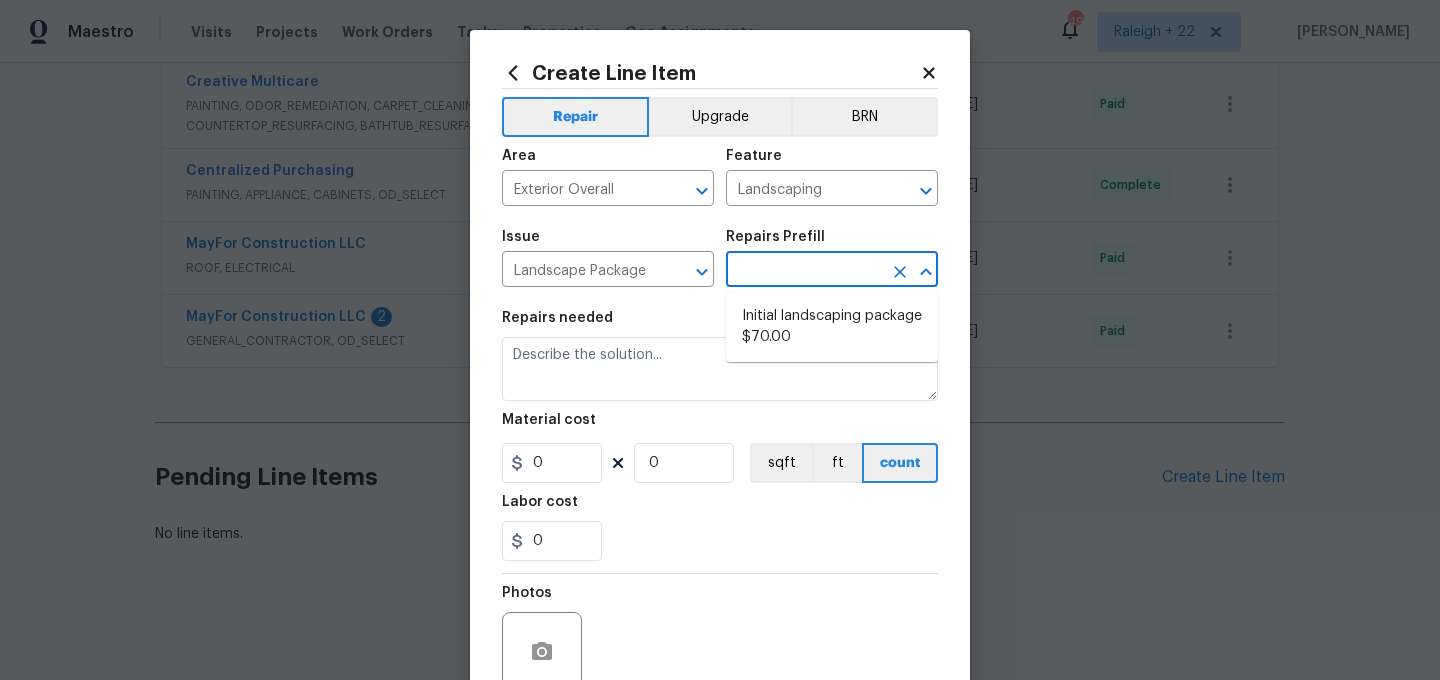 click at bounding box center [804, 271] 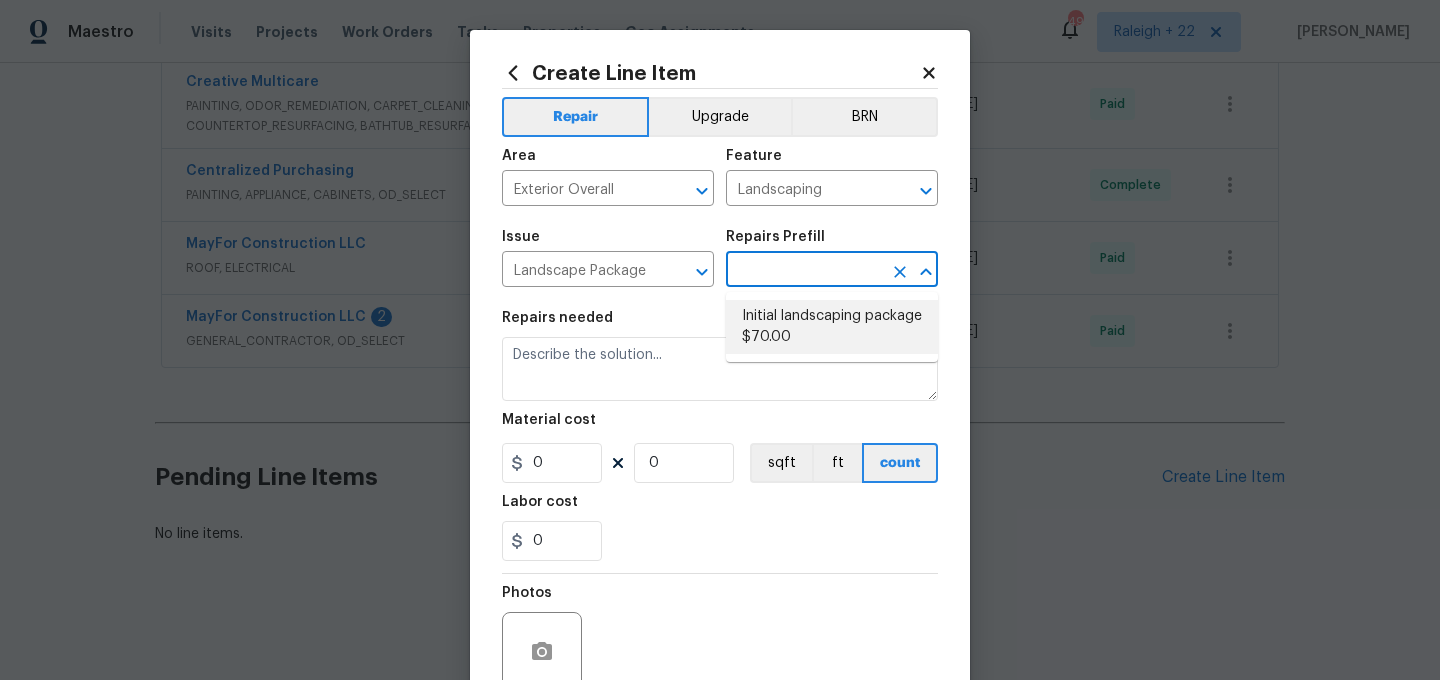 click on "Initial landscaping package $70.00" at bounding box center (832, 327) 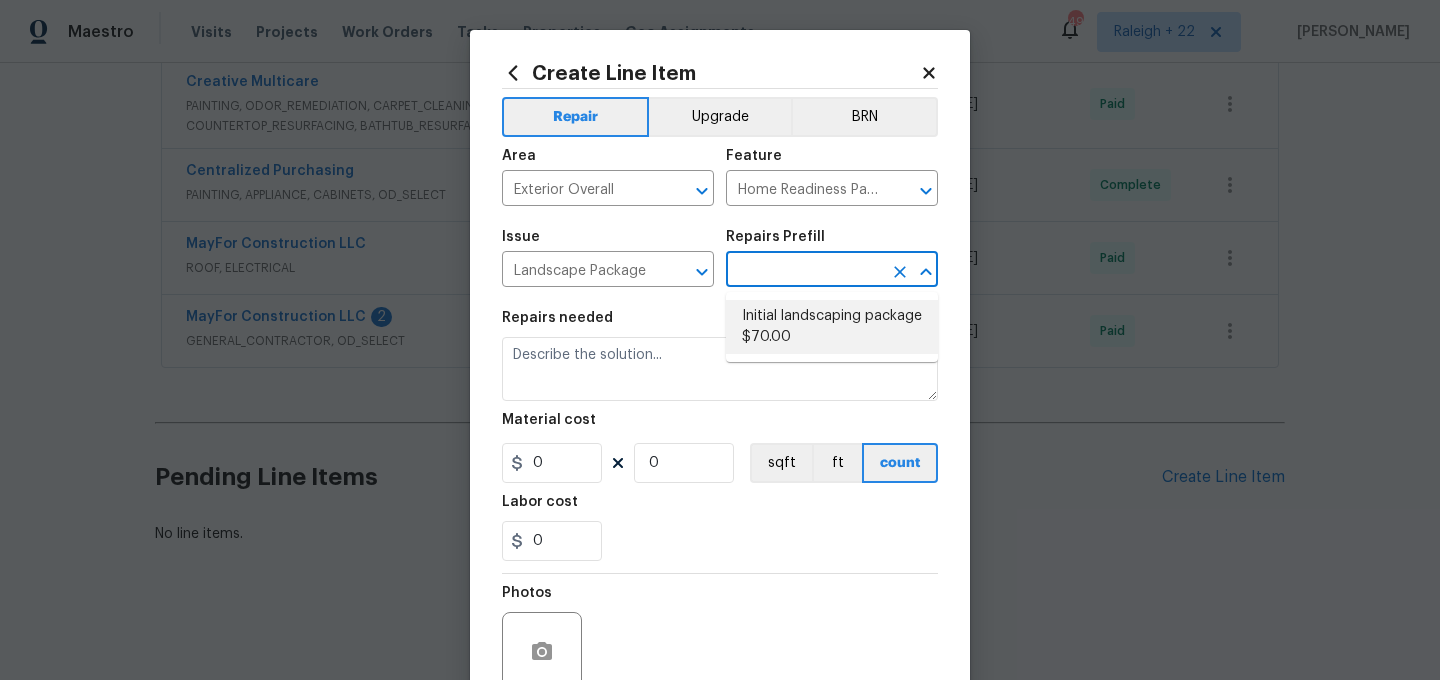 type on "Initial landscaping package $70.00" 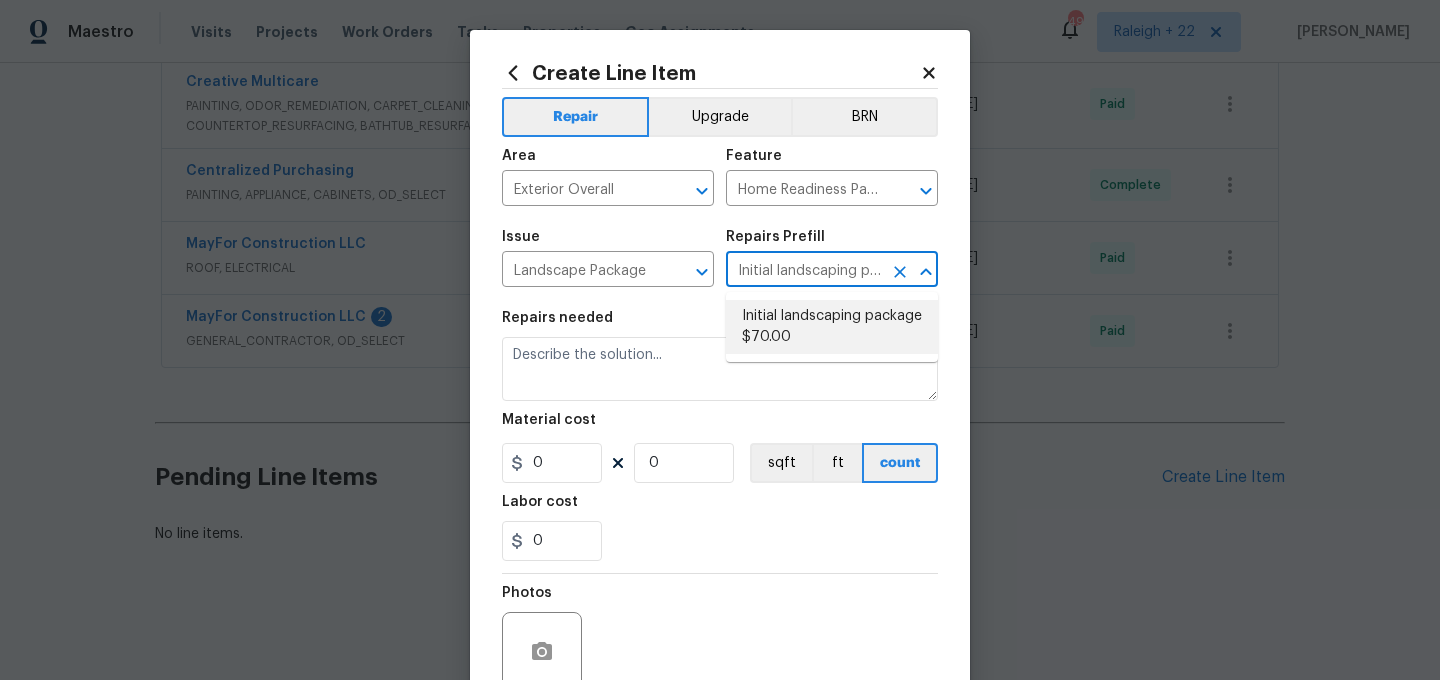 type on "Mowing of grass up to 6" in height. Mow, edge along driveways & sidewalks, trim along standing structures, trim bushes and shrubs (<6' in height). Remove weeds from previously maintained flowerbeds and remove standing yard debris (small twigs, non seasonal falling leaves).  Use leaf blower to remove clippings from hard surfaces."" 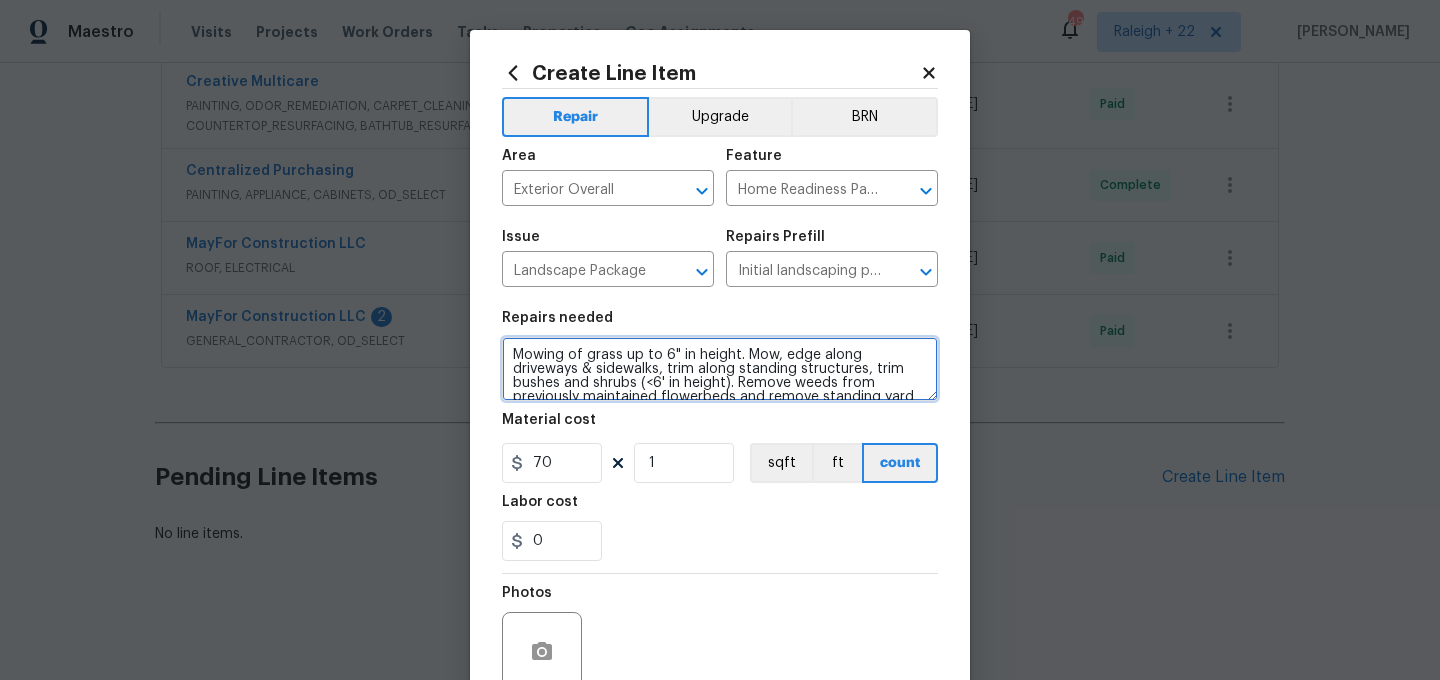 scroll, scrollTop: 42, scrollLeft: 0, axis: vertical 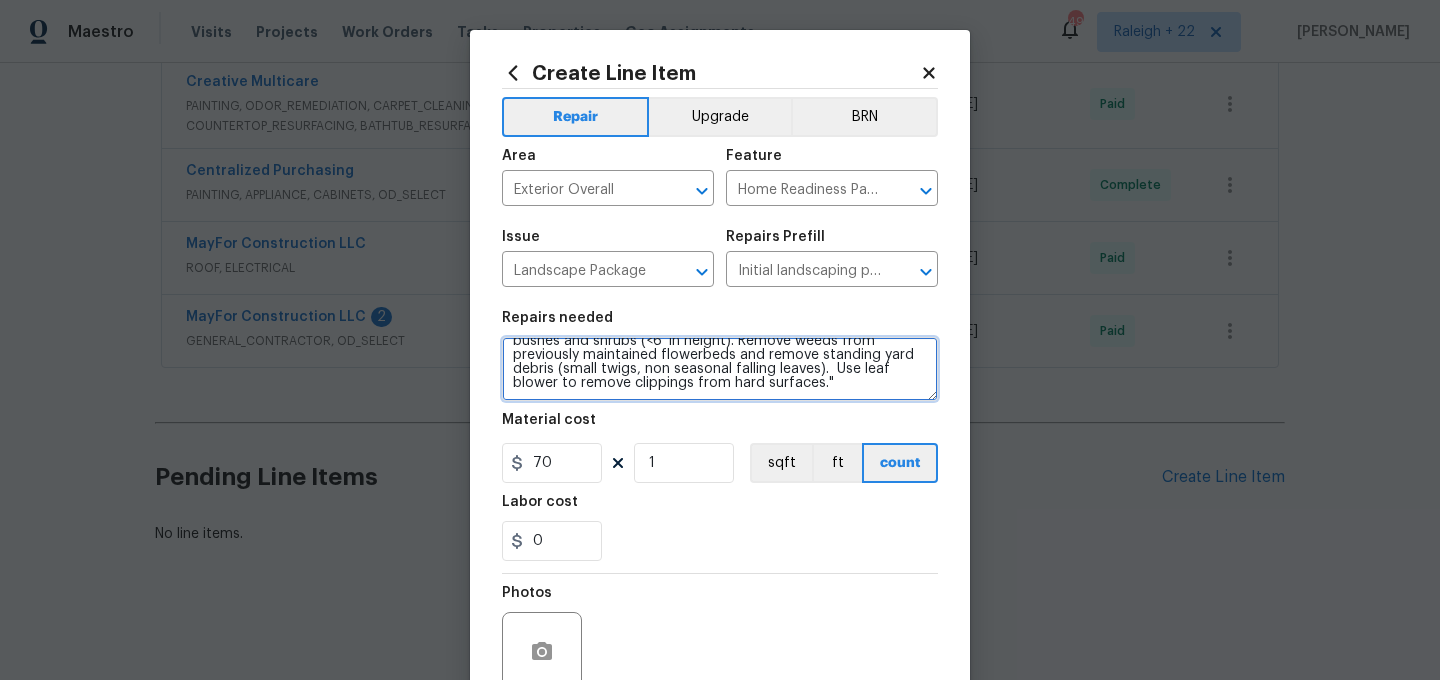 drag, startPoint x: 514, startPoint y: 354, endPoint x: 778, endPoint y: 410, distance: 269.87405 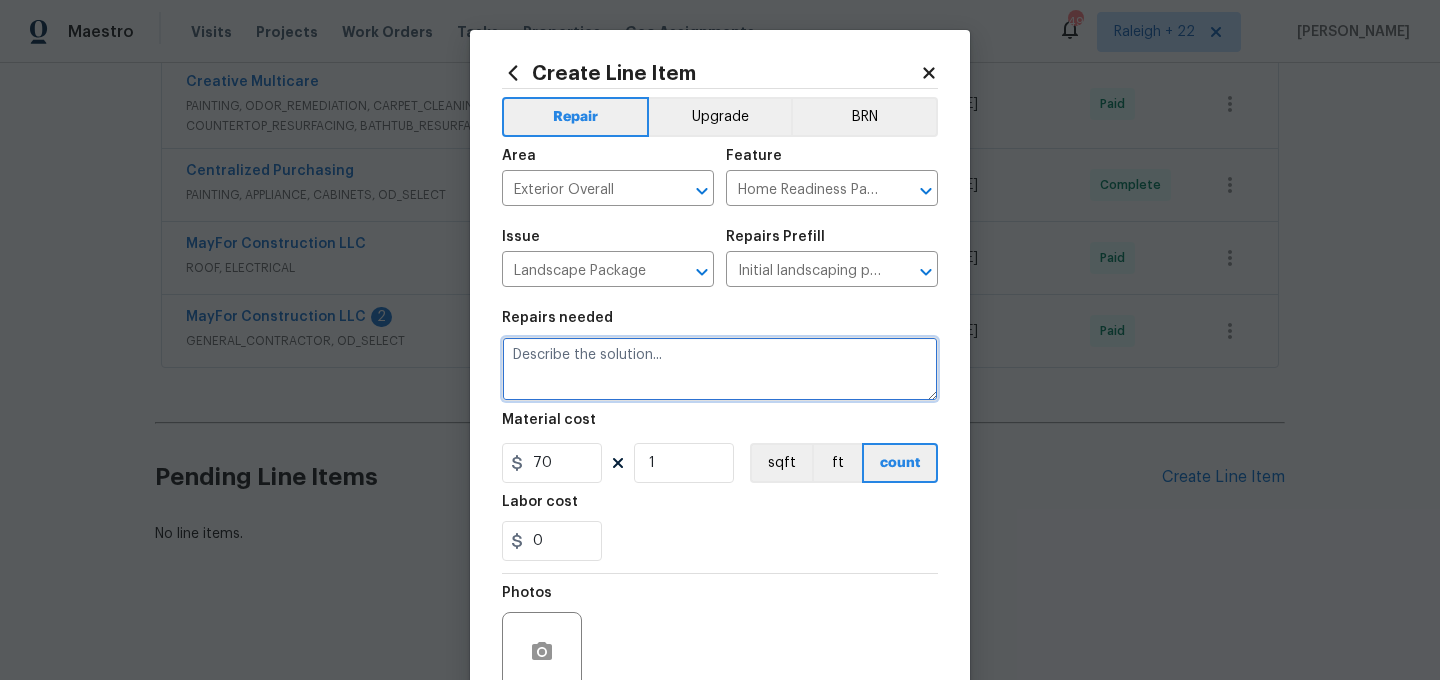scroll, scrollTop: 0, scrollLeft: 0, axis: both 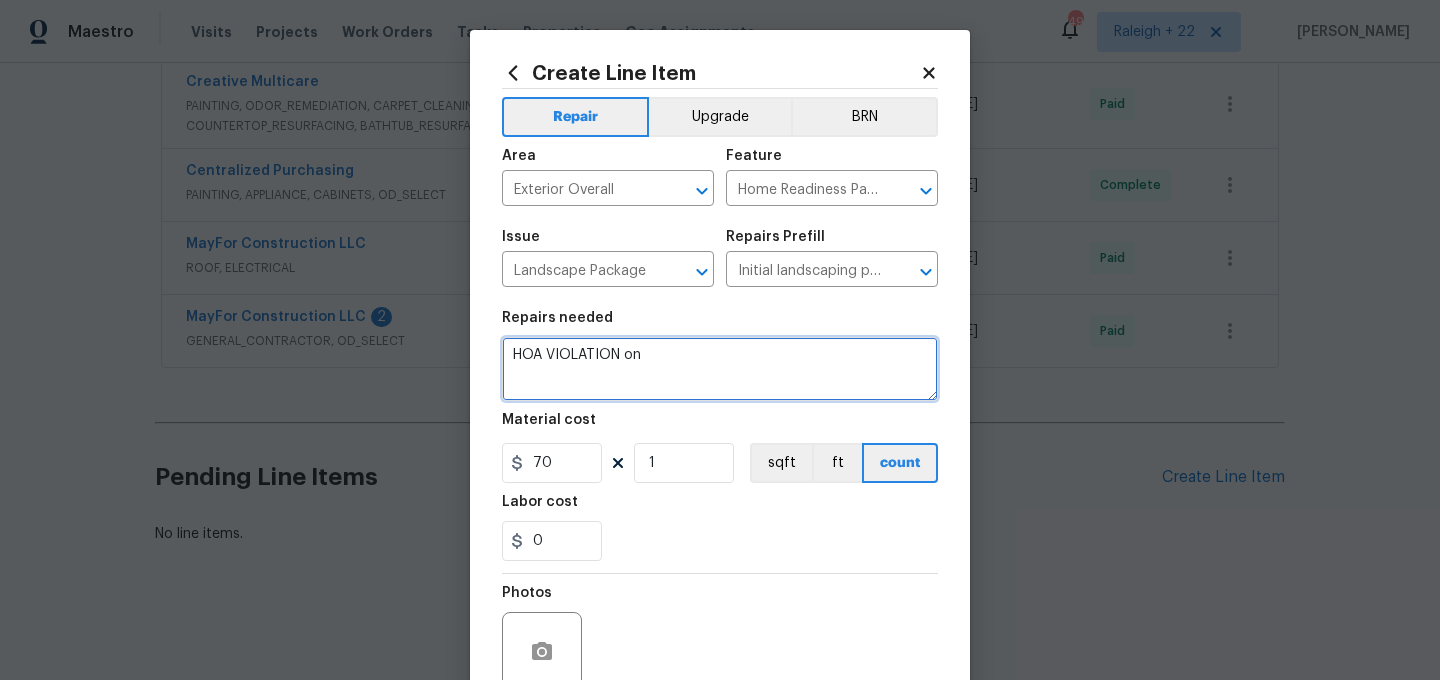 paste on "EXTERIOR HOME MAINTENANCE- Please replace the dead sod in yard around tree and fence." 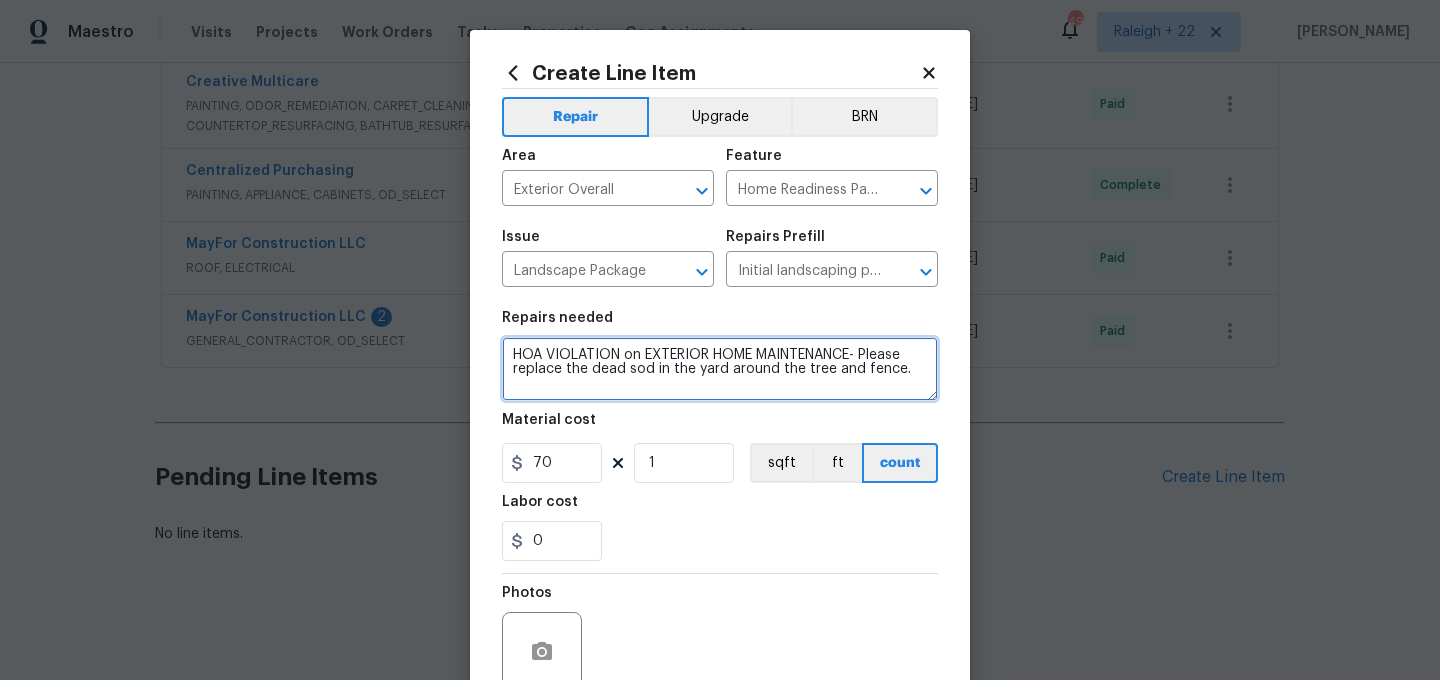 click on "HOA VIOLATION on EXTERIOR HOME MAINTENANCE- Please replace the dead sod in the yard around the tree and fence." at bounding box center [720, 369] 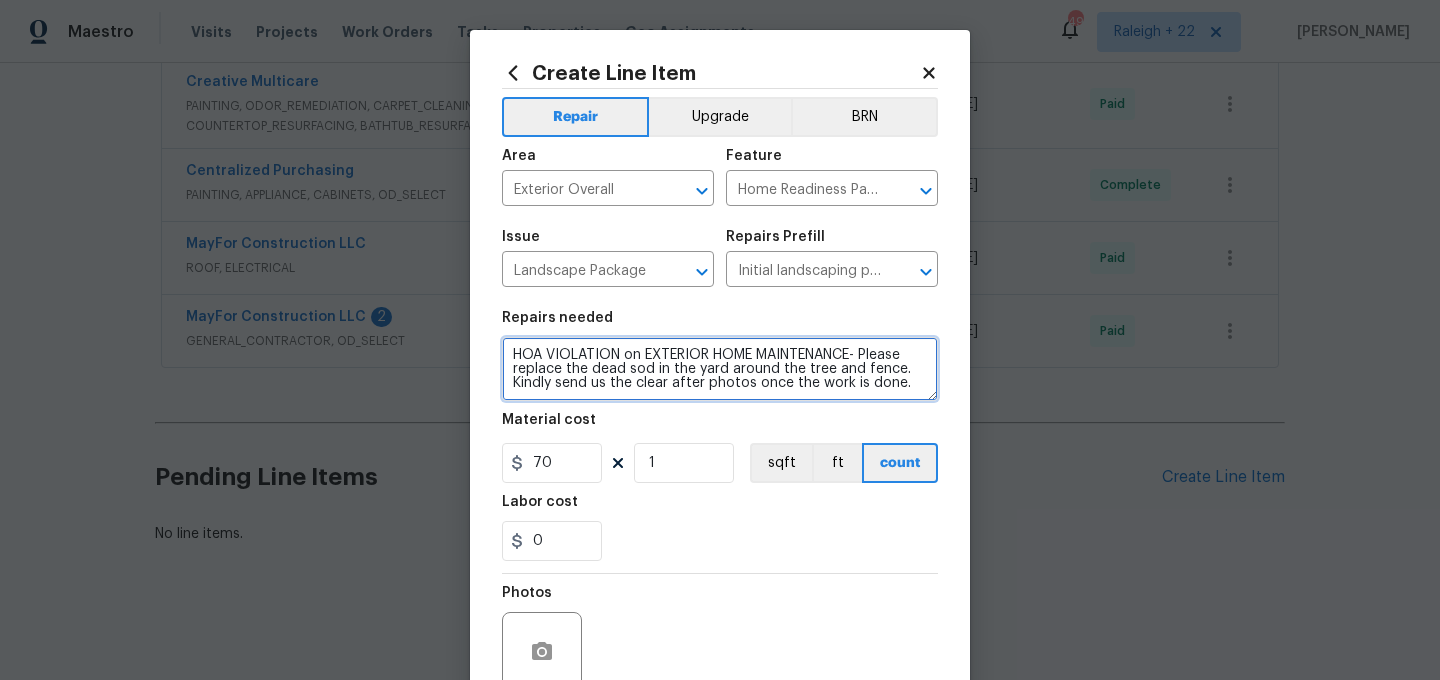 type on "HOA VIOLATION on EXTERIOR HOME MAINTENANCE- Please replace the dead sod in the yard around the tree and fence. Kindly send us the clear after photos once the work is done." 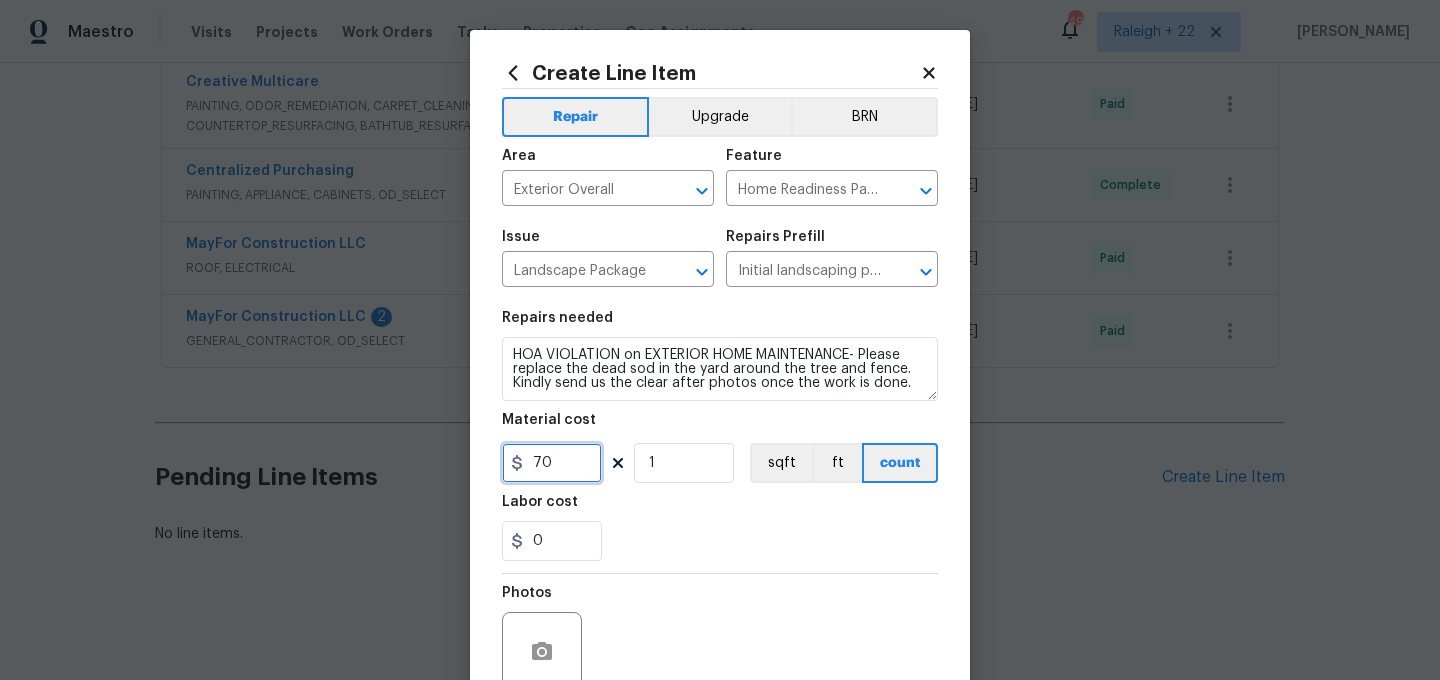 click on "70" at bounding box center [552, 463] 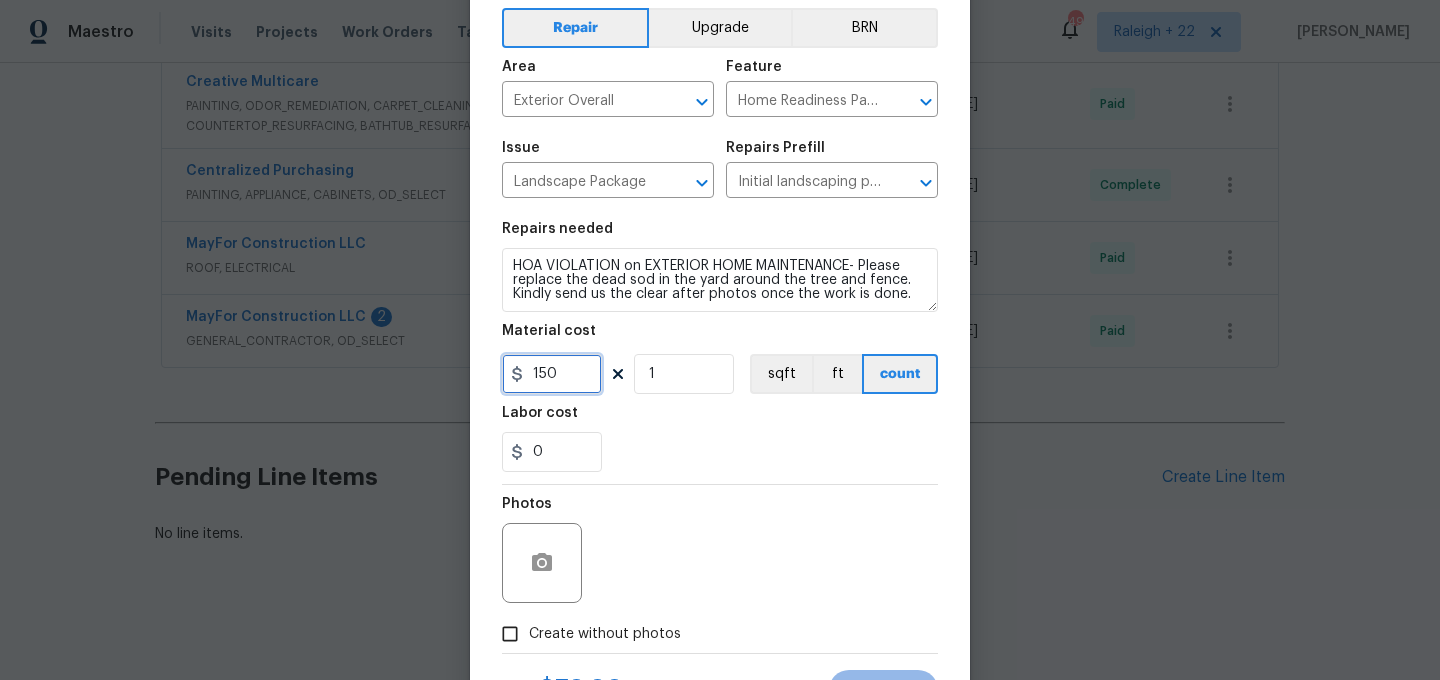 scroll, scrollTop: 182, scrollLeft: 0, axis: vertical 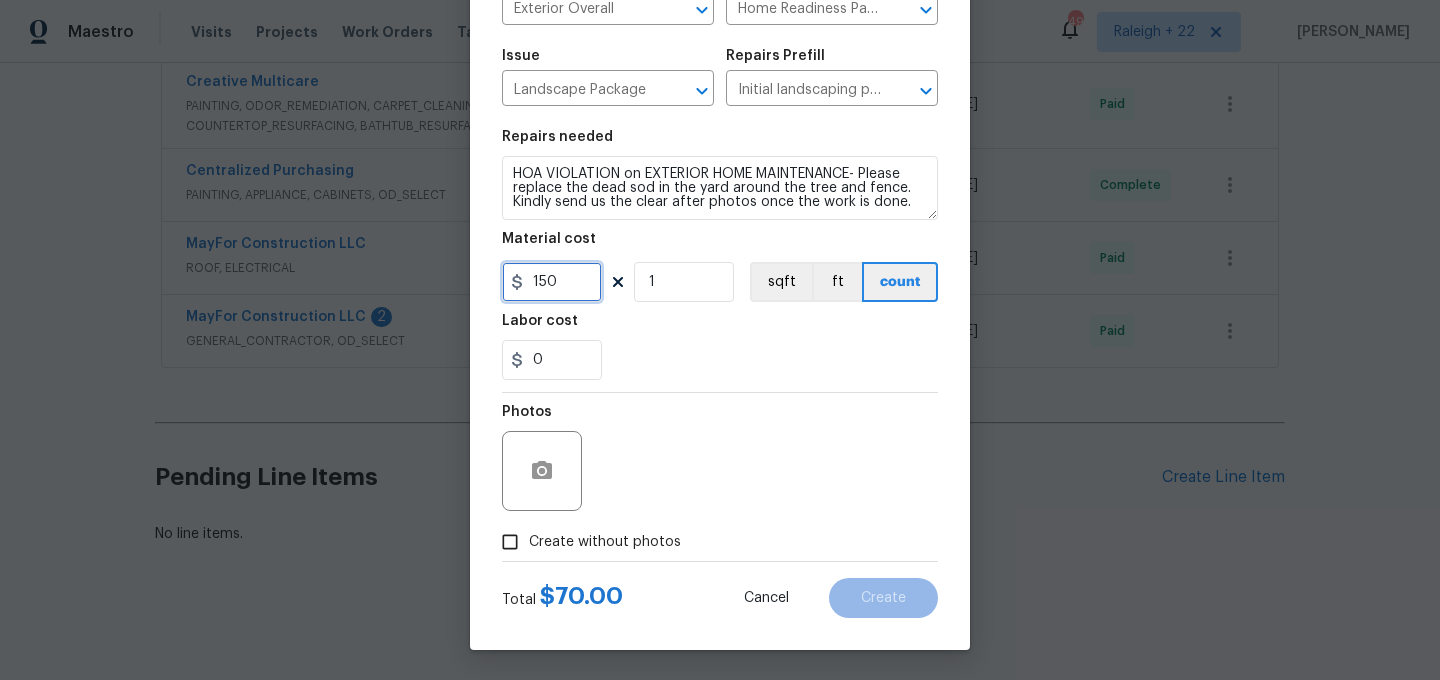 type on "150" 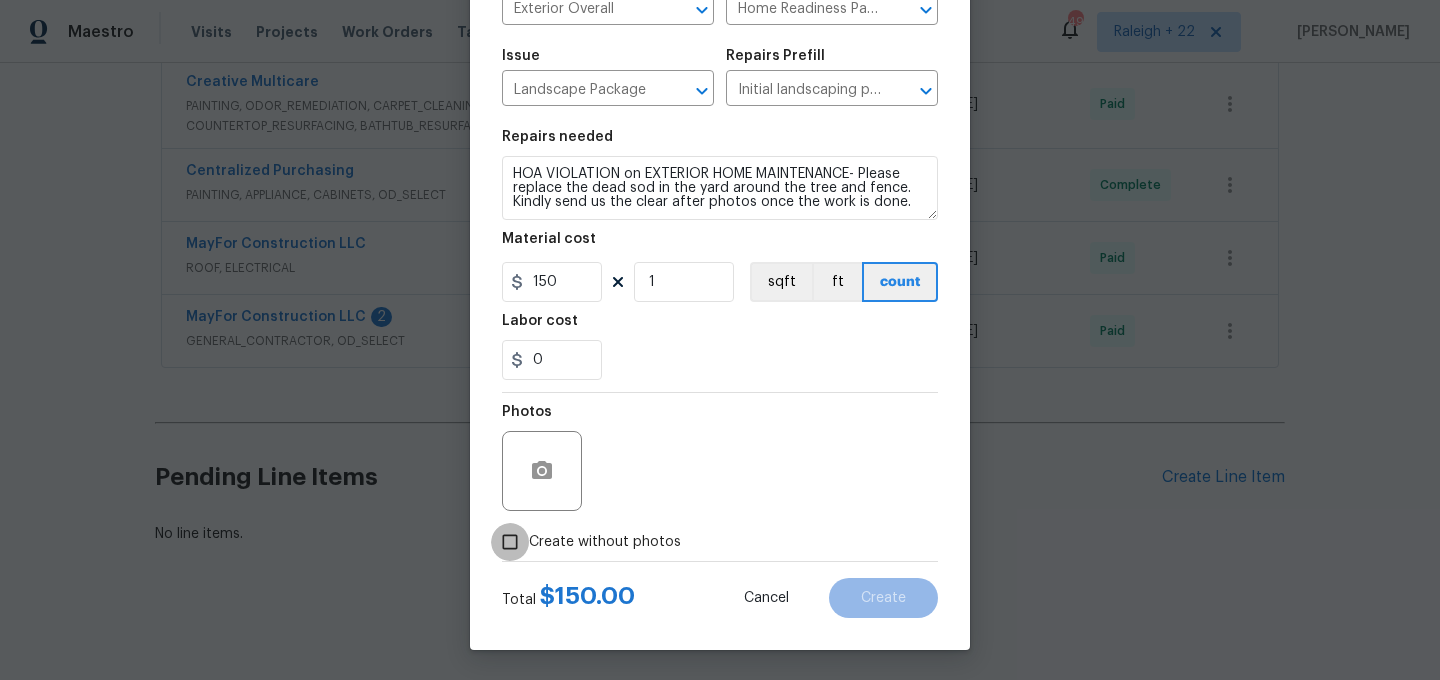 click on "Create without photos" at bounding box center (510, 542) 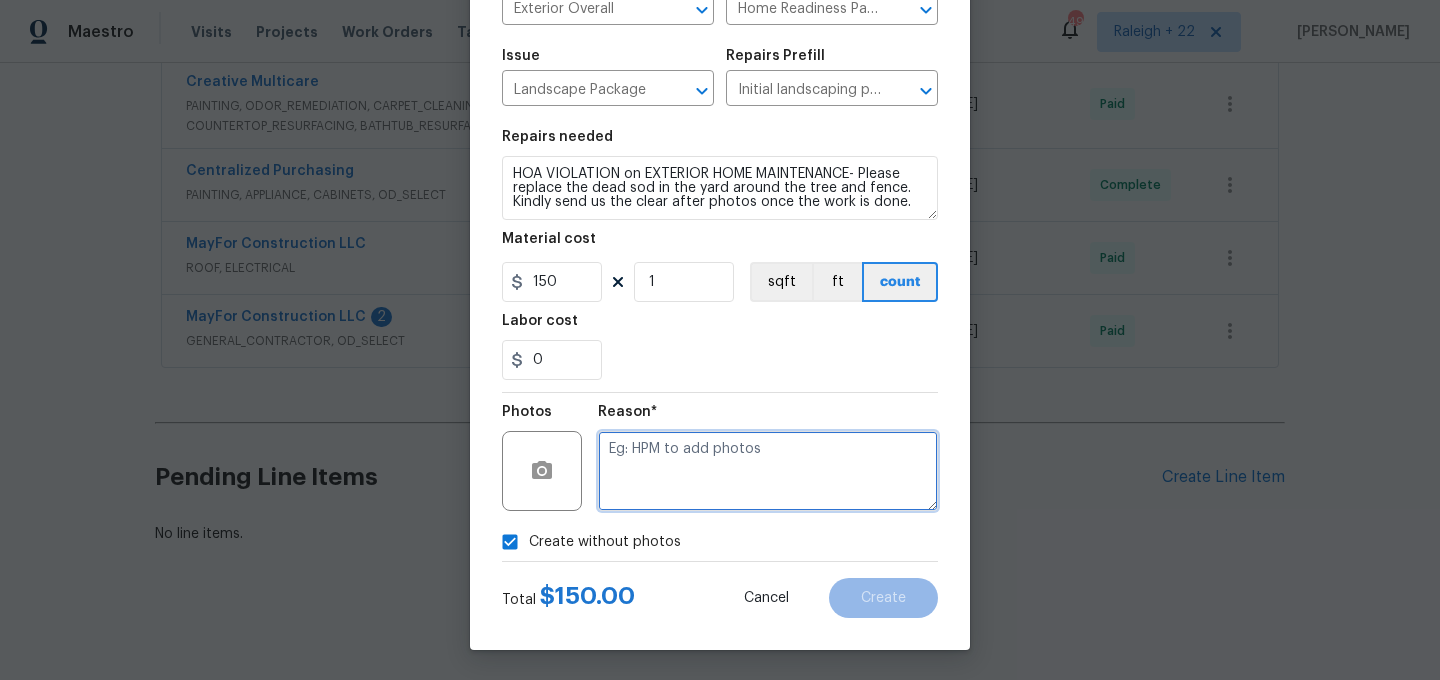 click at bounding box center [768, 471] 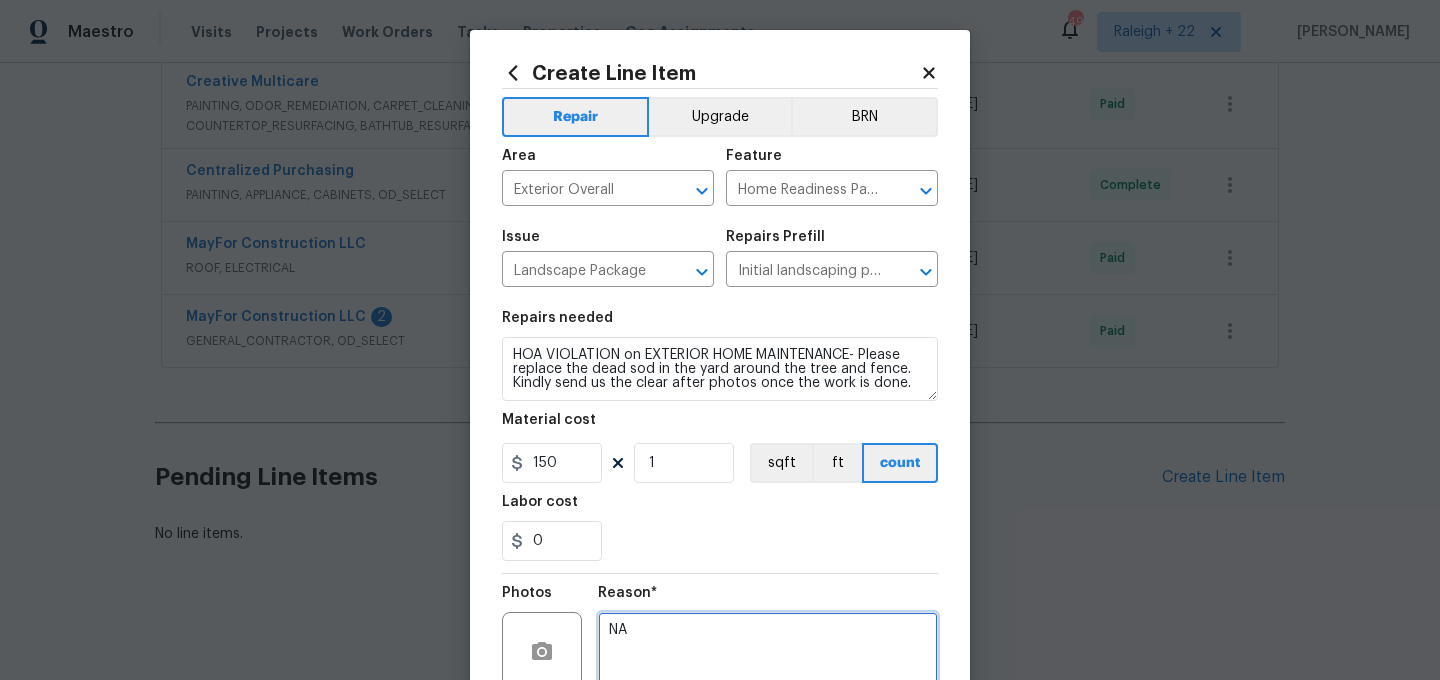 scroll, scrollTop: 182, scrollLeft: 0, axis: vertical 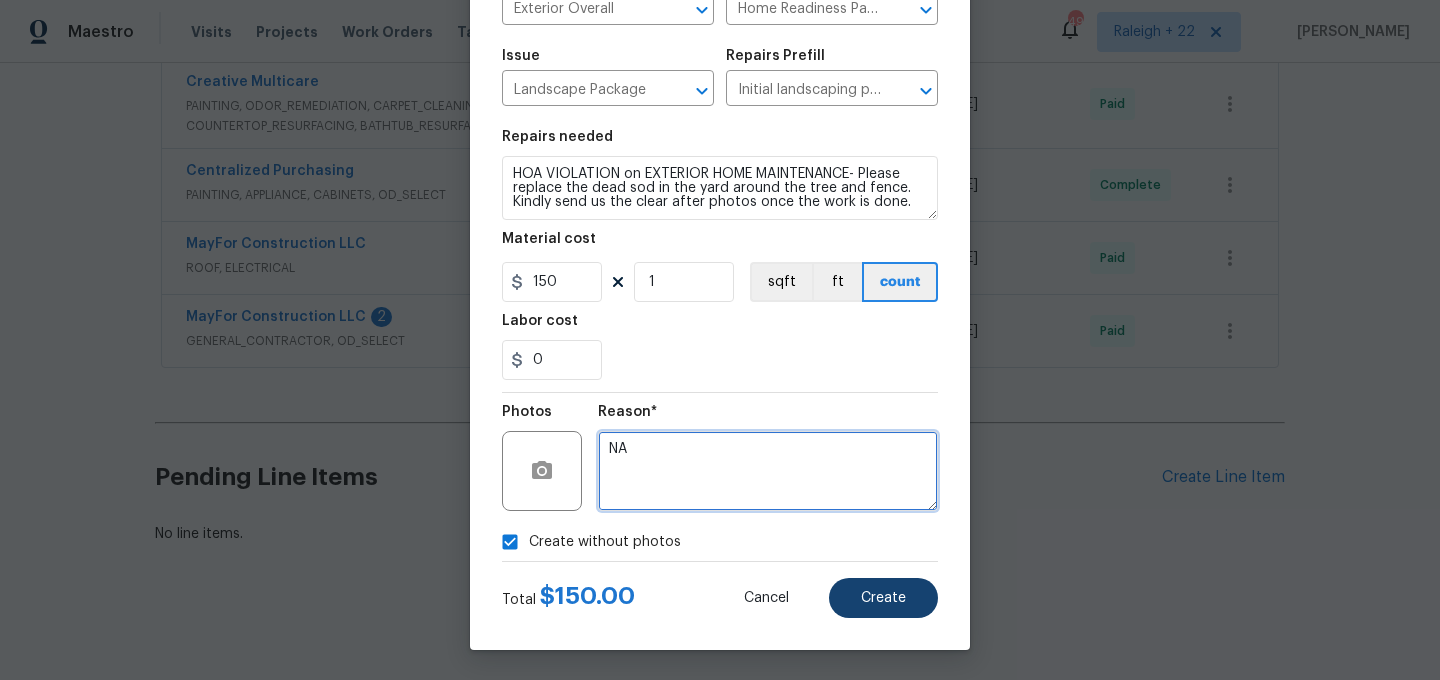 type on "NA" 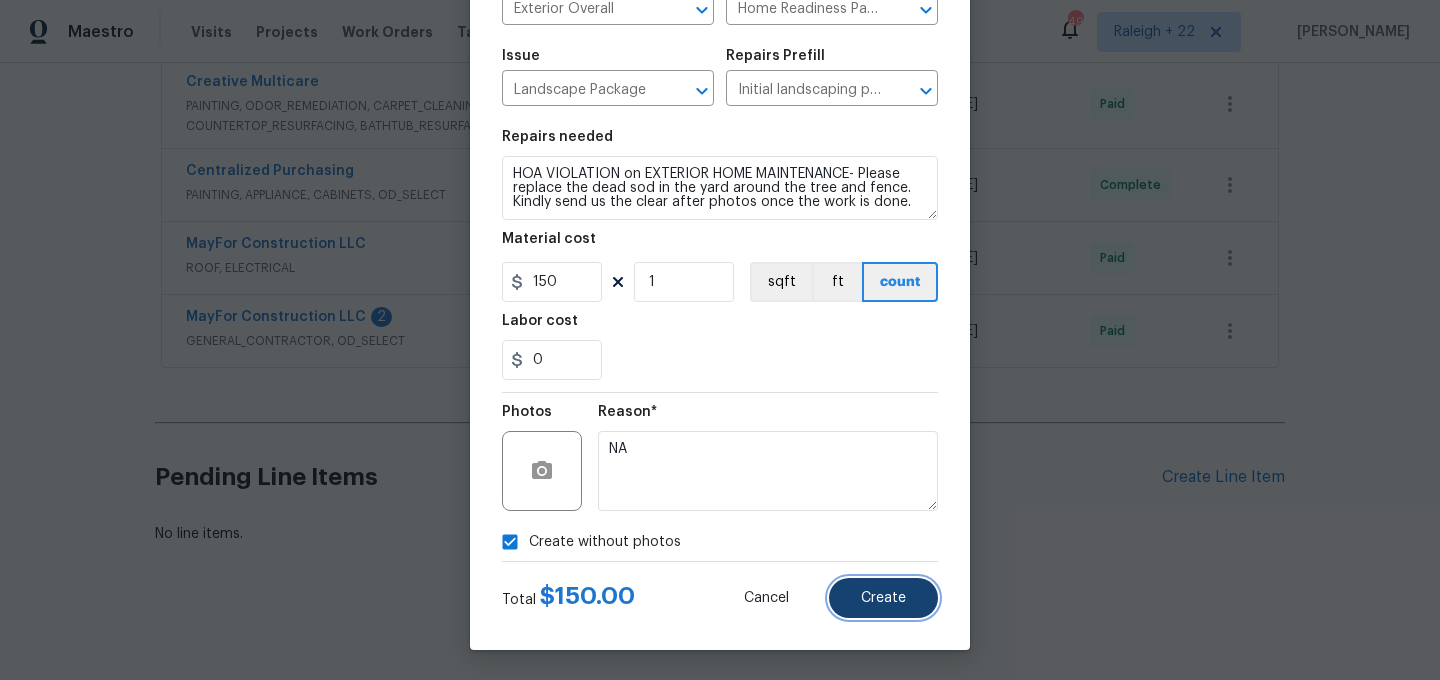 click on "Create" at bounding box center (883, 598) 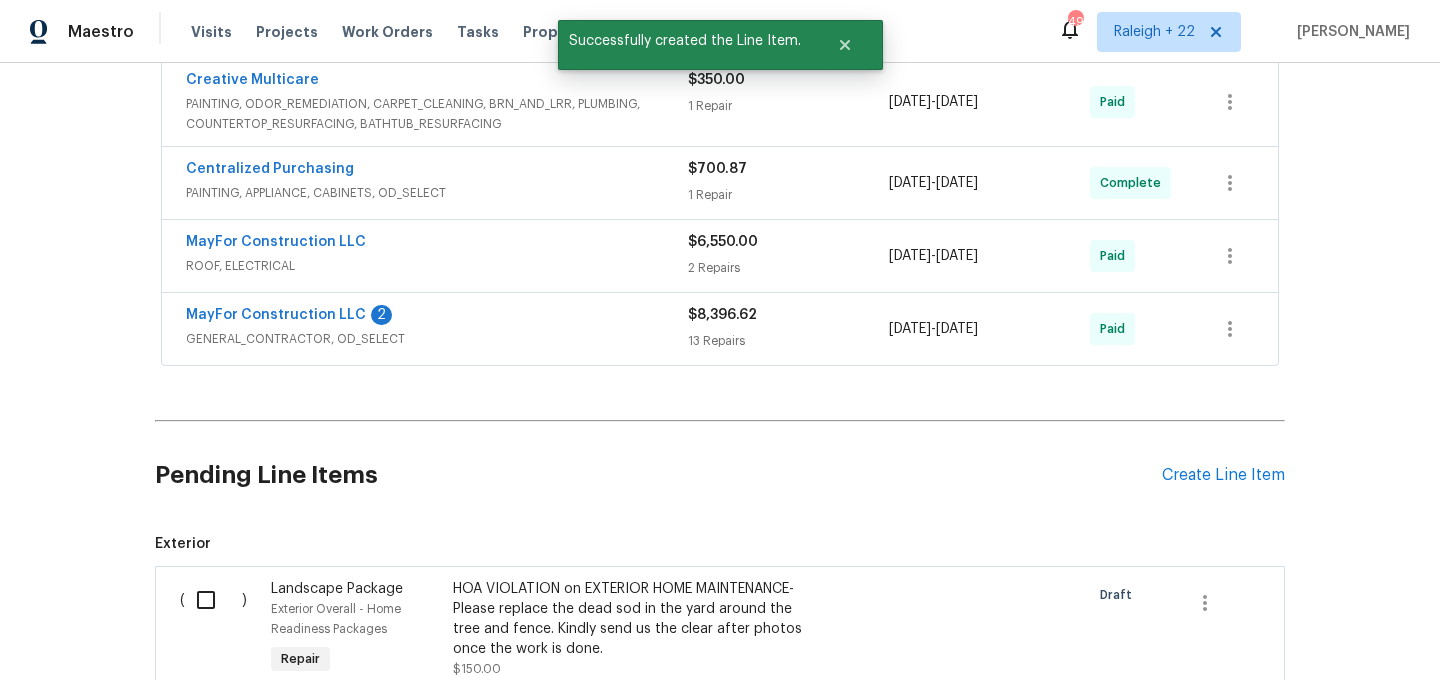 scroll, scrollTop: 1514, scrollLeft: 0, axis: vertical 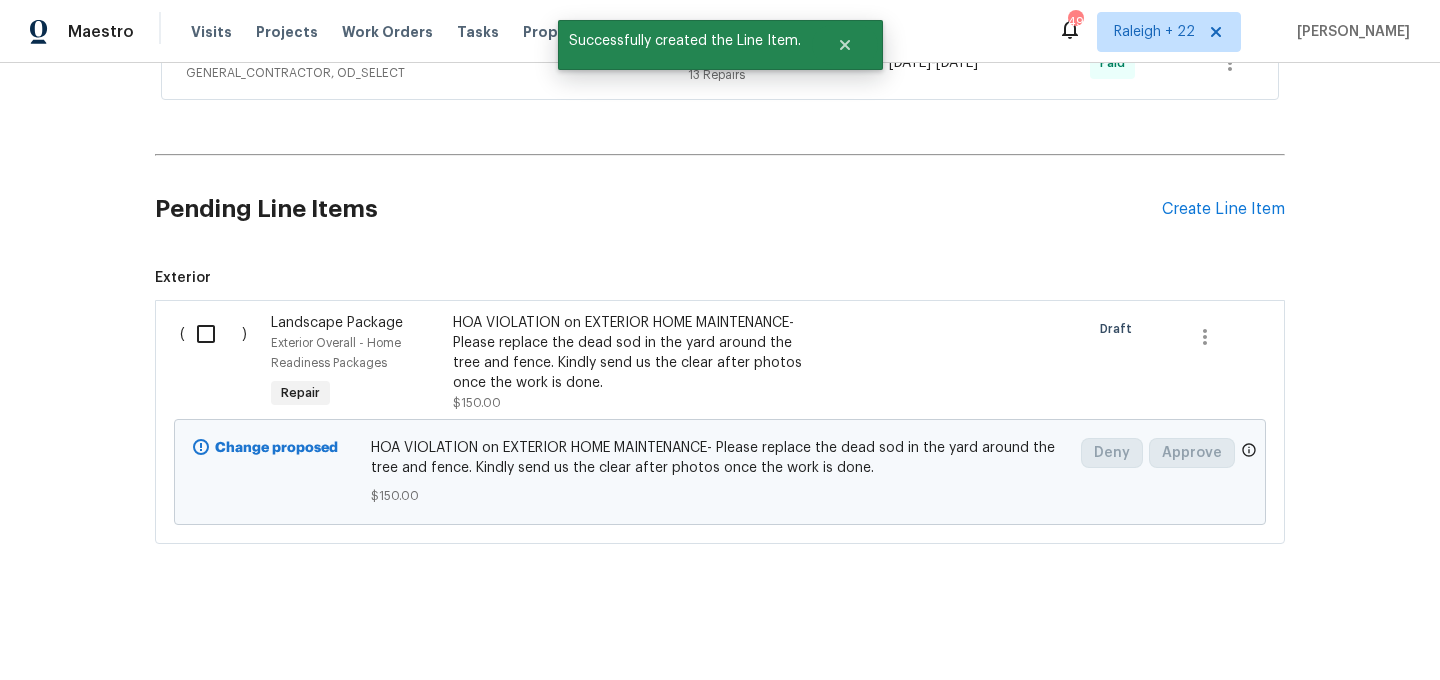 click at bounding box center [213, 334] 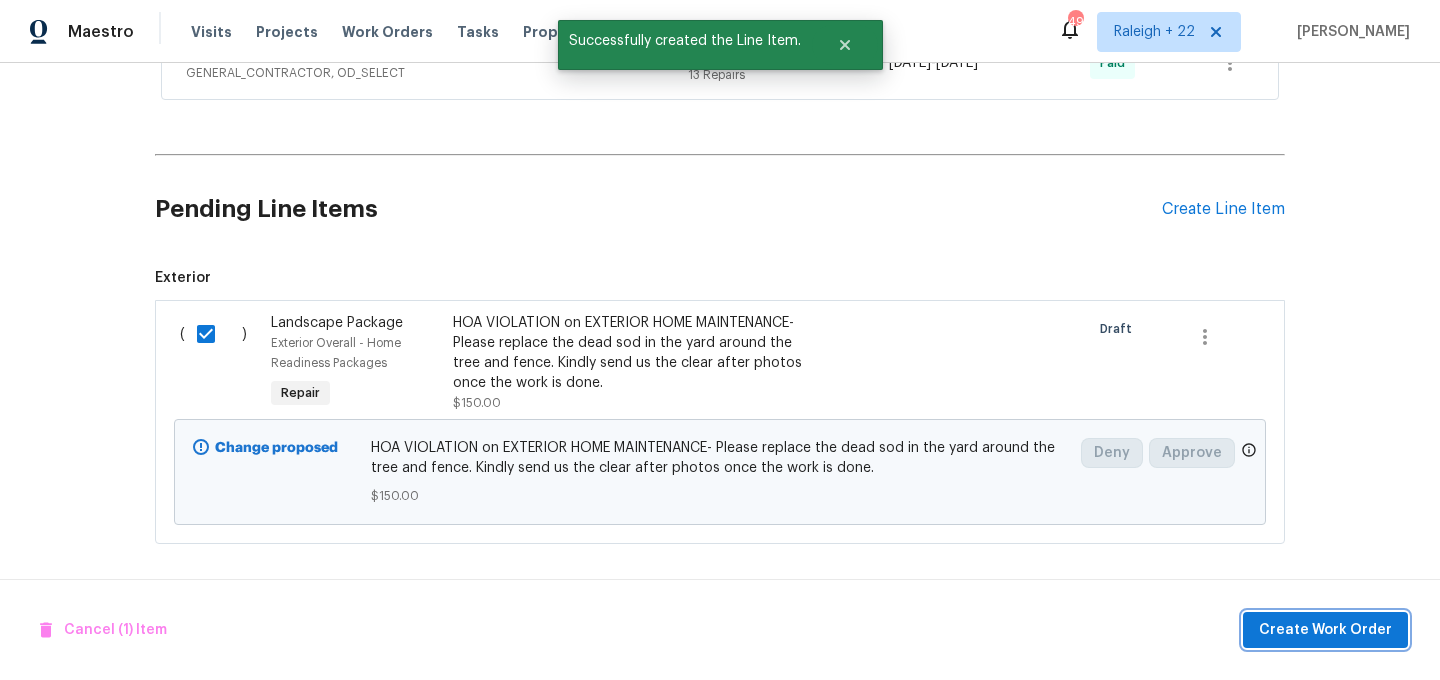click on "Create Work Order" at bounding box center (1325, 630) 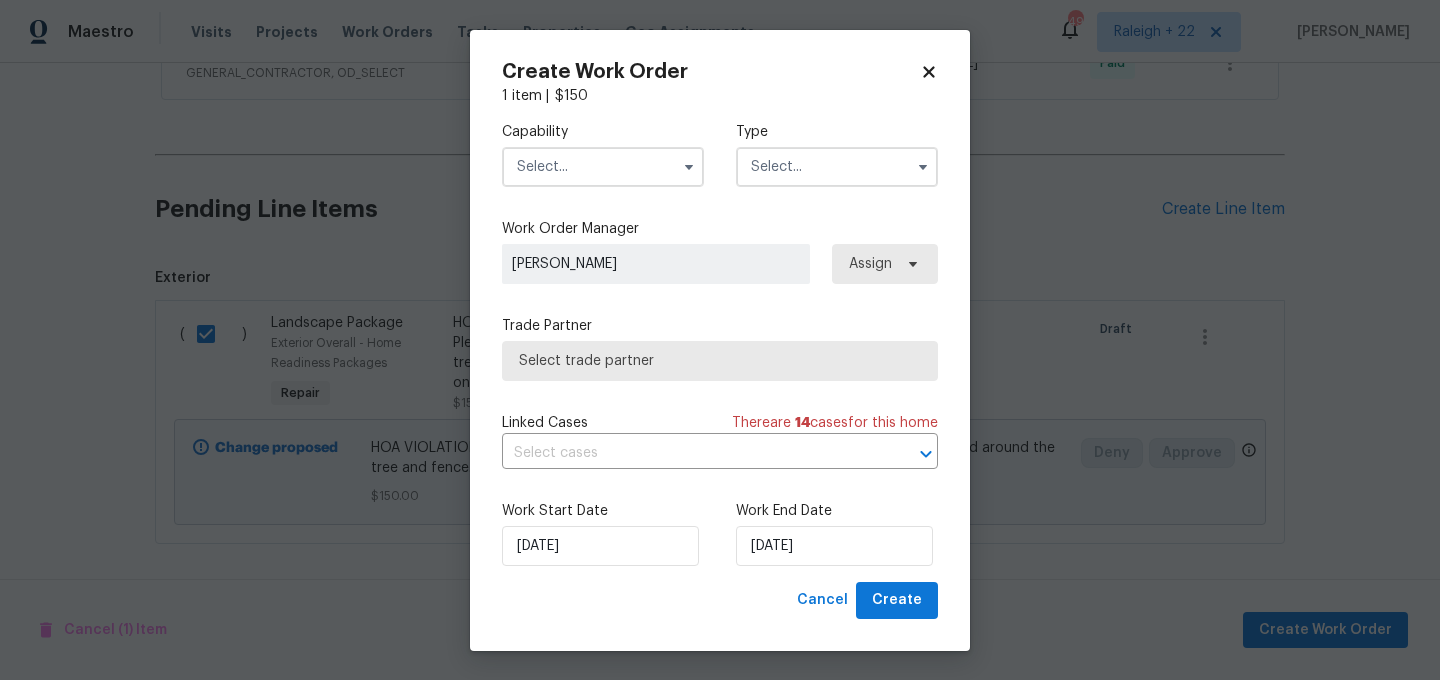 click at bounding box center [603, 167] 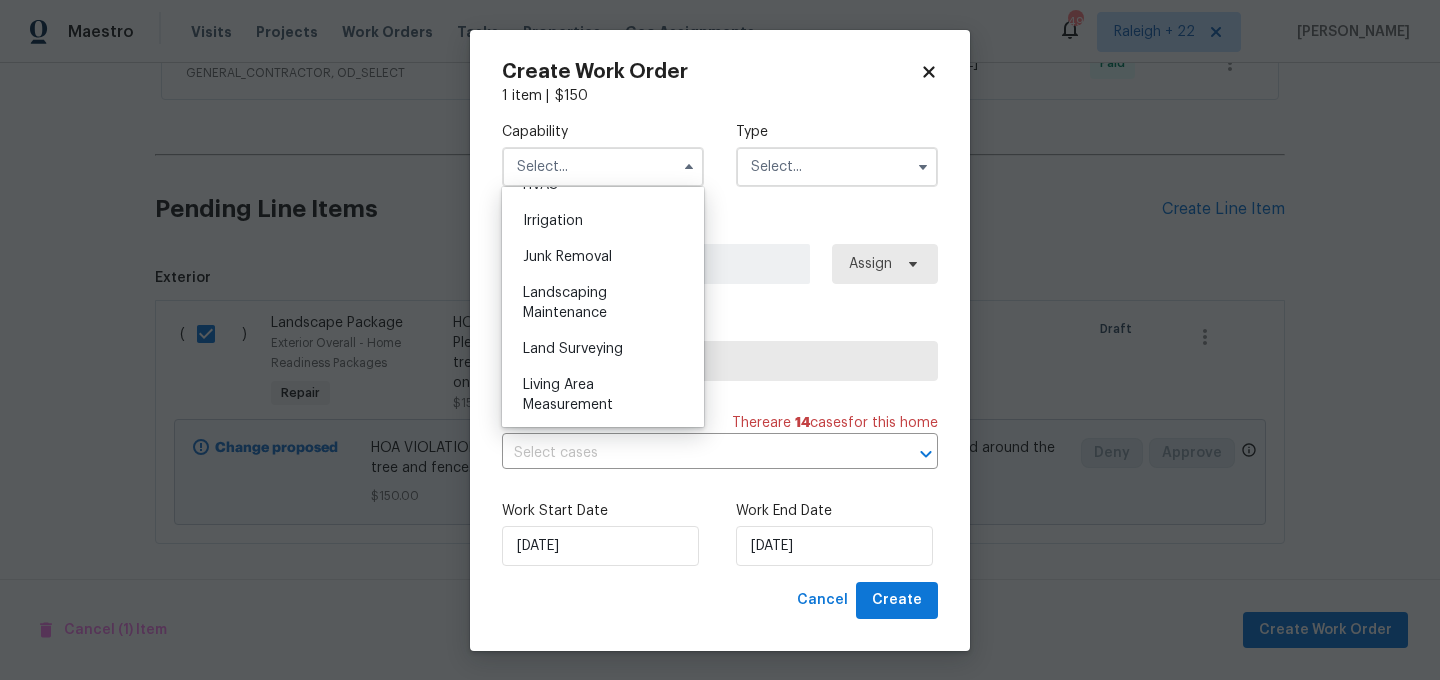 scroll, scrollTop: 1243, scrollLeft: 0, axis: vertical 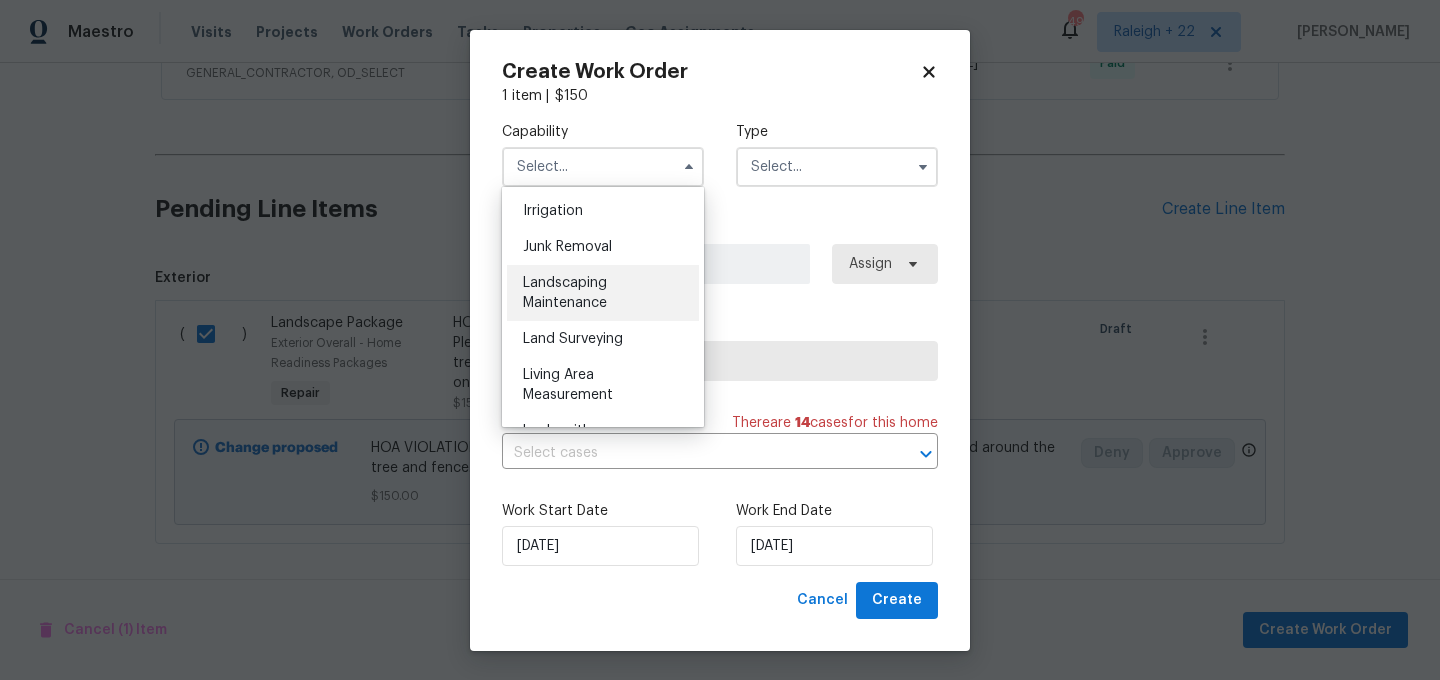 click on "Landscaping Maintenance" at bounding box center (603, 293) 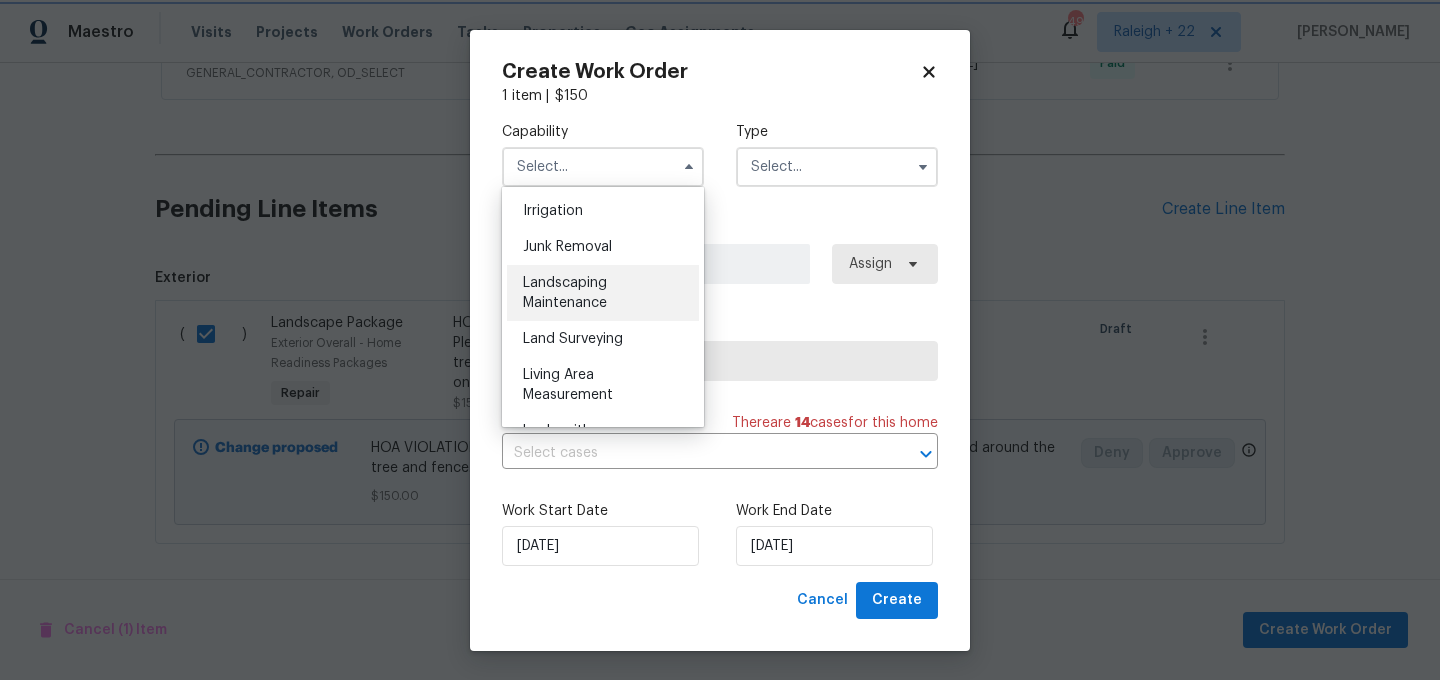 type on "Landscaping Maintenance" 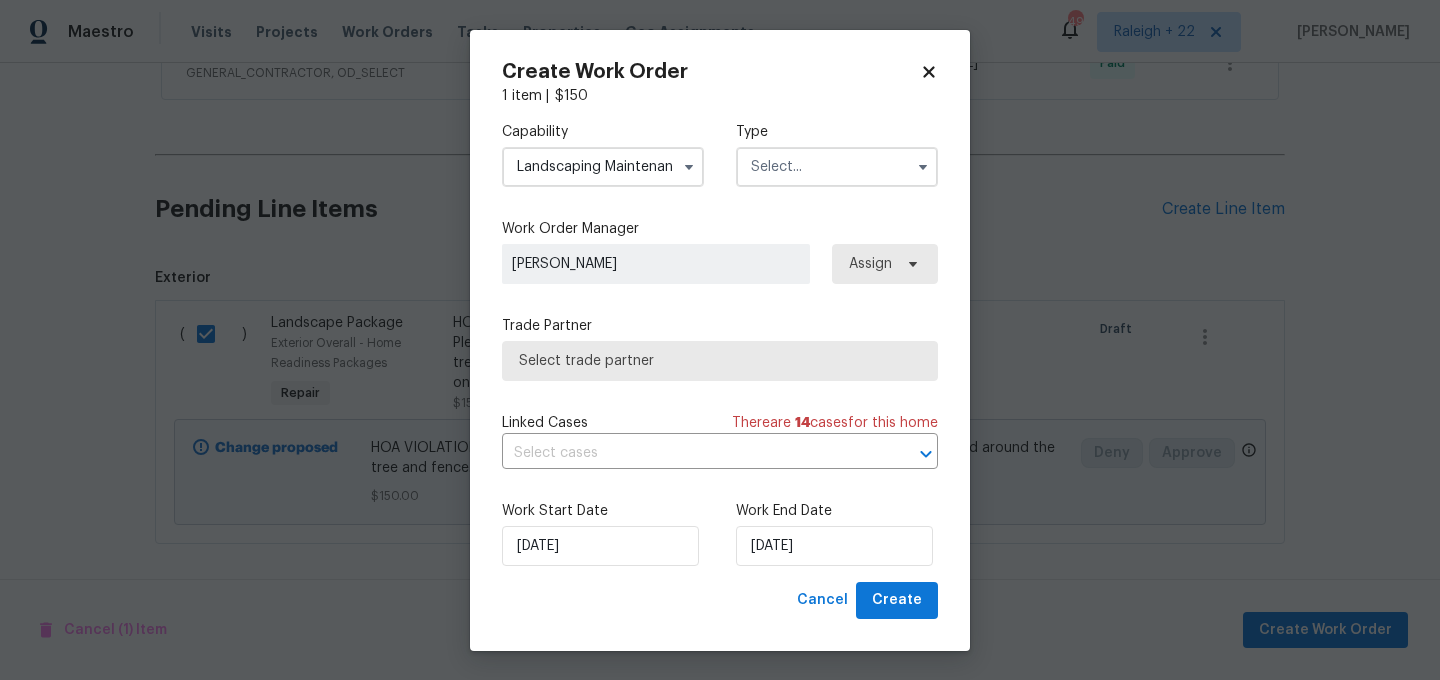 click at bounding box center [837, 167] 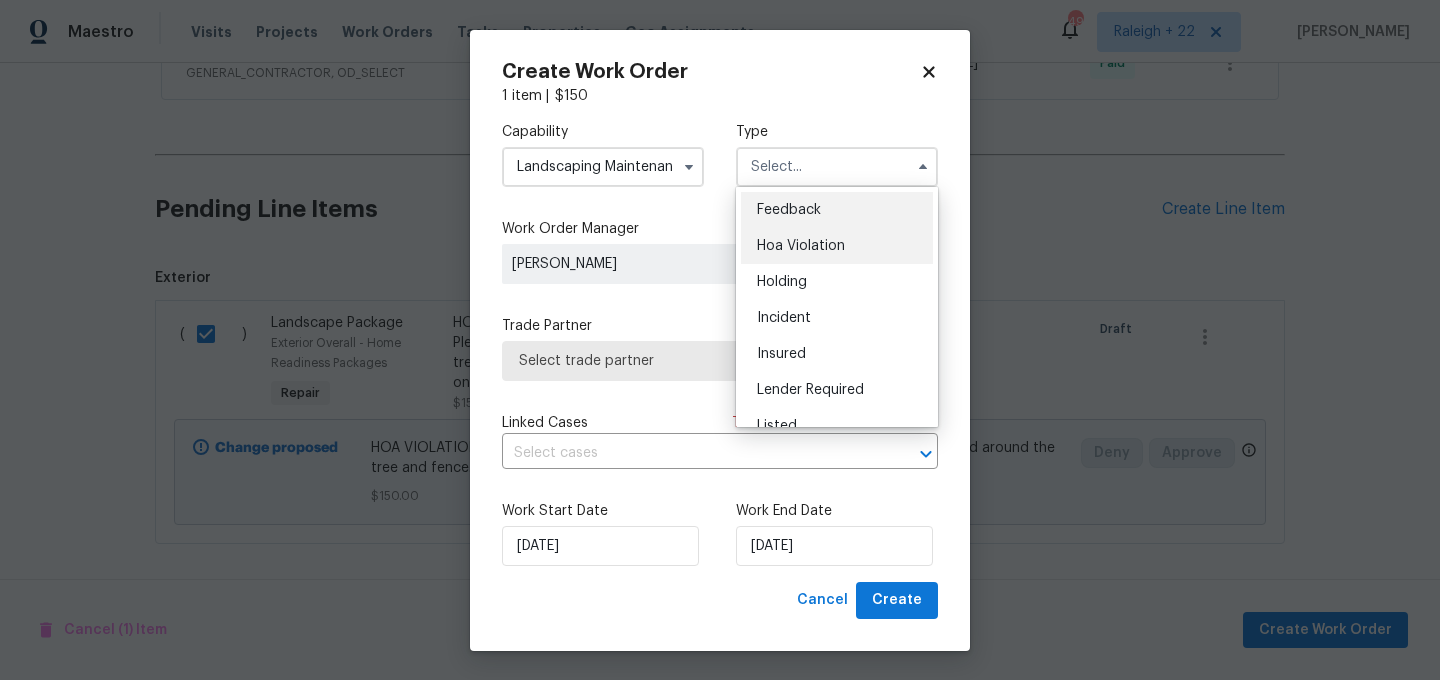 click on "Hoa Violation" at bounding box center [801, 246] 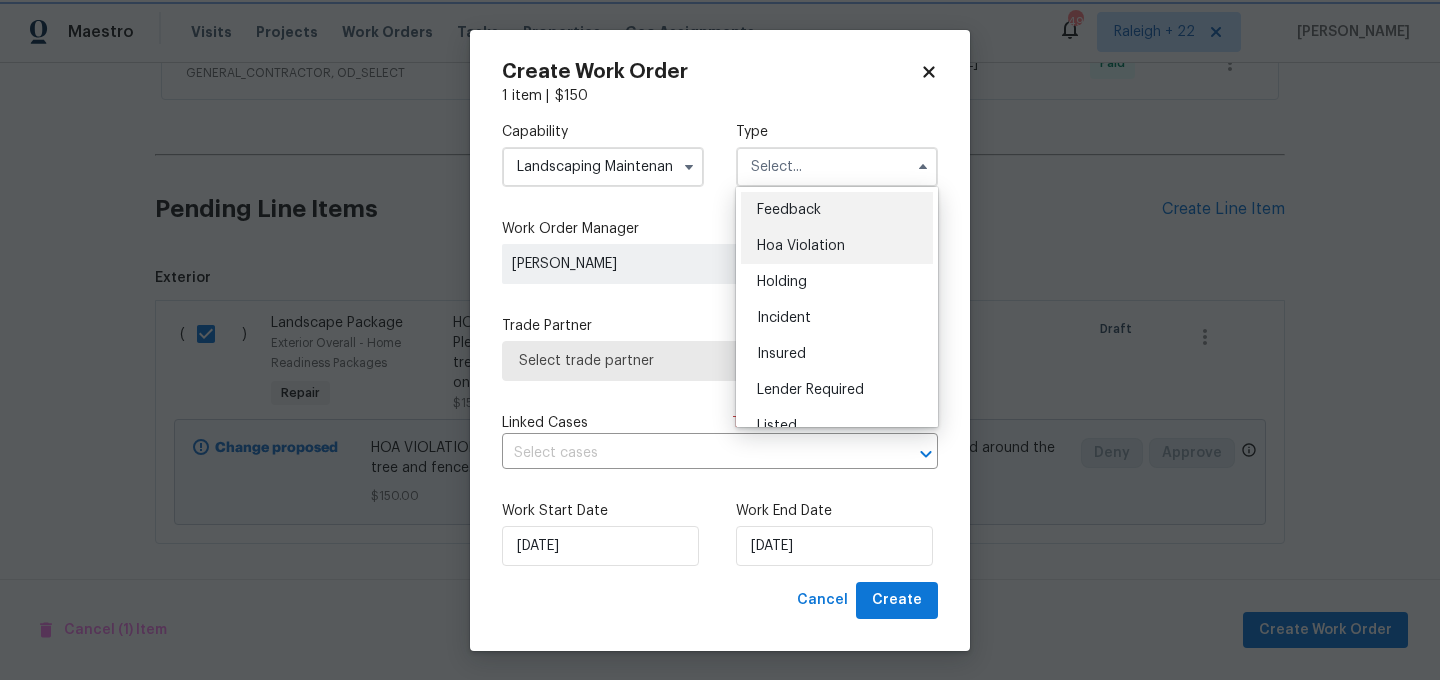 type on "Hoa Violation" 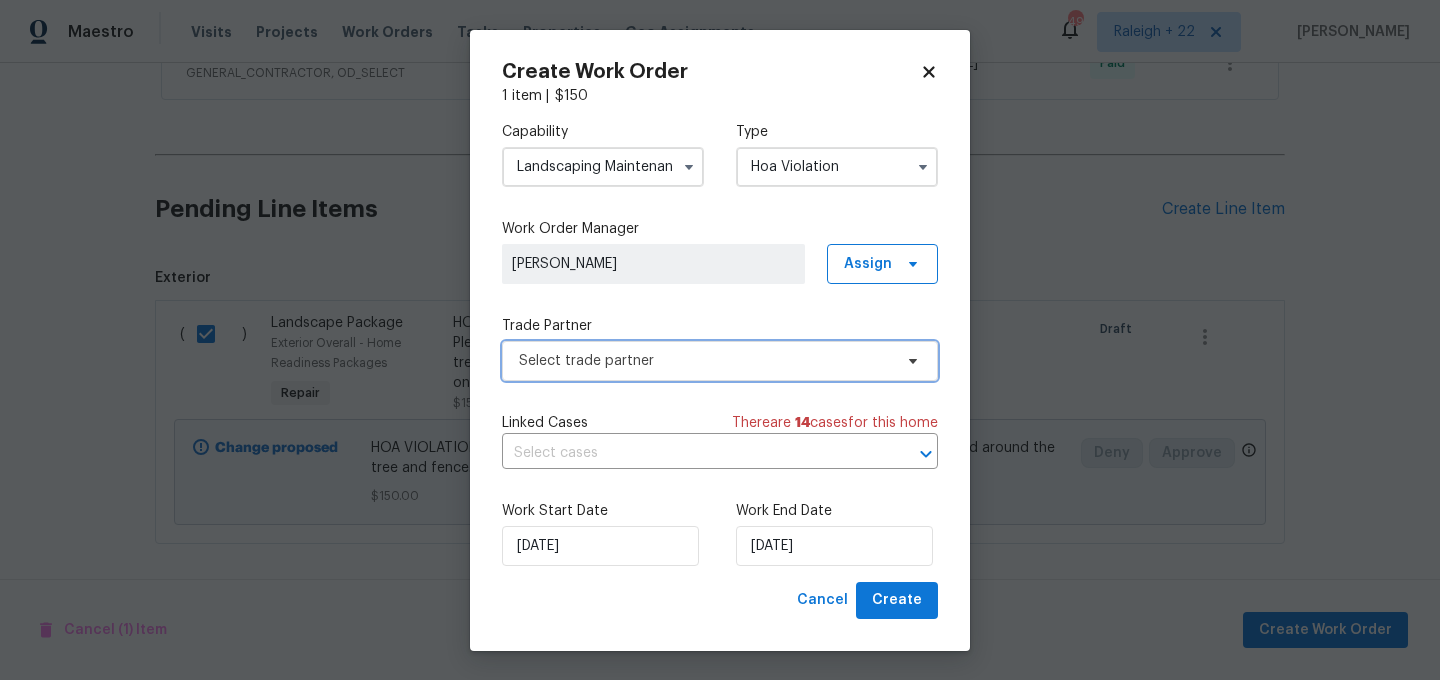 click on "Select trade partner" at bounding box center [705, 361] 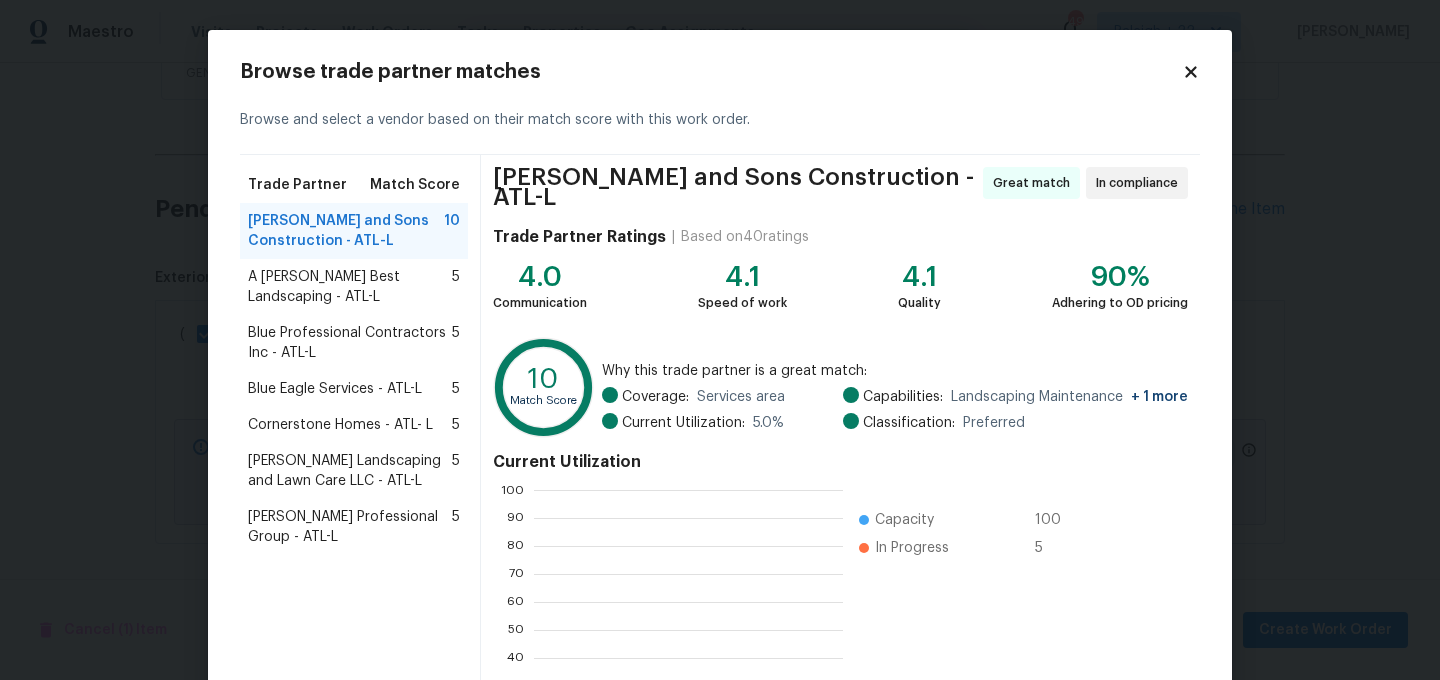 scroll, scrollTop: 2, scrollLeft: 2, axis: both 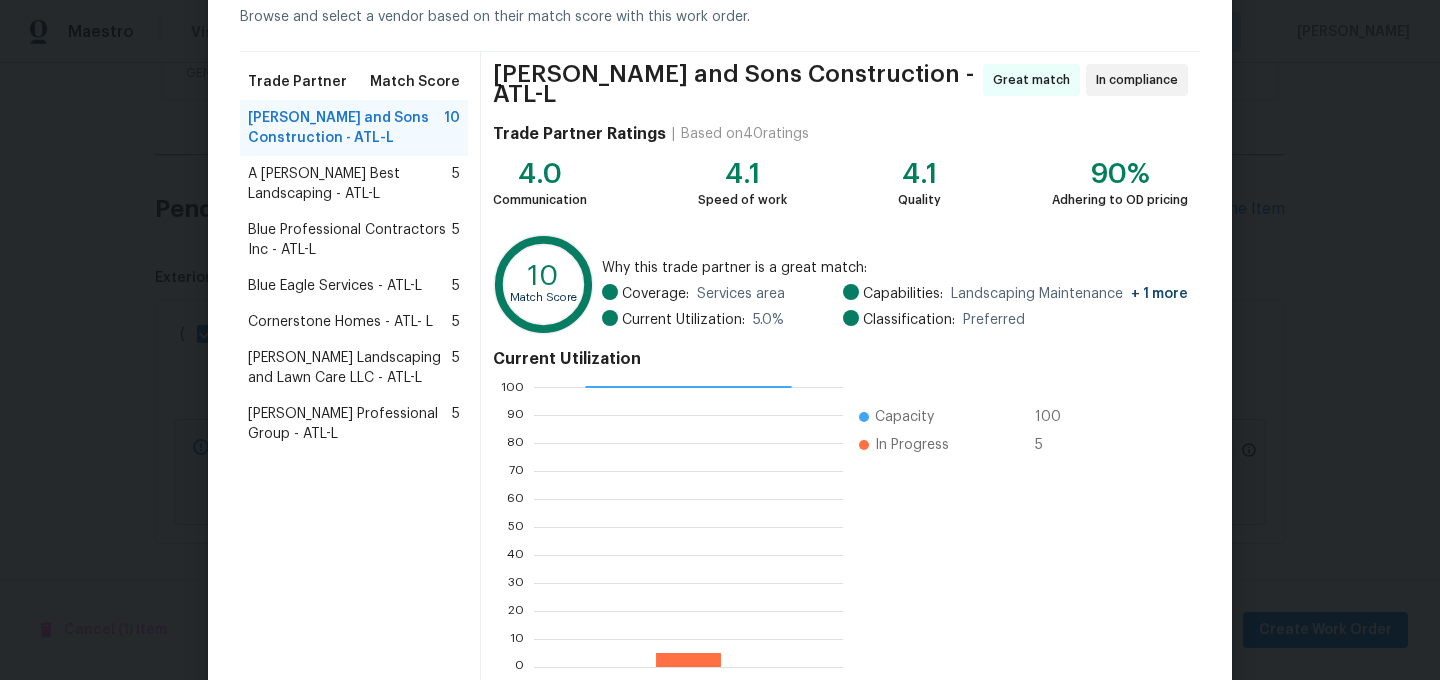 click on "Blue Eagle Services - ATL-L" at bounding box center (335, 286) 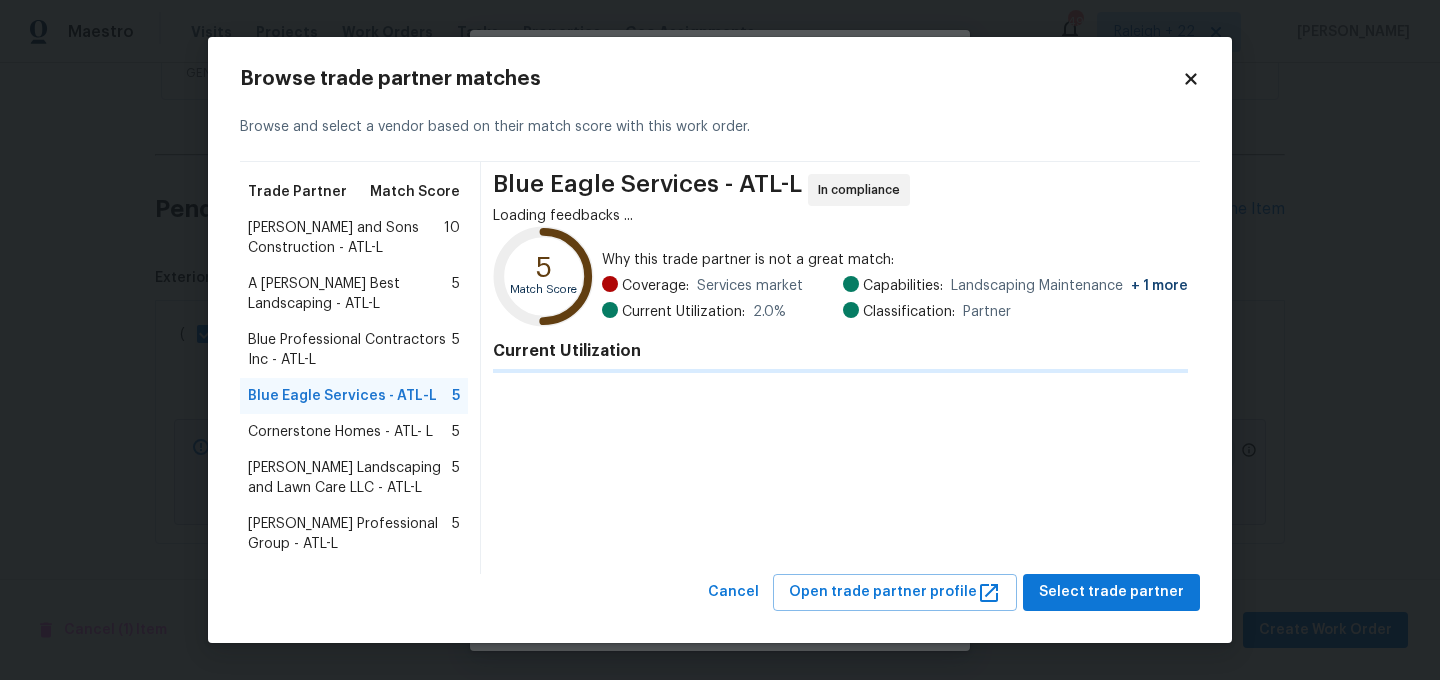scroll, scrollTop: 0, scrollLeft: 0, axis: both 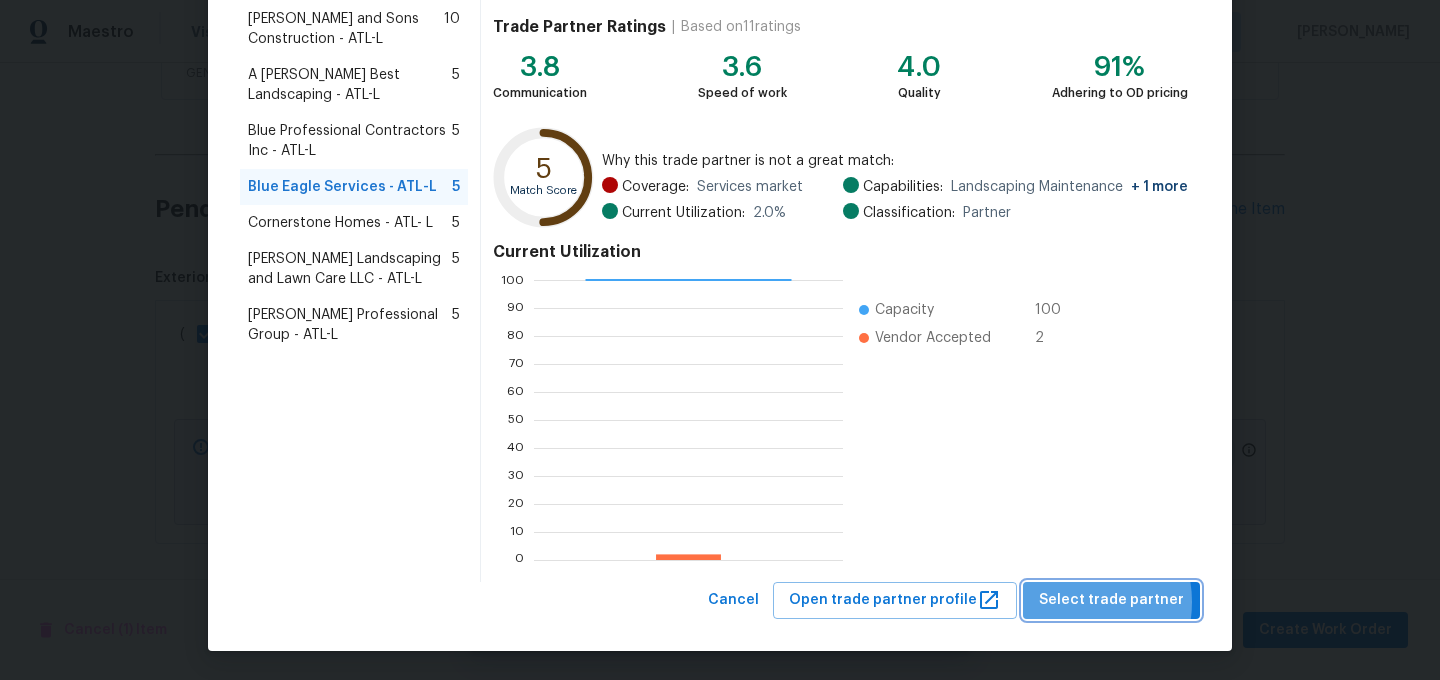 click on "Select trade partner" at bounding box center (1111, 600) 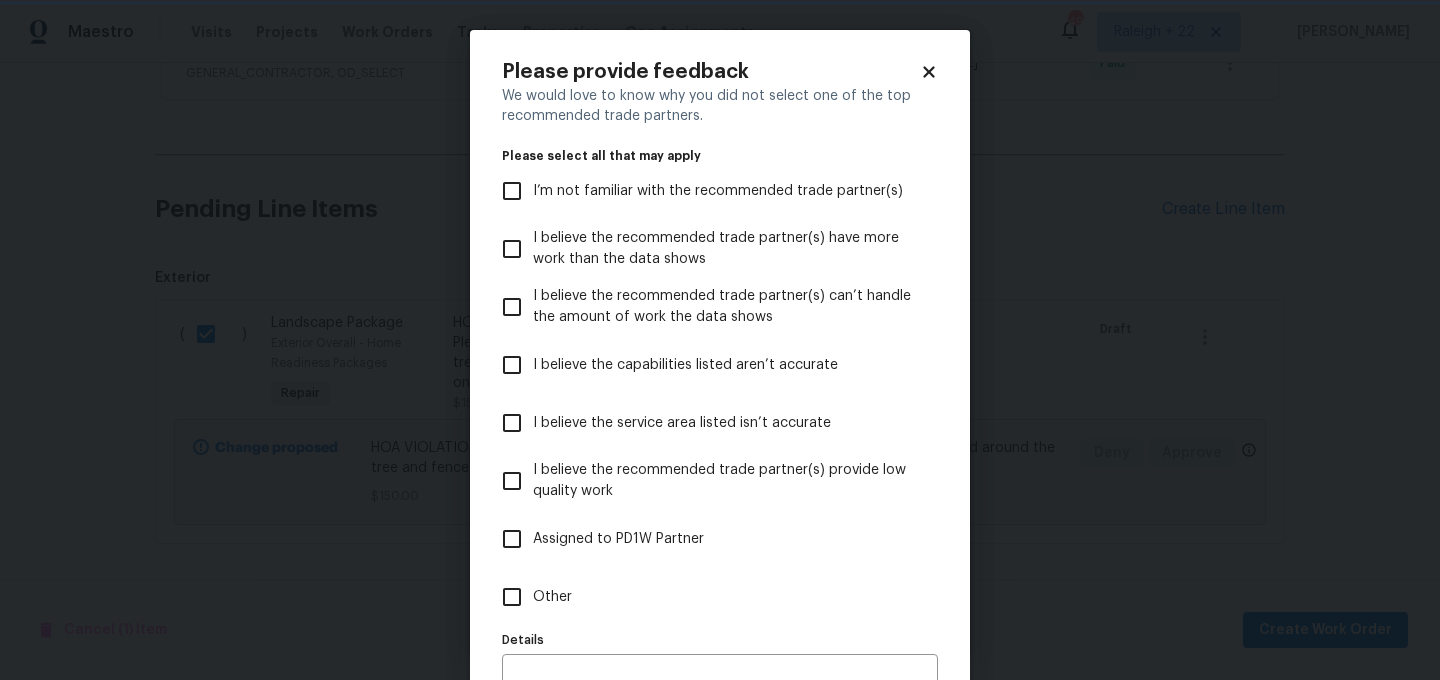 scroll, scrollTop: 0, scrollLeft: 0, axis: both 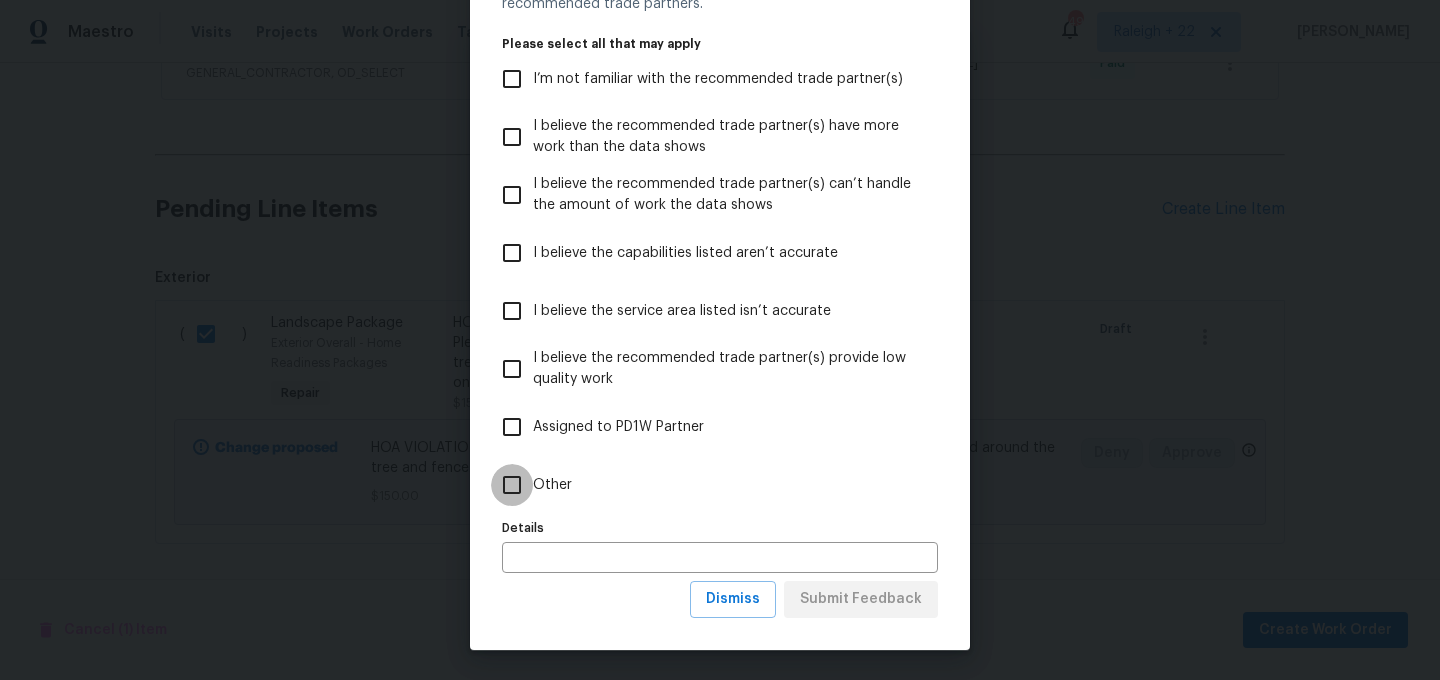 click on "Other" at bounding box center (512, 485) 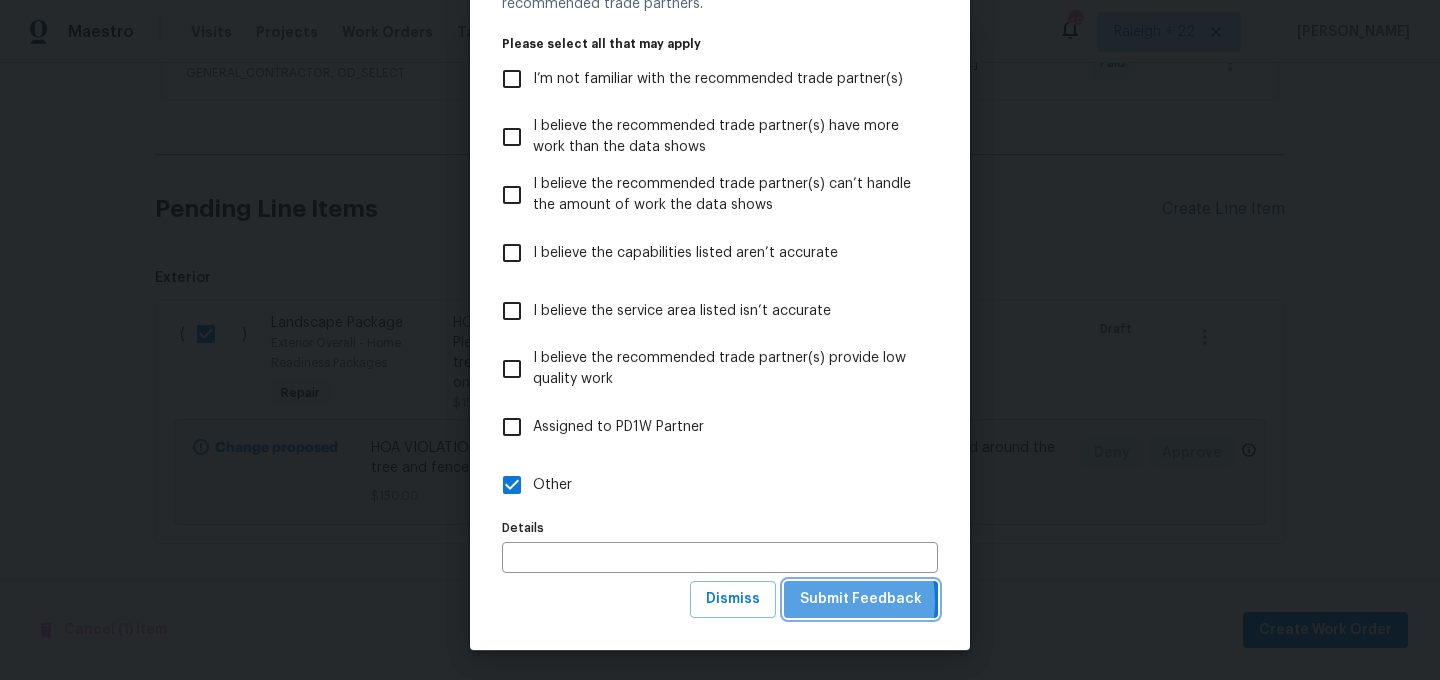 click on "Submit Feedback" at bounding box center (861, 599) 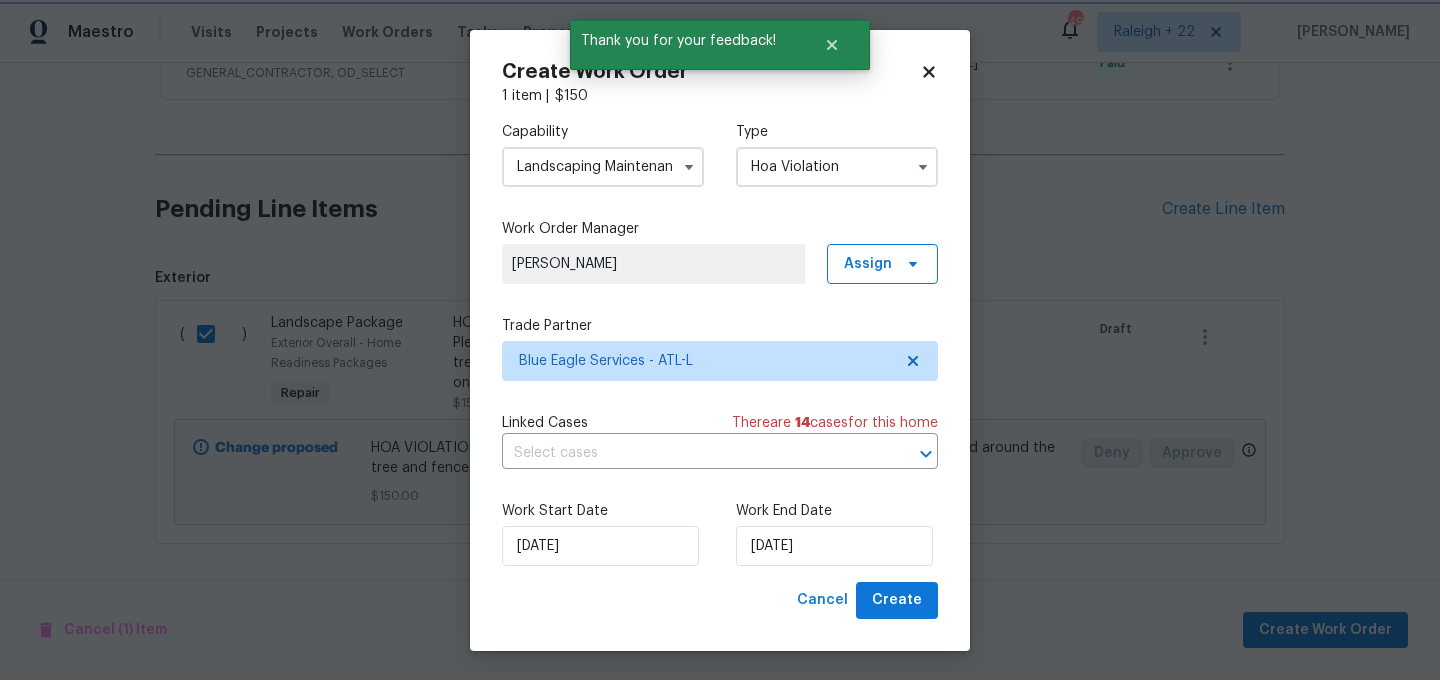 scroll, scrollTop: 0, scrollLeft: 0, axis: both 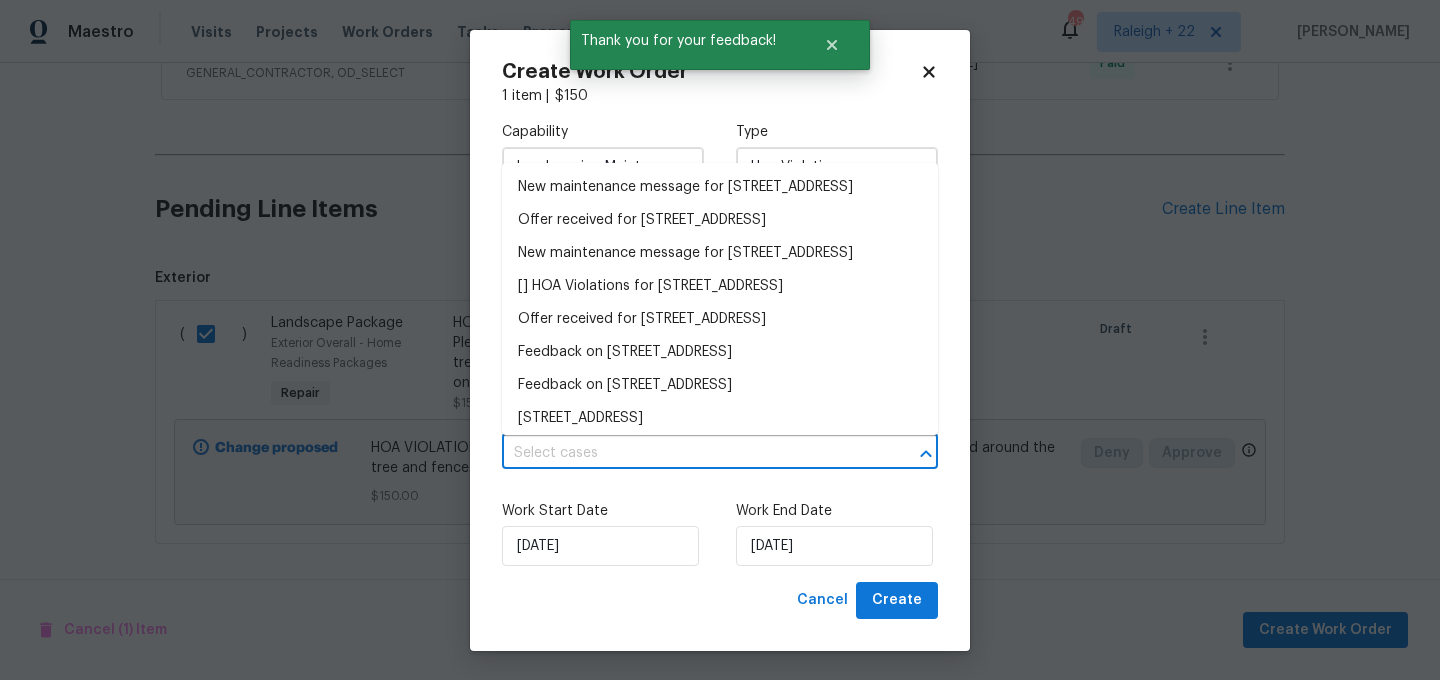click at bounding box center [692, 453] 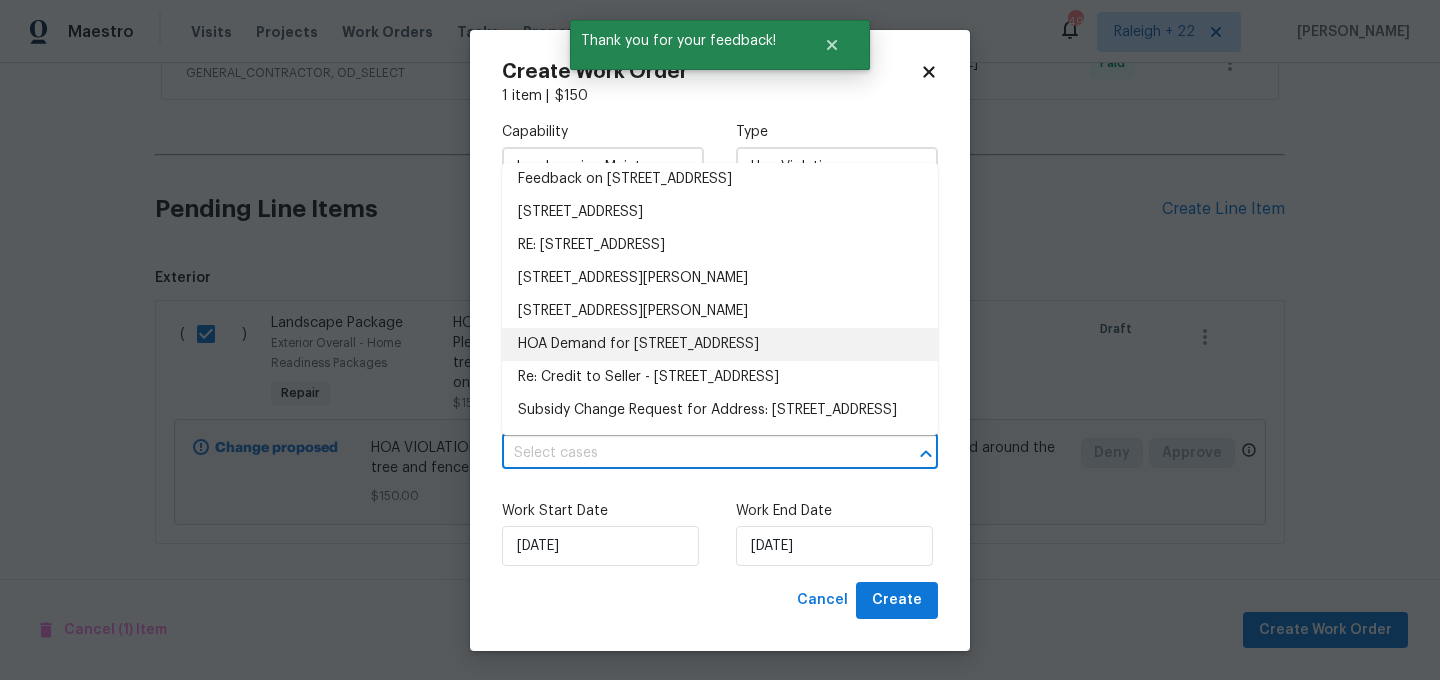scroll, scrollTop: 374, scrollLeft: 0, axis: vertical 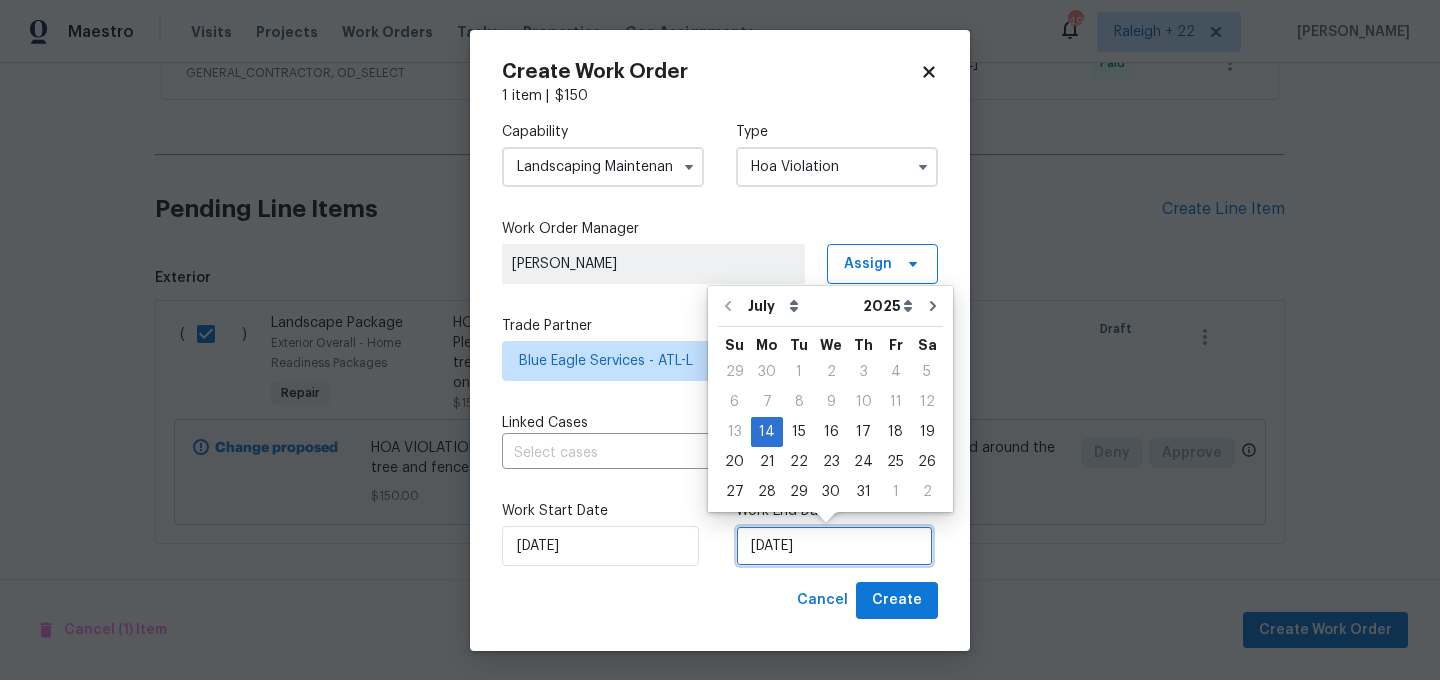 click on "14/07/2025" at bounding box center [834, 546] 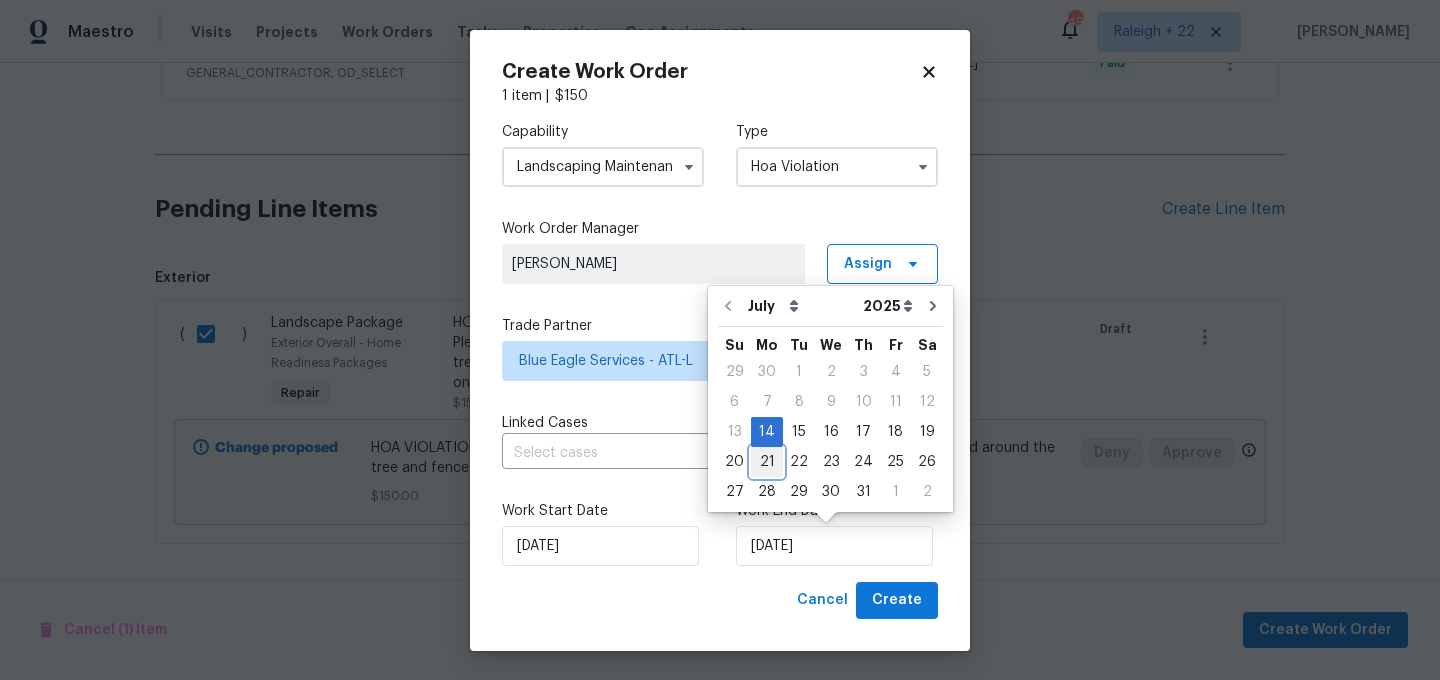 click on "21" at bounding box center [767, 462] 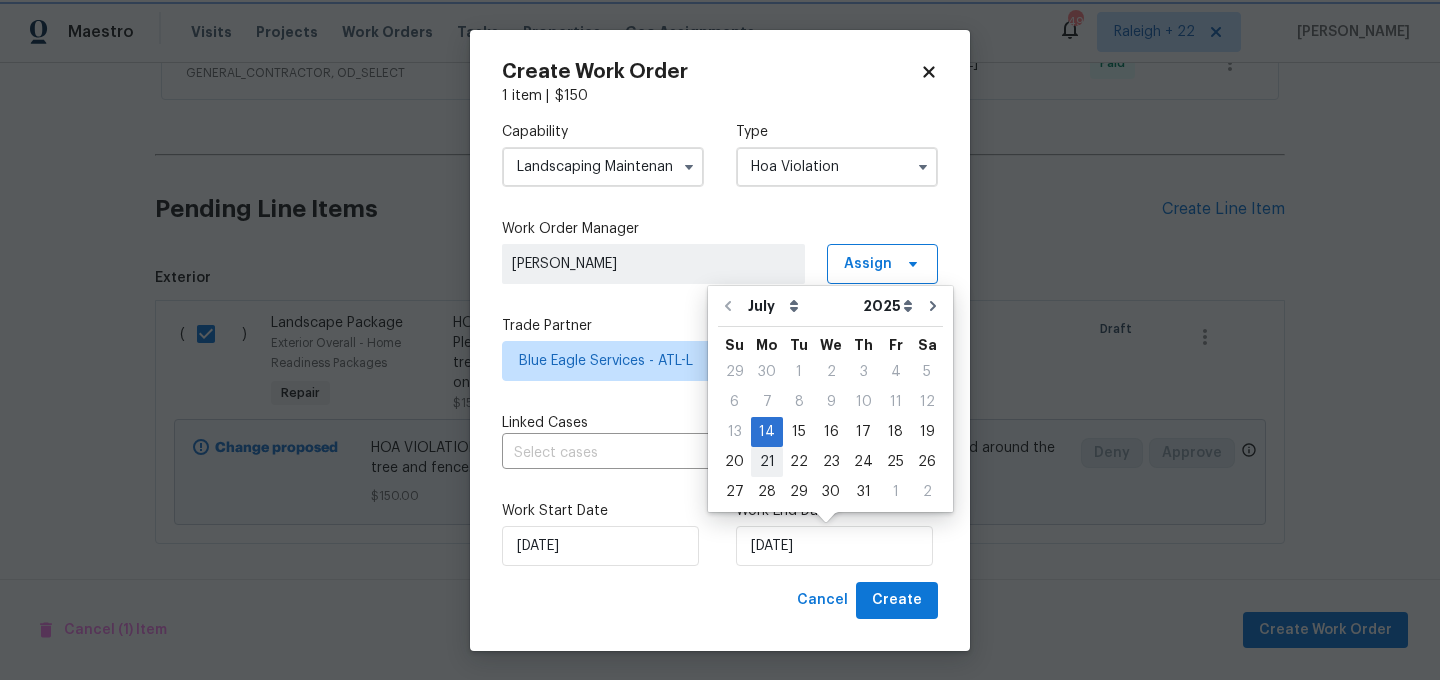 type on "21/07/2025" 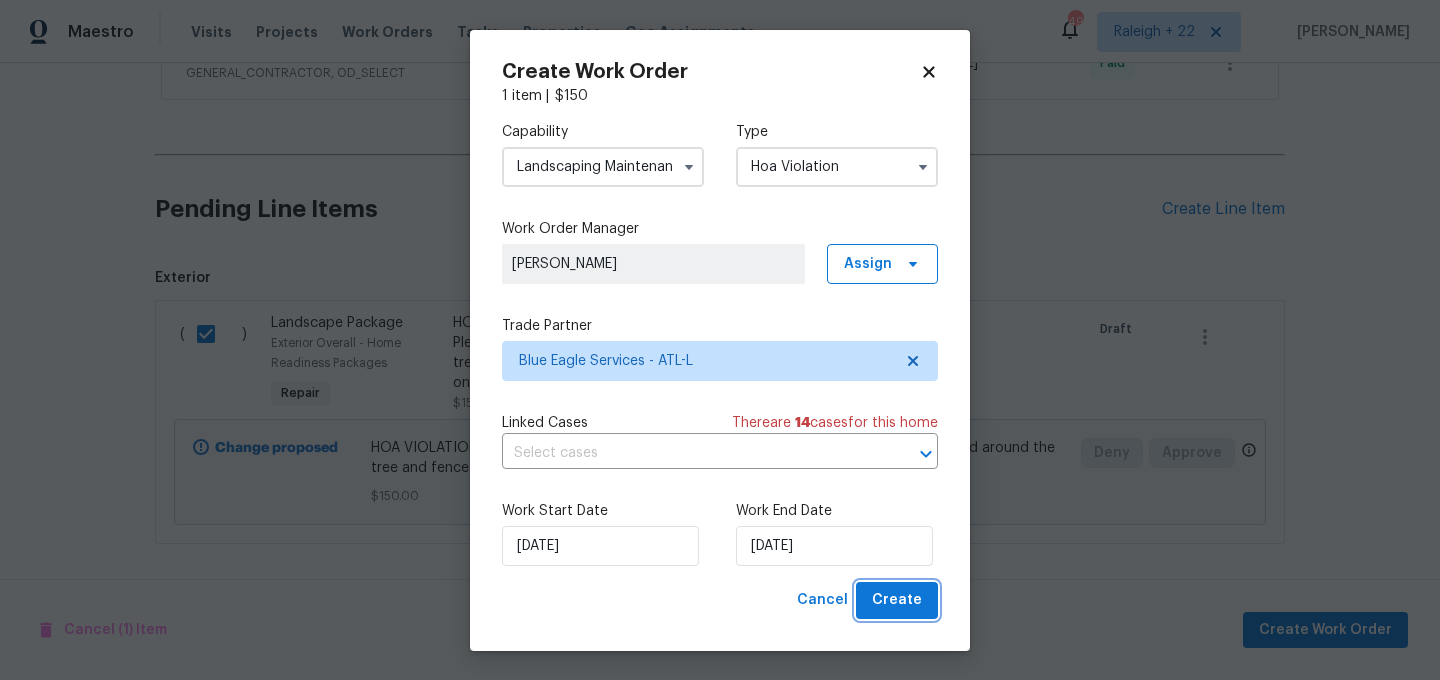 click on "Create" at bounding box center (897, 600) 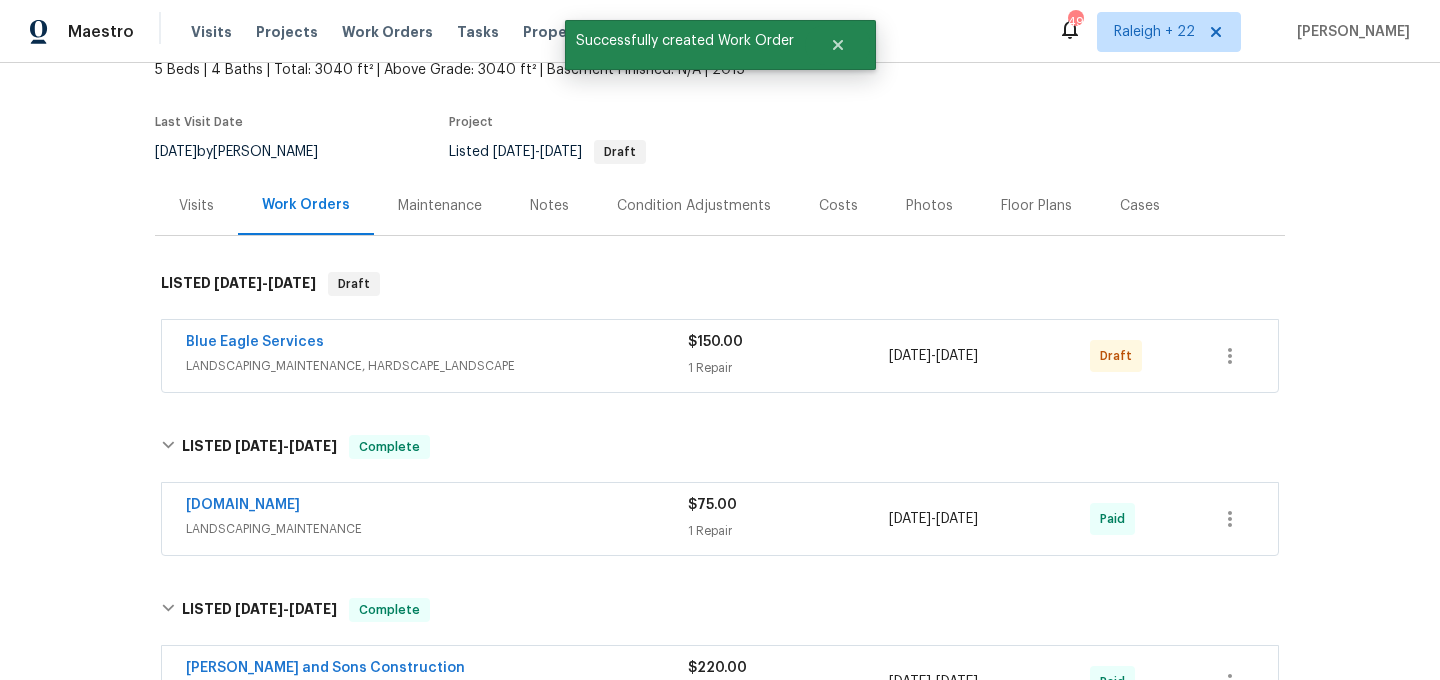 scroll, scrollTop: 178, scrollLeft: 0, axis: vertical 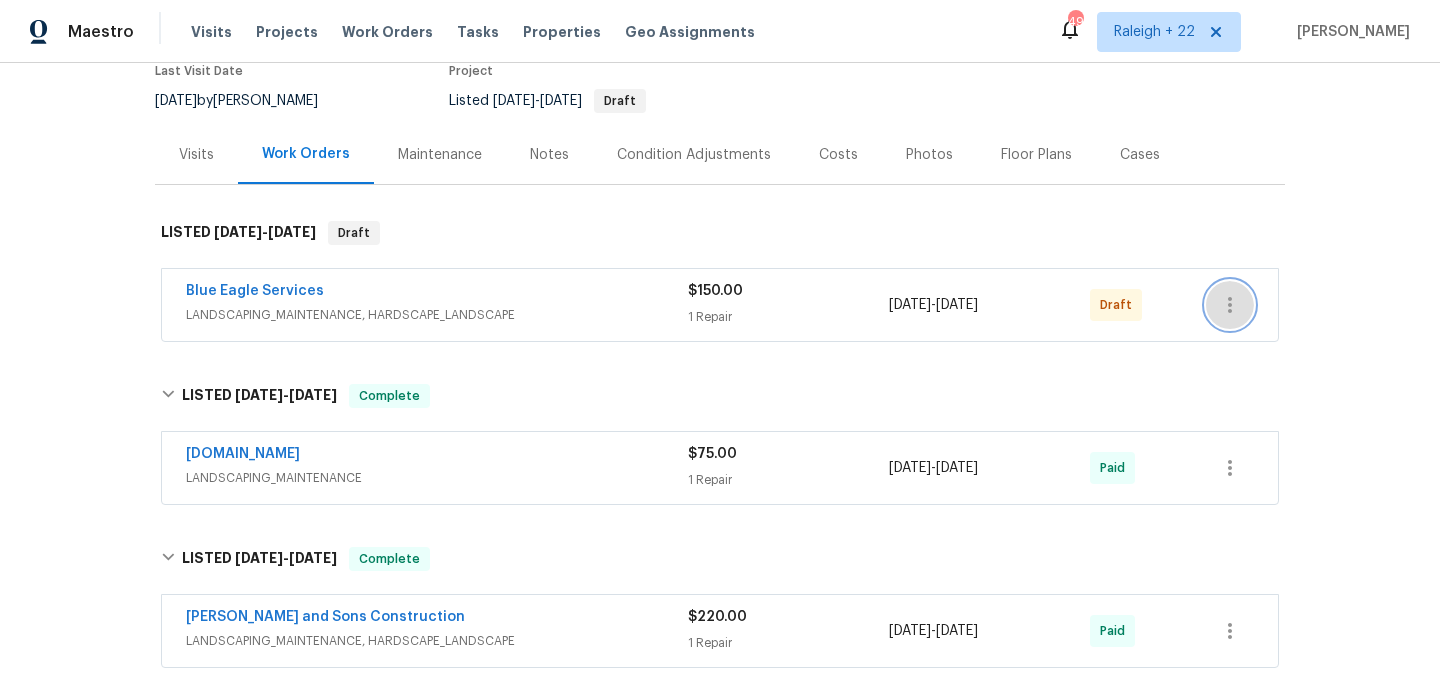 click 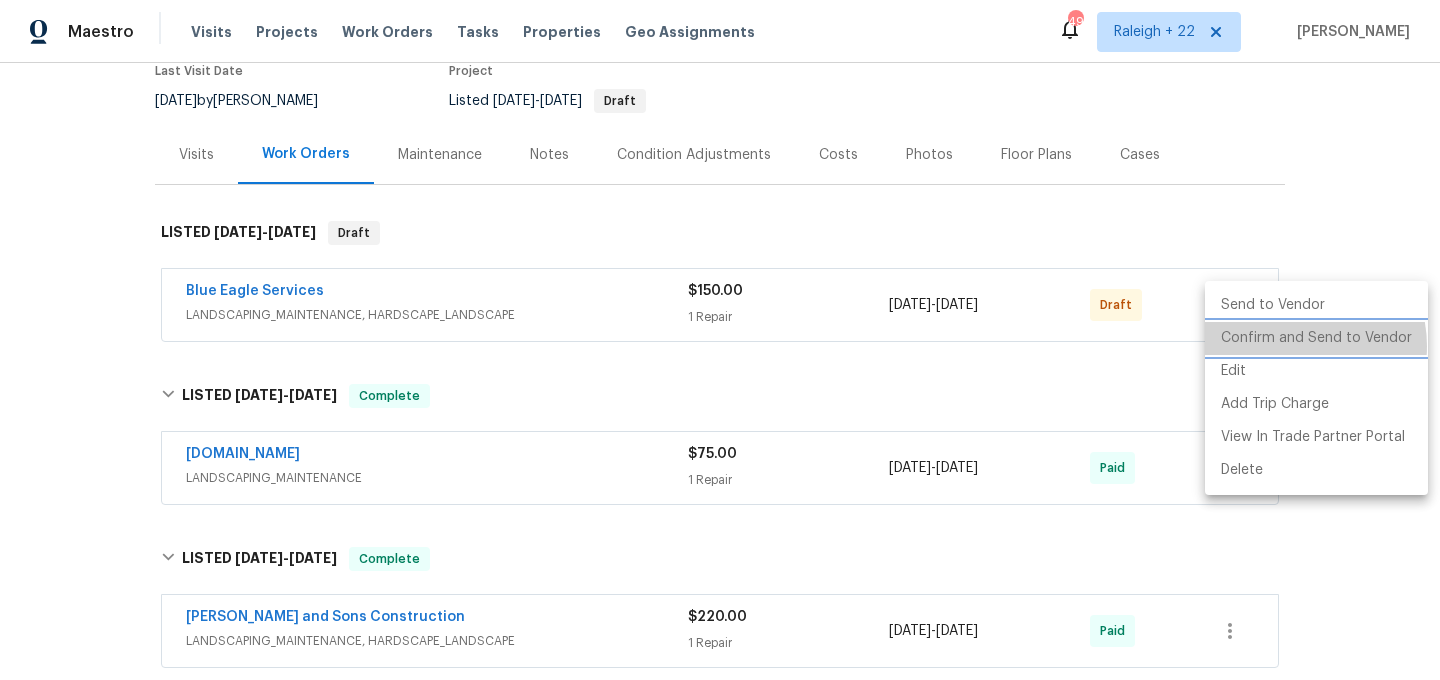 click on "Confirm and Send to Vendor" at bounding box center (1316, 338) 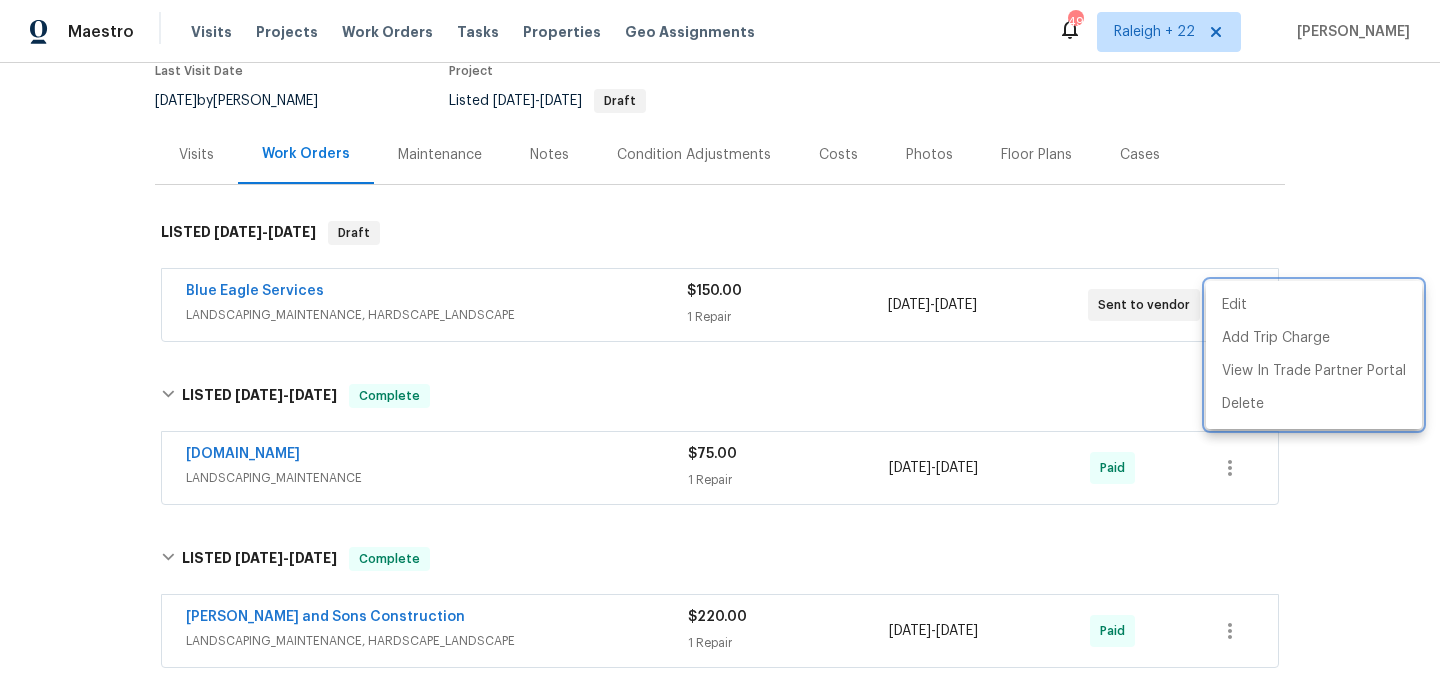 click at bounding box center [720, 340] 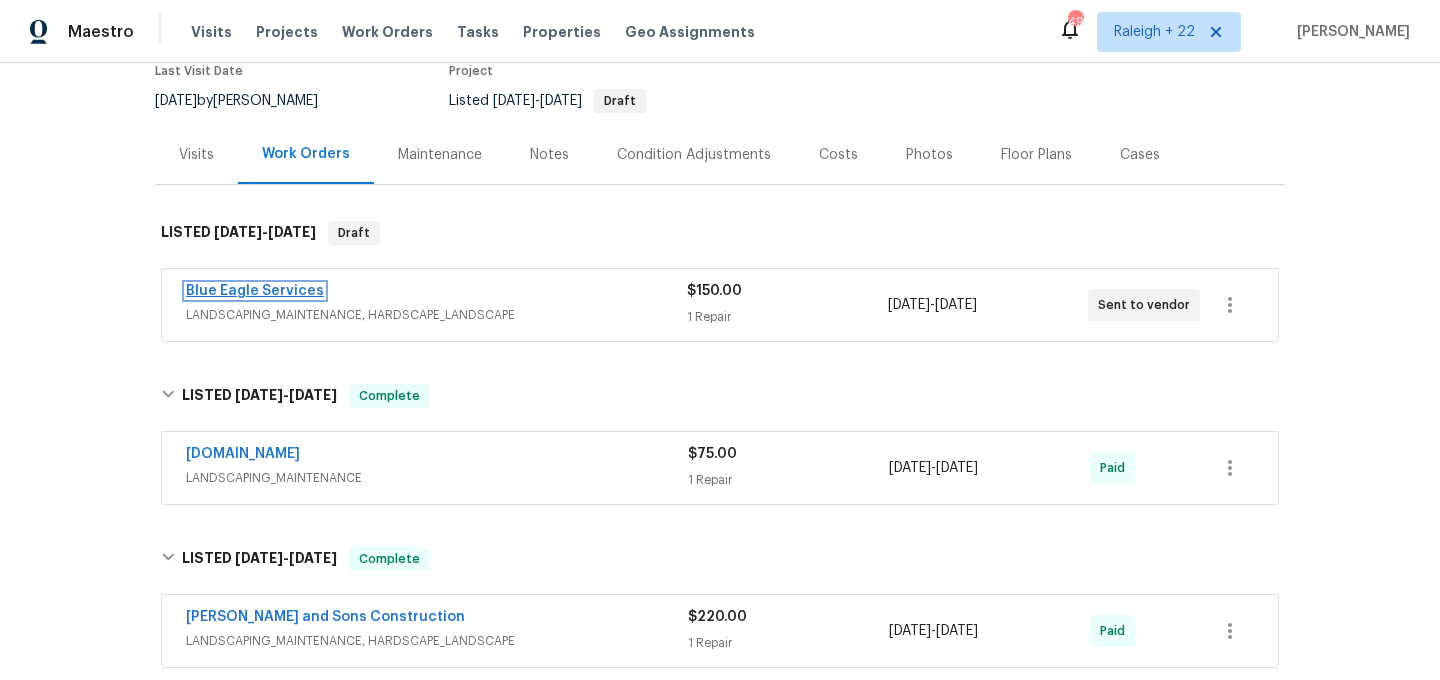 click on "Blue Eagle Services" at bounding box center (255, 291) 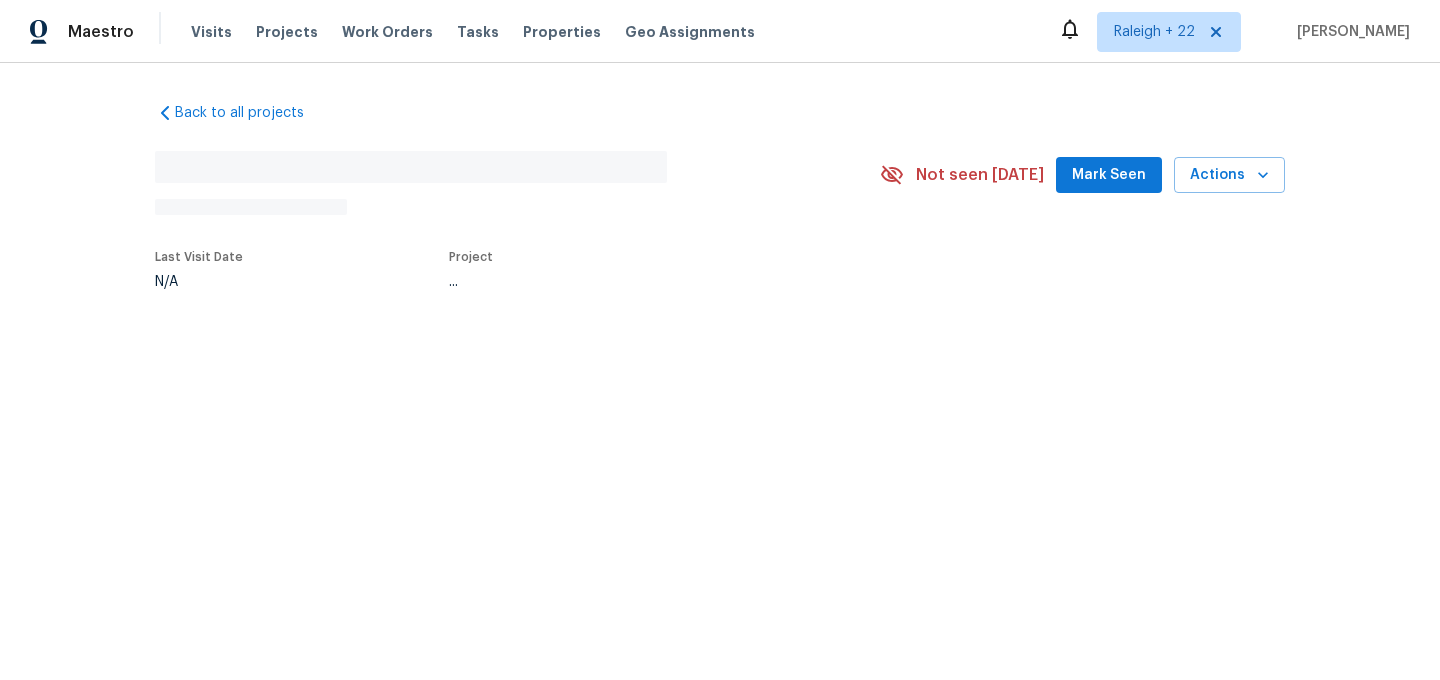 scroll, scrollTop: 0, scrollLeft: 0, axis: both 